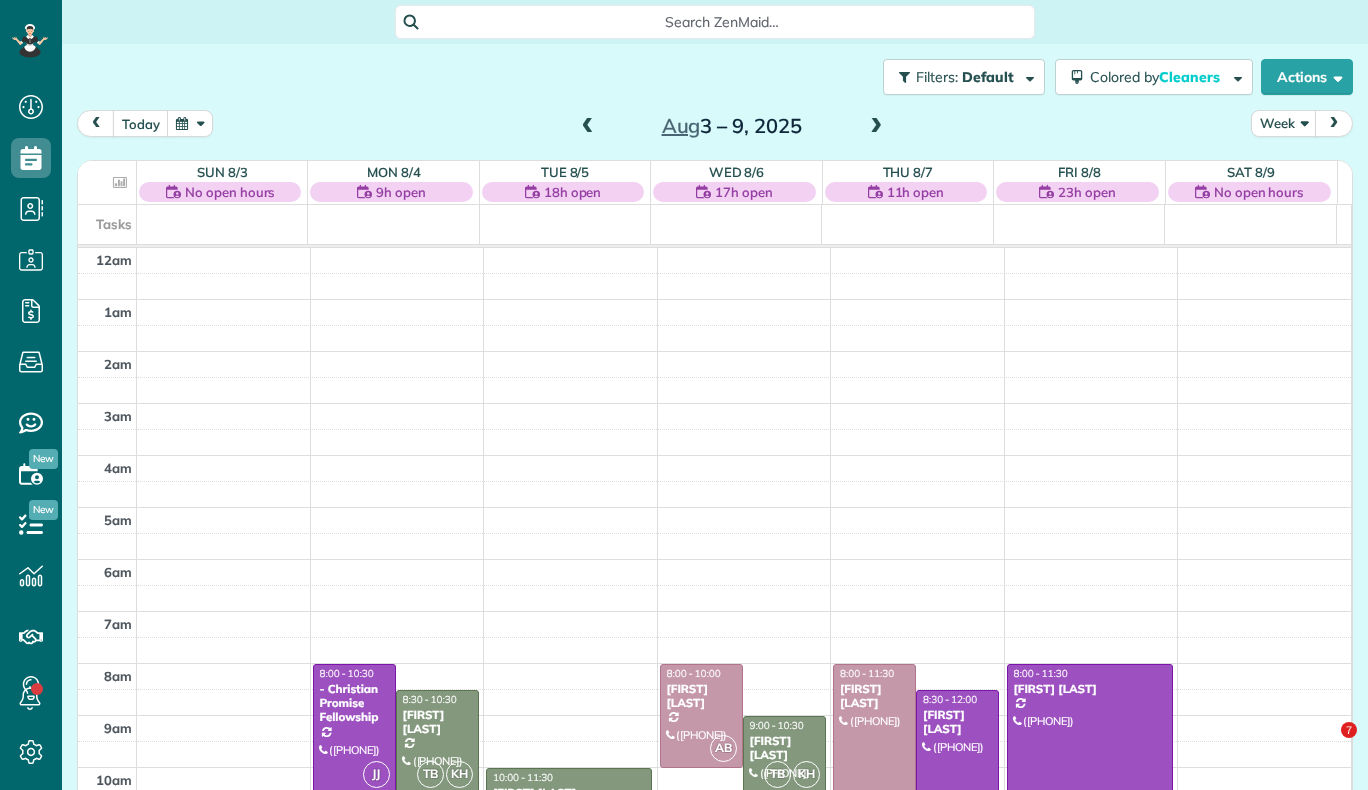 scroll, scrollTop: 0, scrollLeft: 0, axis: both 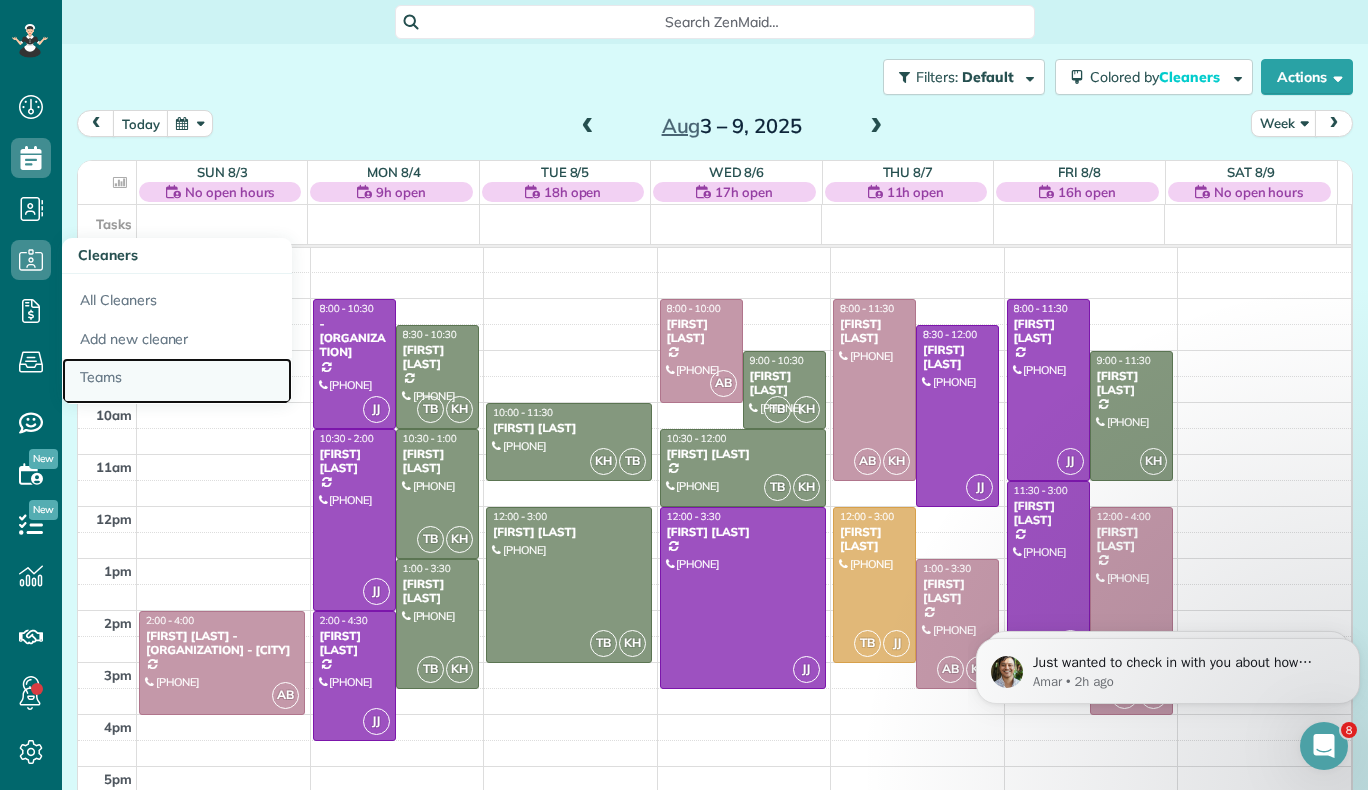 click on "Teams" at bounding box center (177, 381) 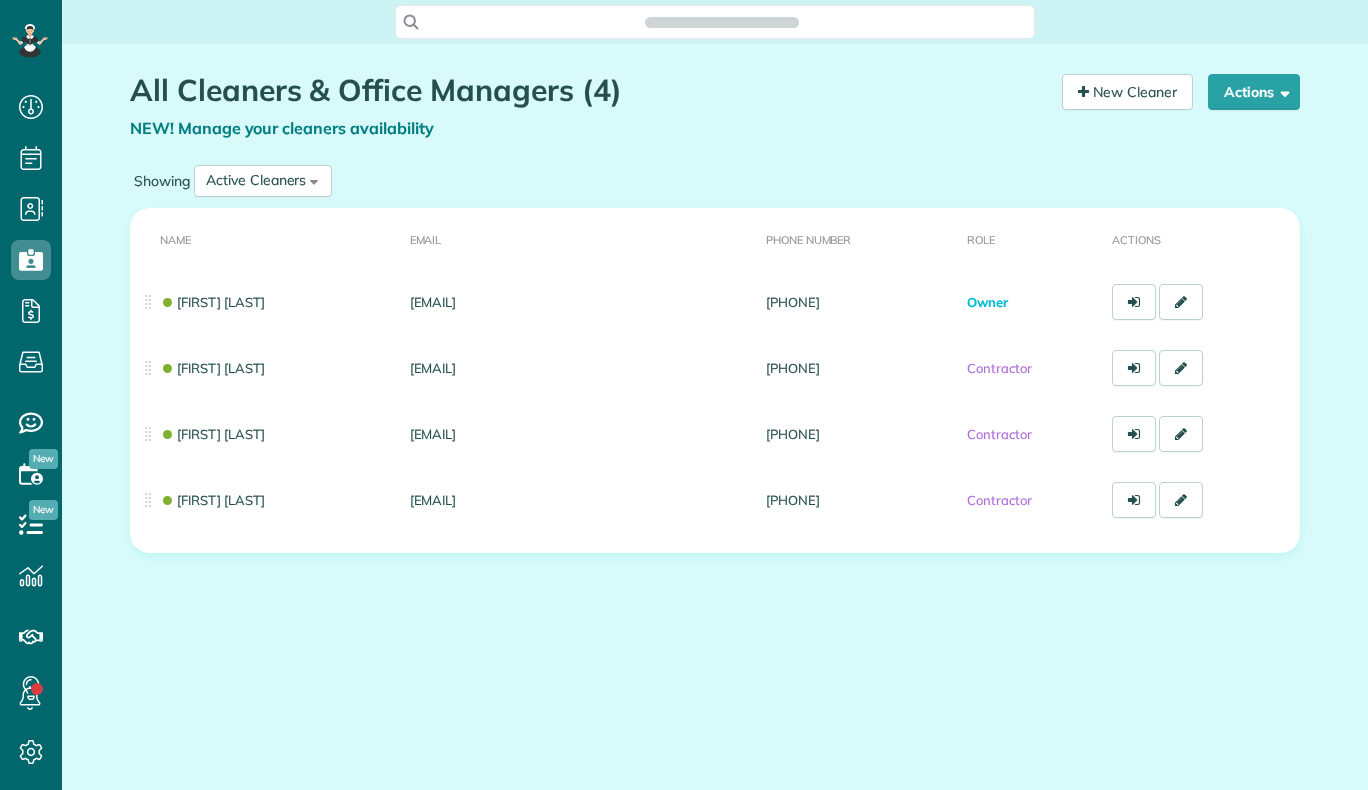 scroll, scrollTop: 0, scrollLeft: 0, axis: both 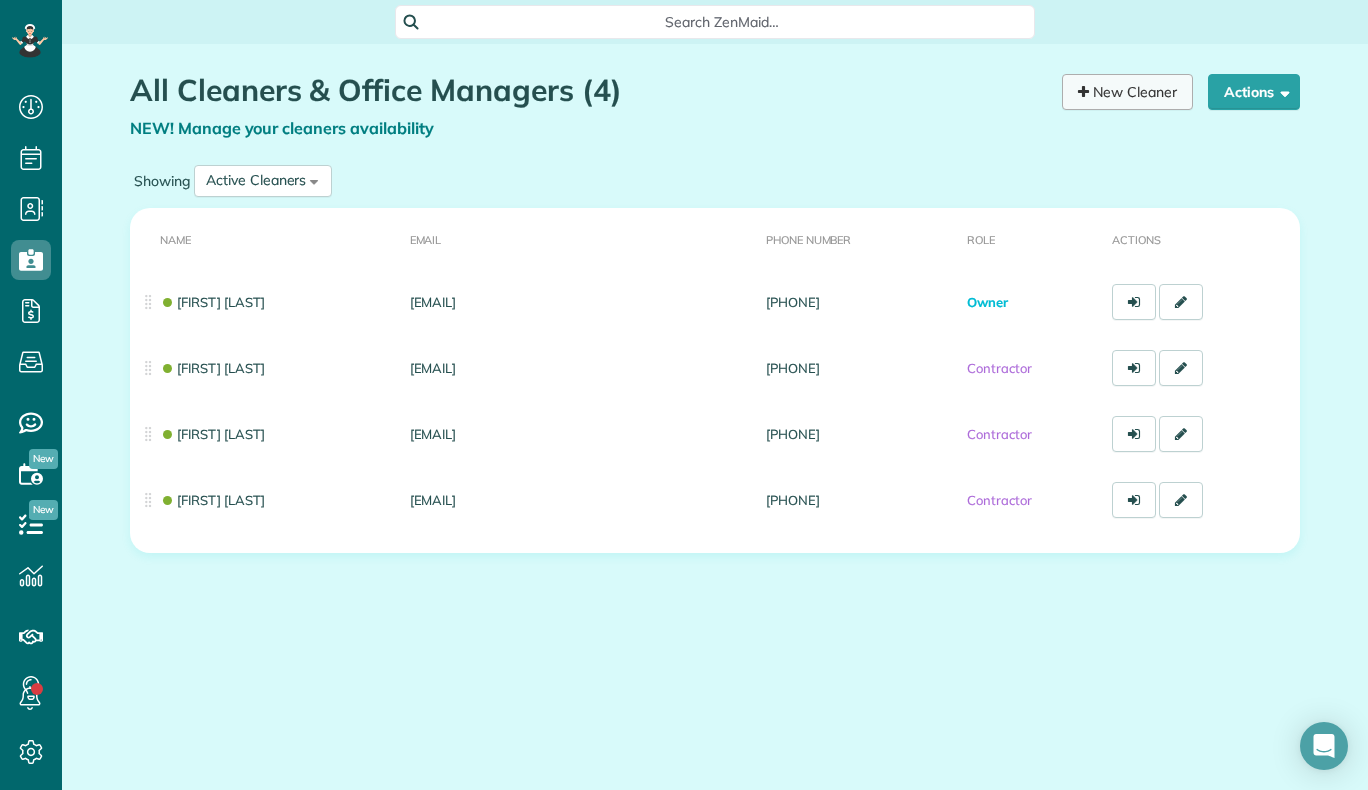 click on "New Cleaner" at bounding box center [1127, 92] 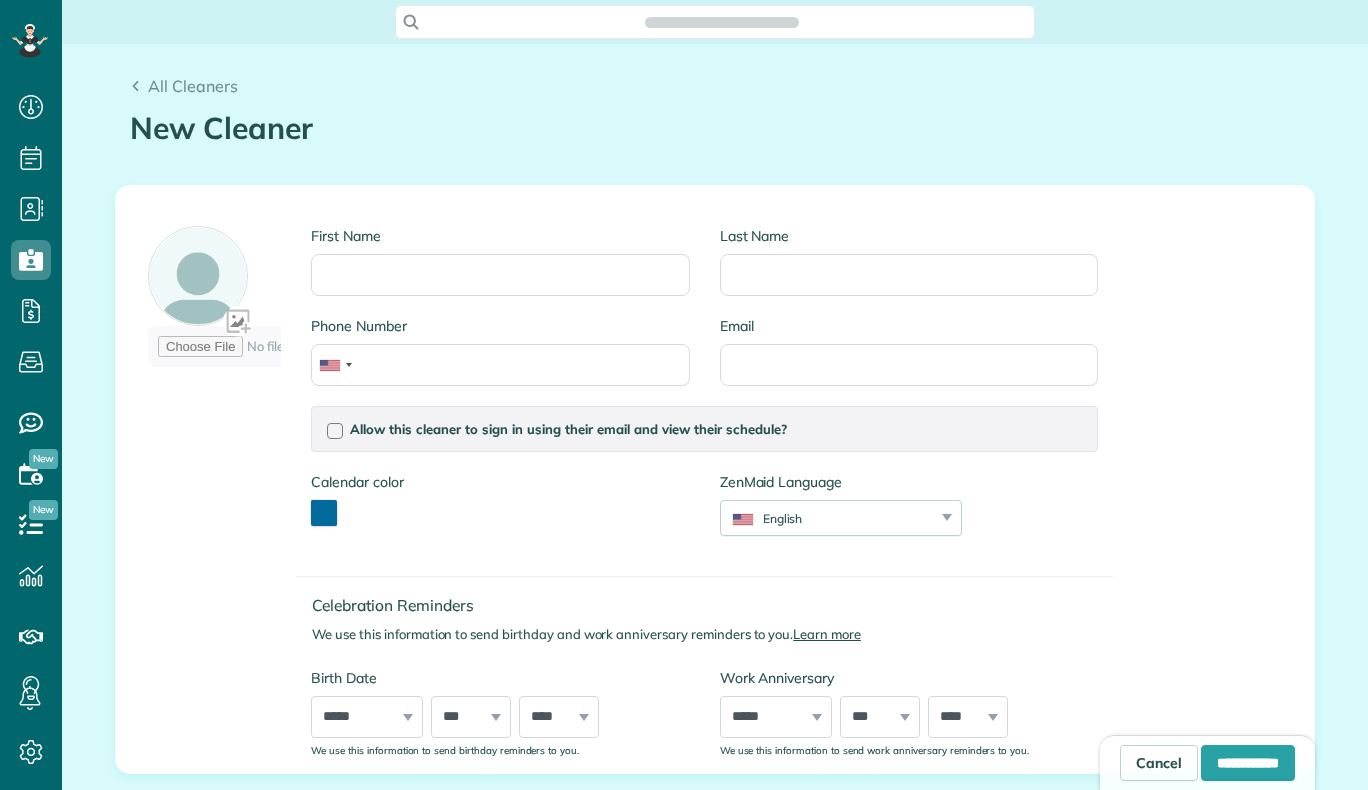scroll, scrollTop: 0, scrollLeft: 0, axis: both 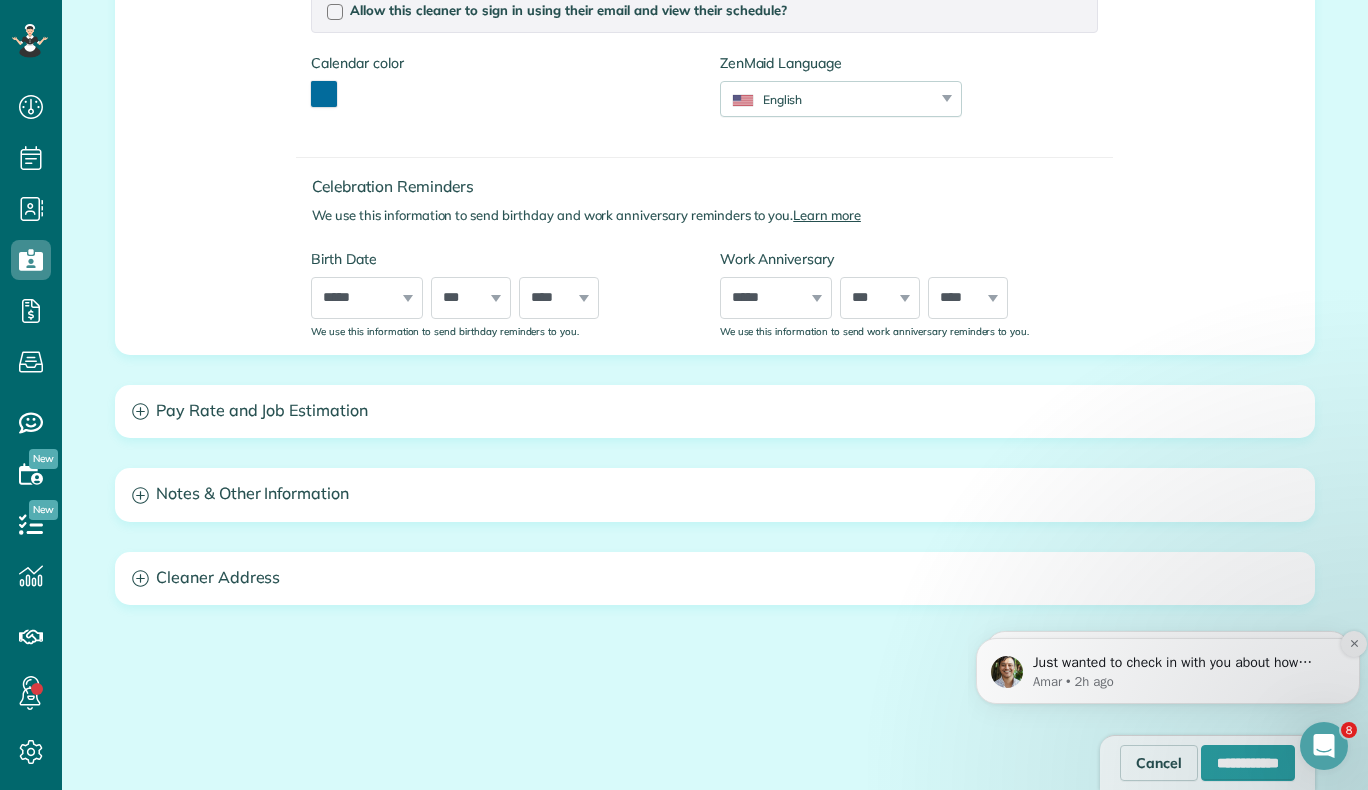 click 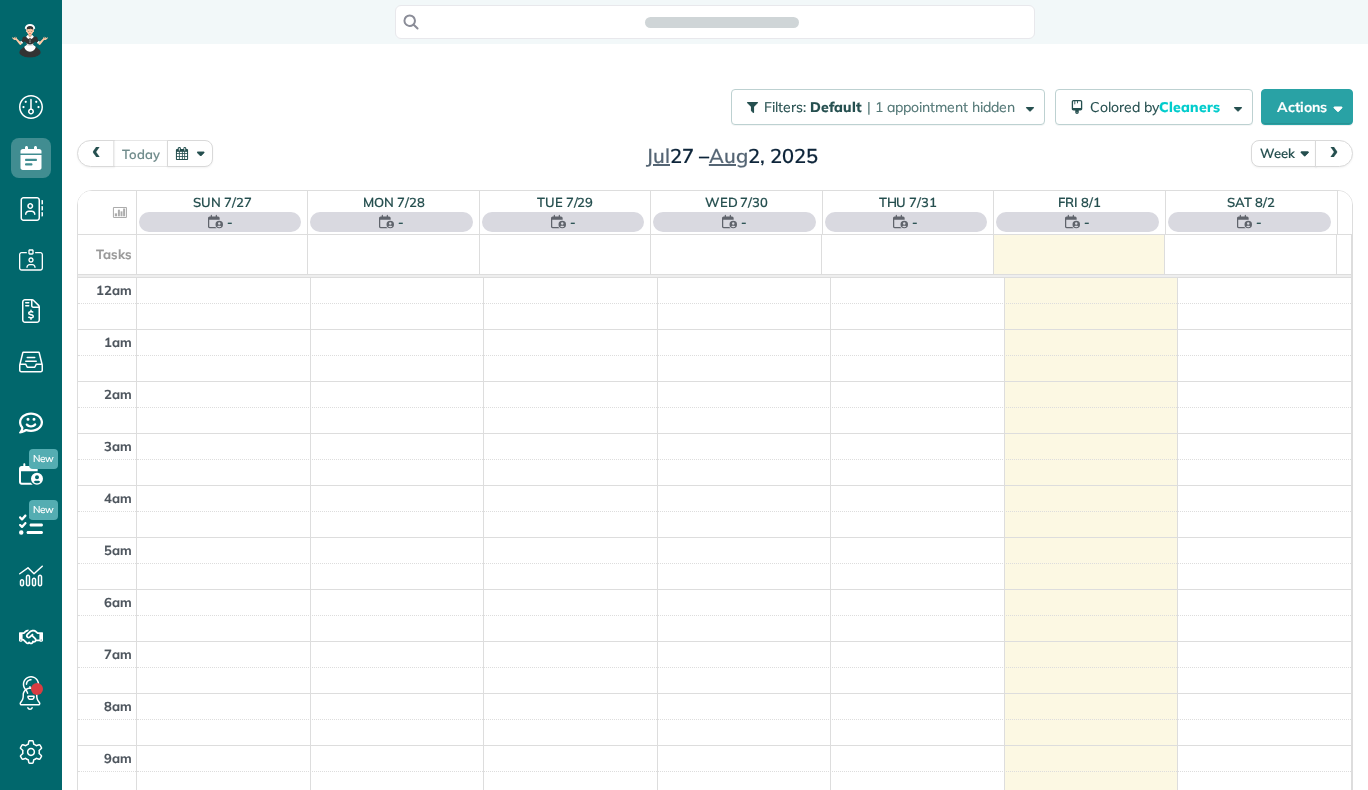 scroll, scrollTop: 0, scrollLeft: 0, axis: both 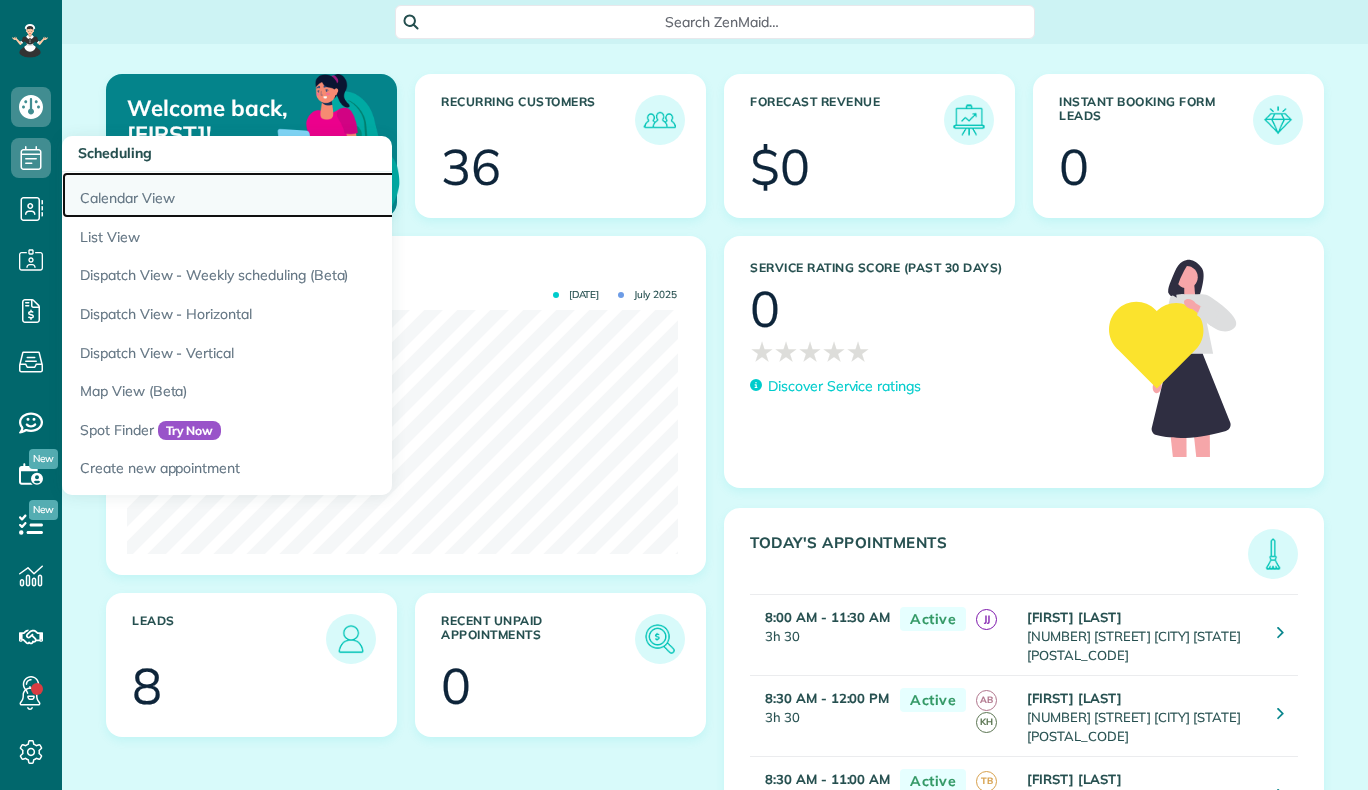 click on "Calendar View" at bounding box center [312, 195] 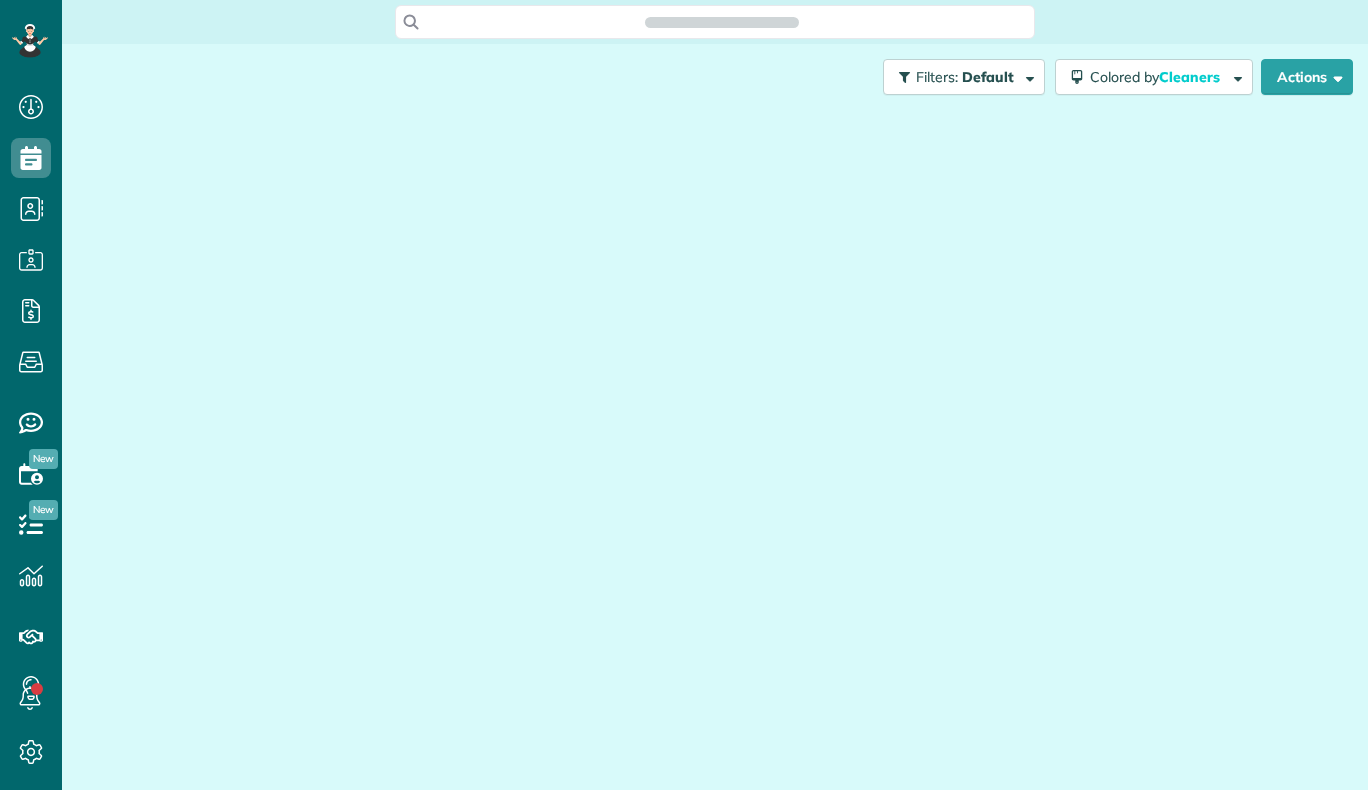 scroll, scrollTop: 0, scrollLeft: 0, axis: both 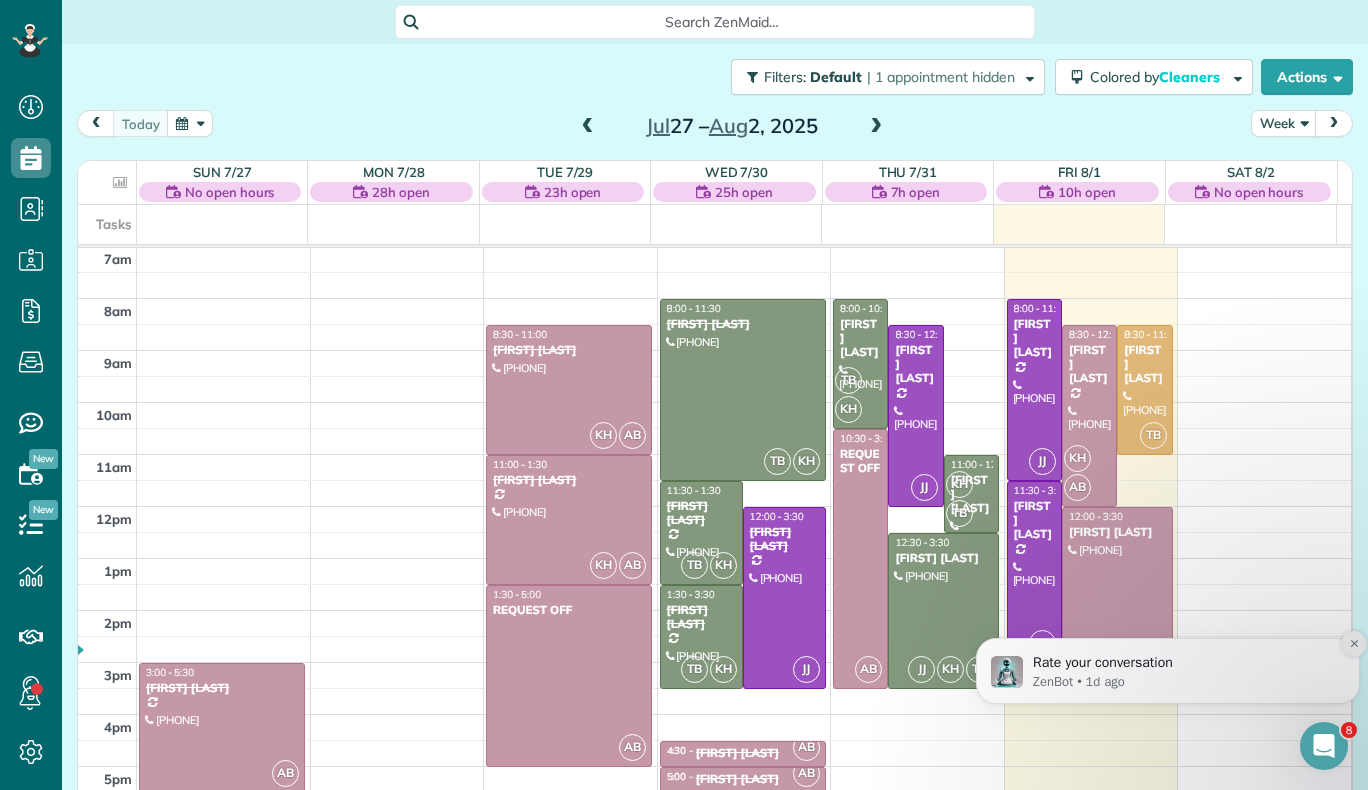 click 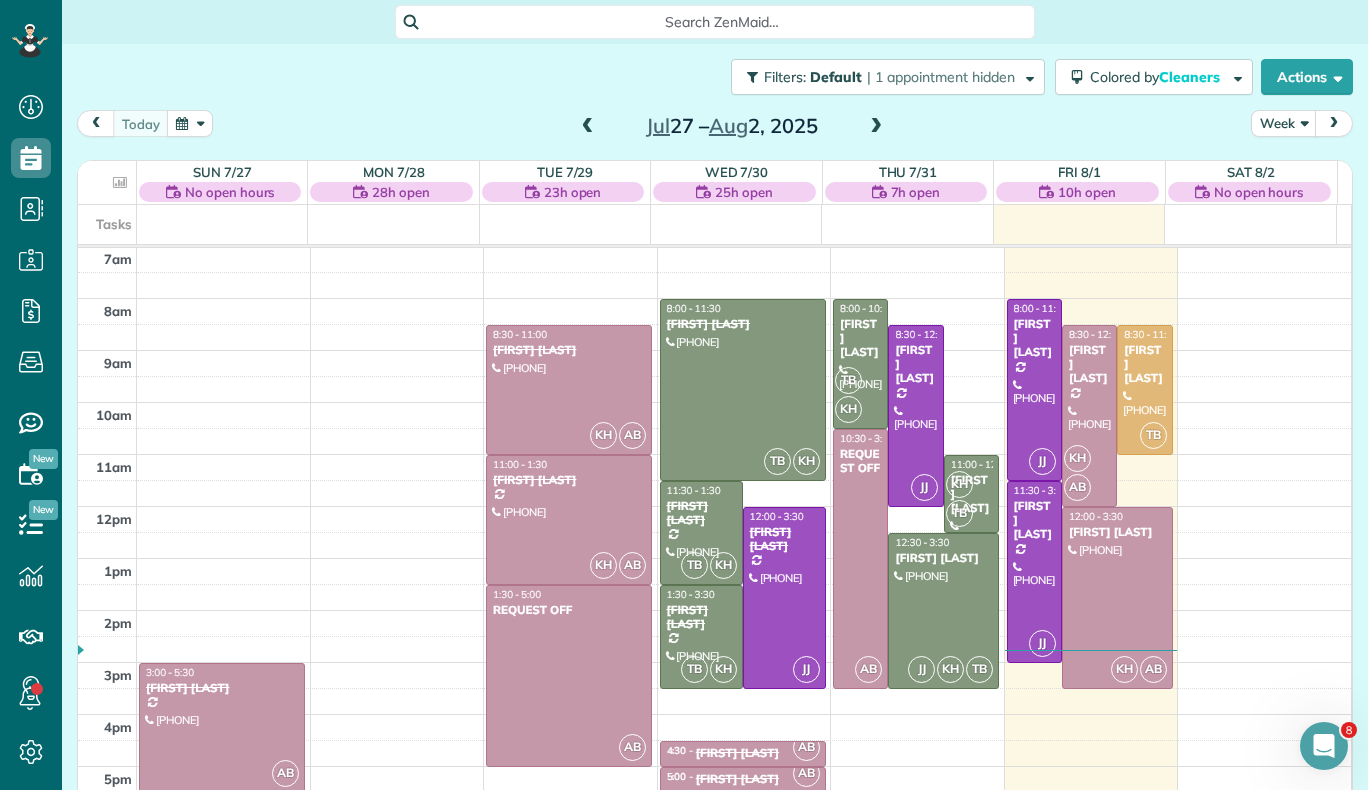 click at bounding box center [876, 127] 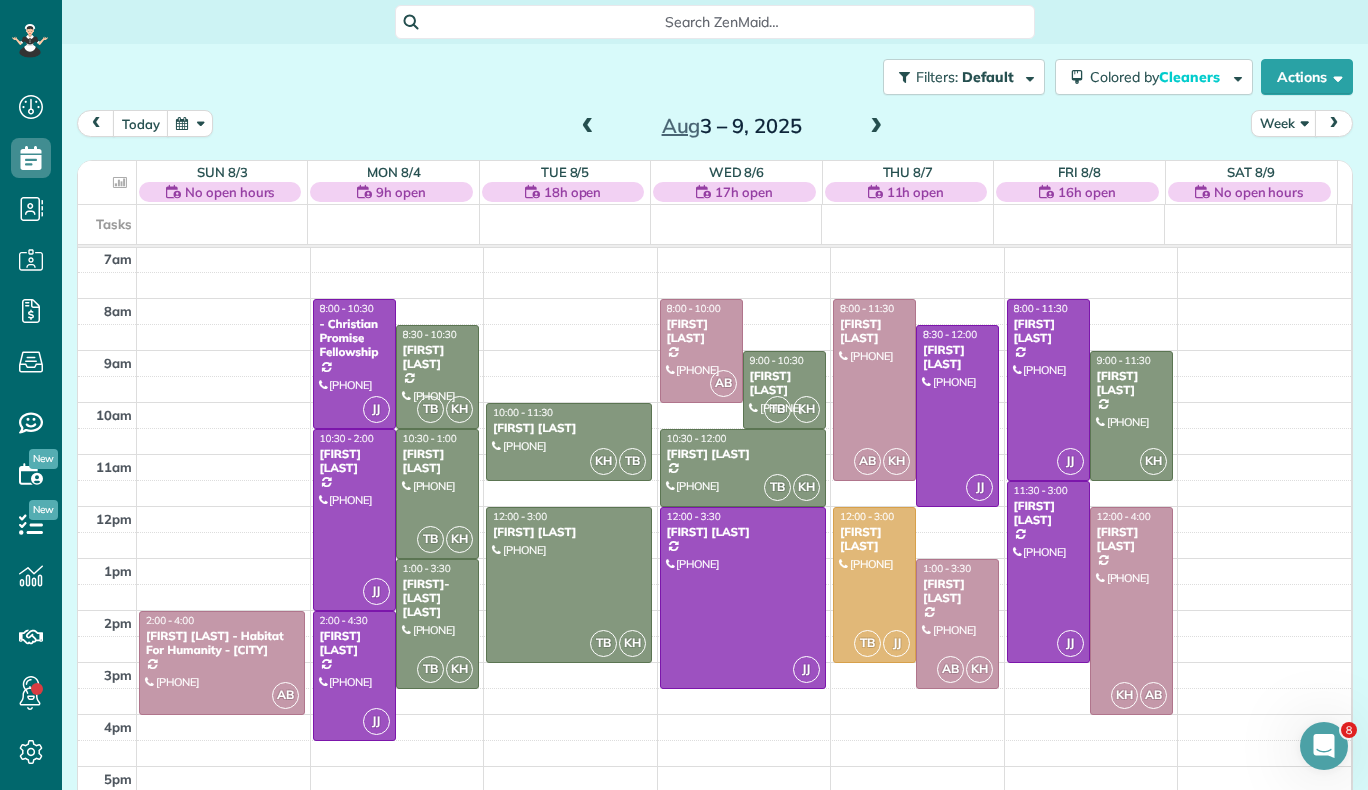 click at bounding box center (876, 127) 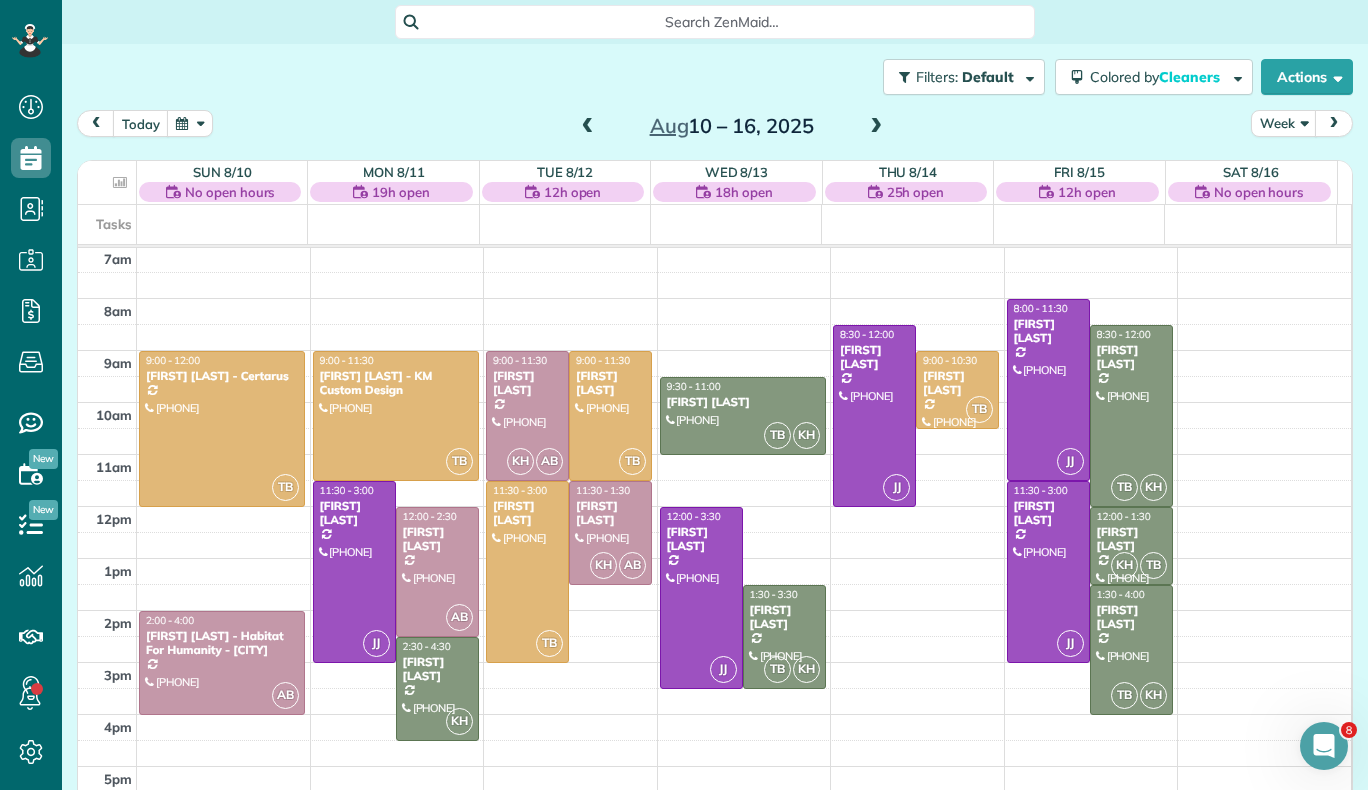 click at bounding box center [876, 127] 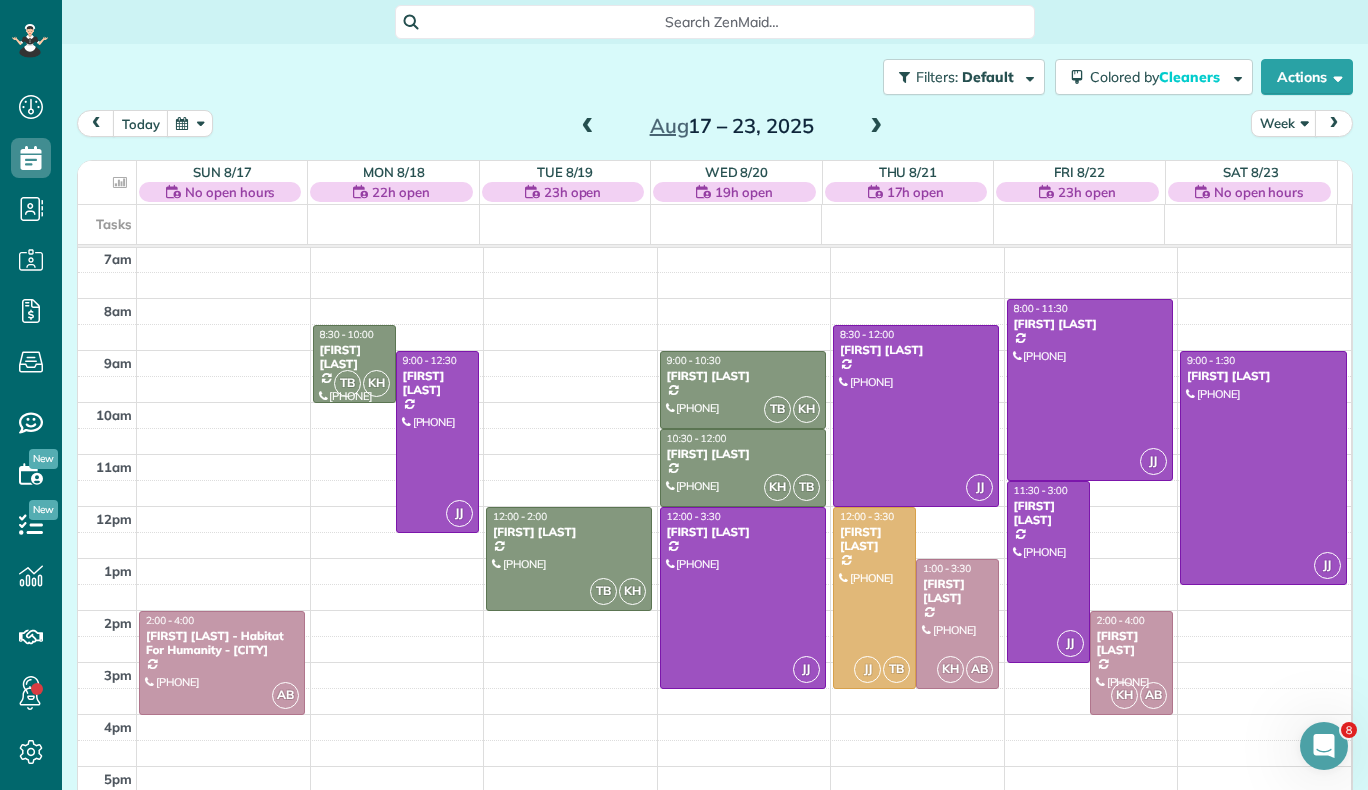click at bounding box center (588, 127) 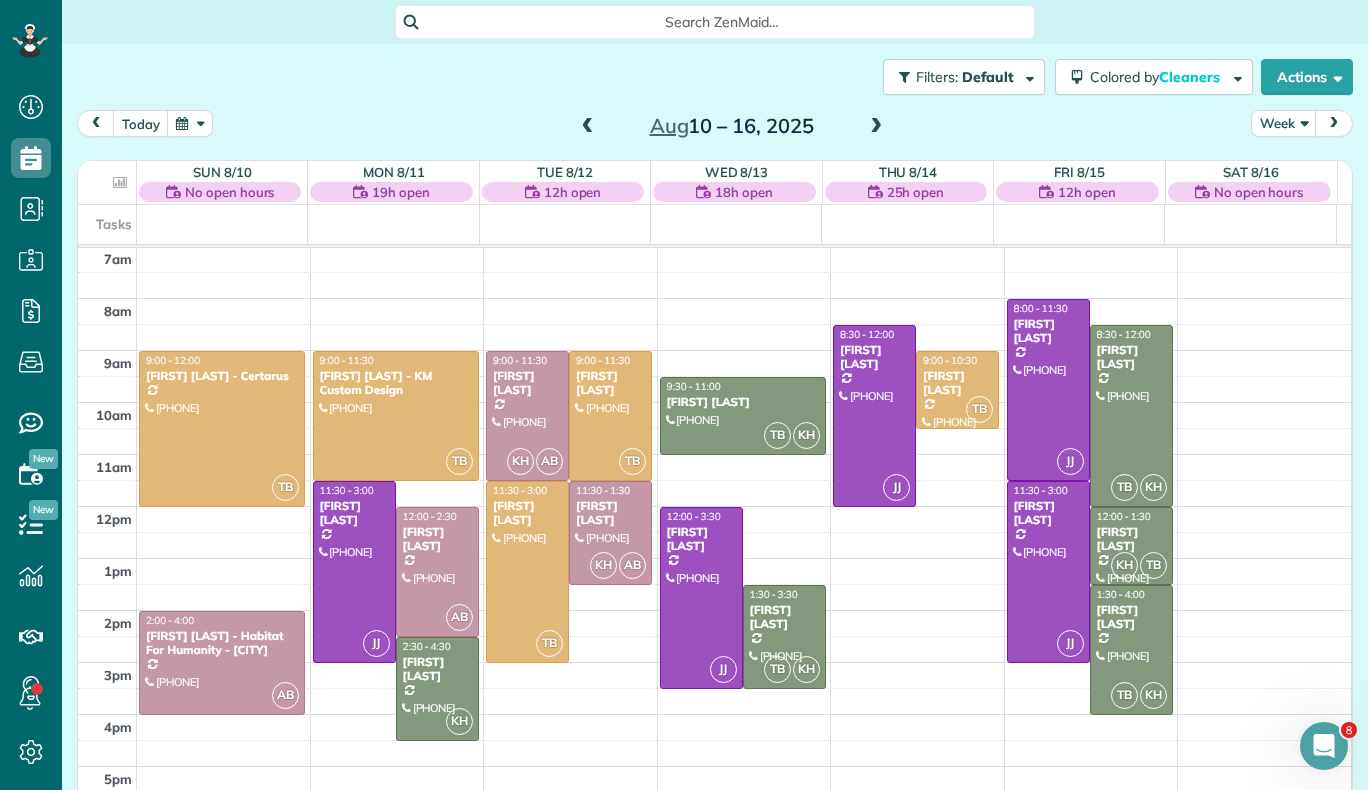 click at bounding box center (588, 127) 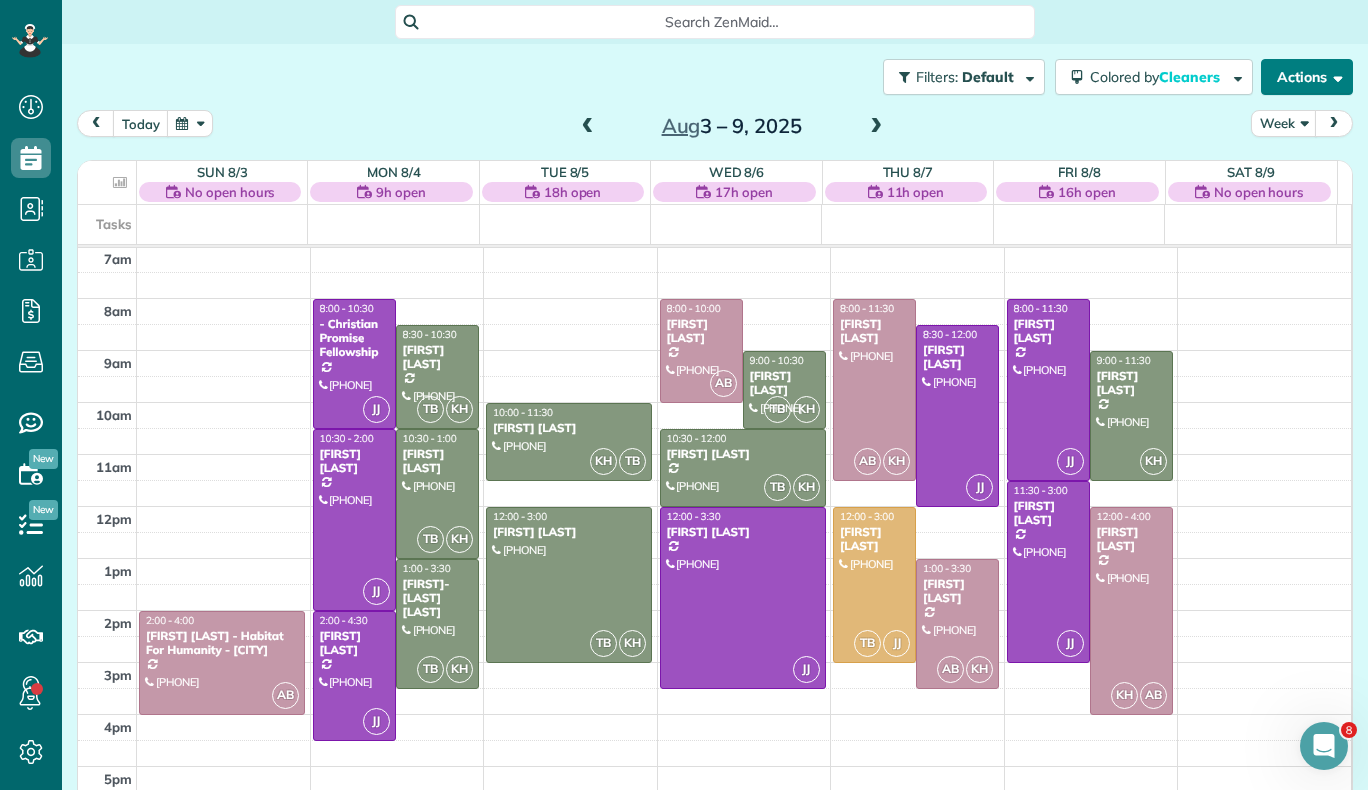 click on "Actions" at bounding box center (1307, 77) 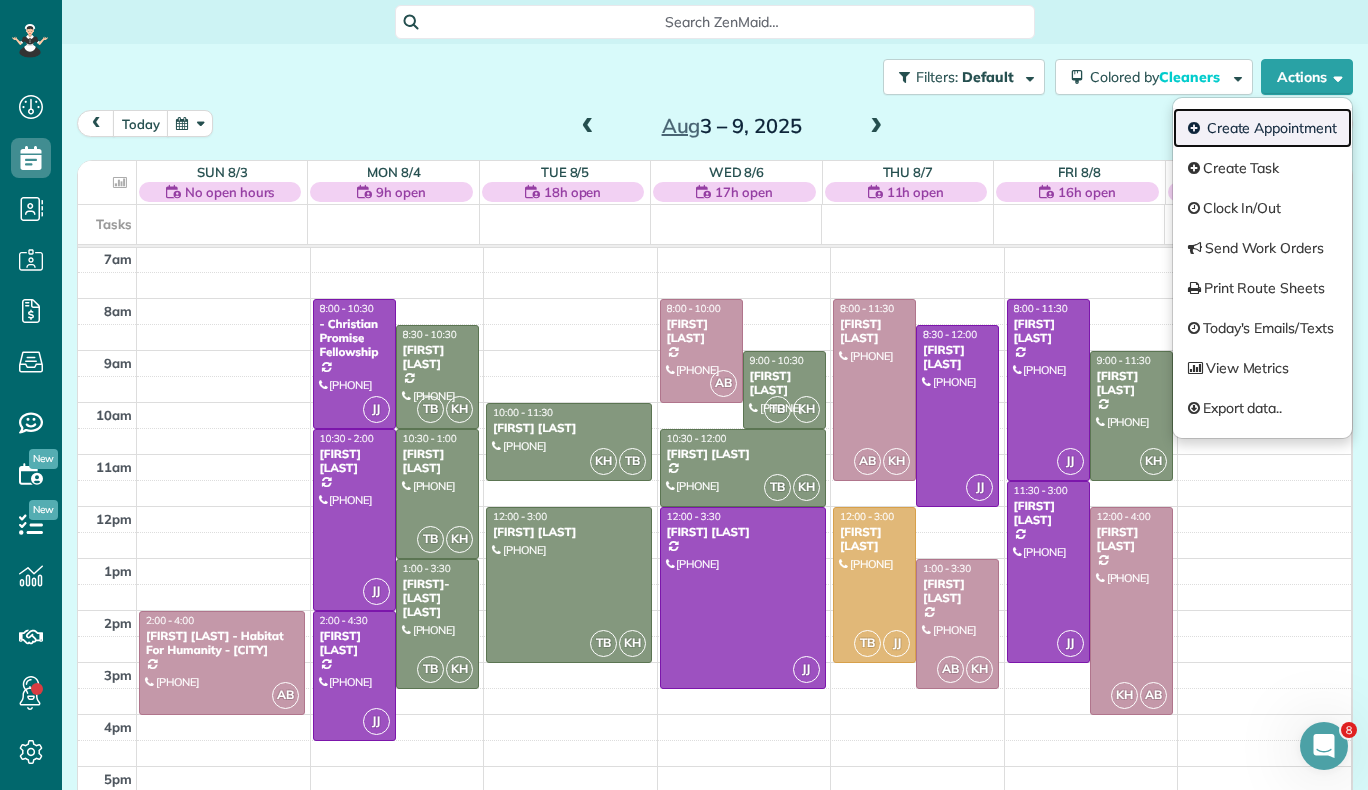 click on "Create Appointment" at bounding box center [1262, 128] 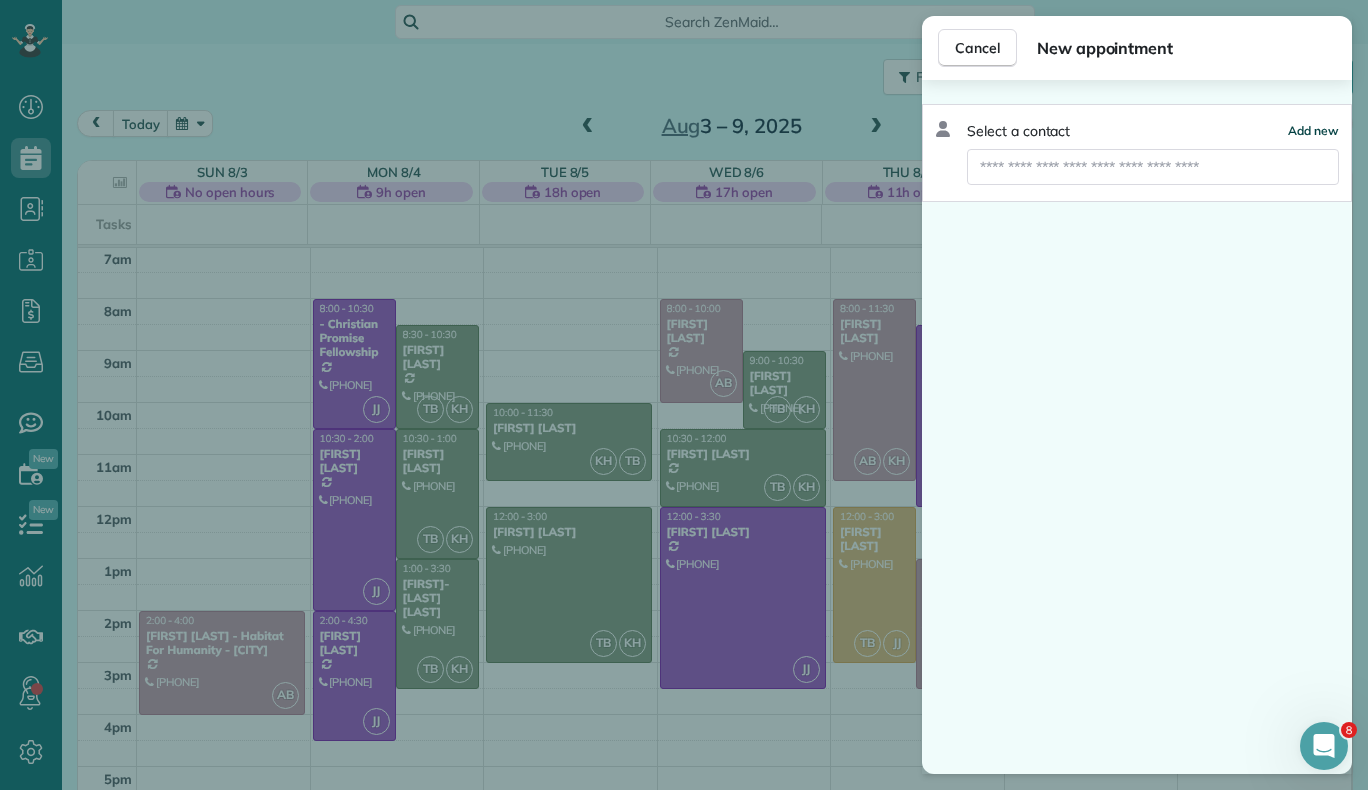 click on "Add new" at bounding box center [1313, 130] 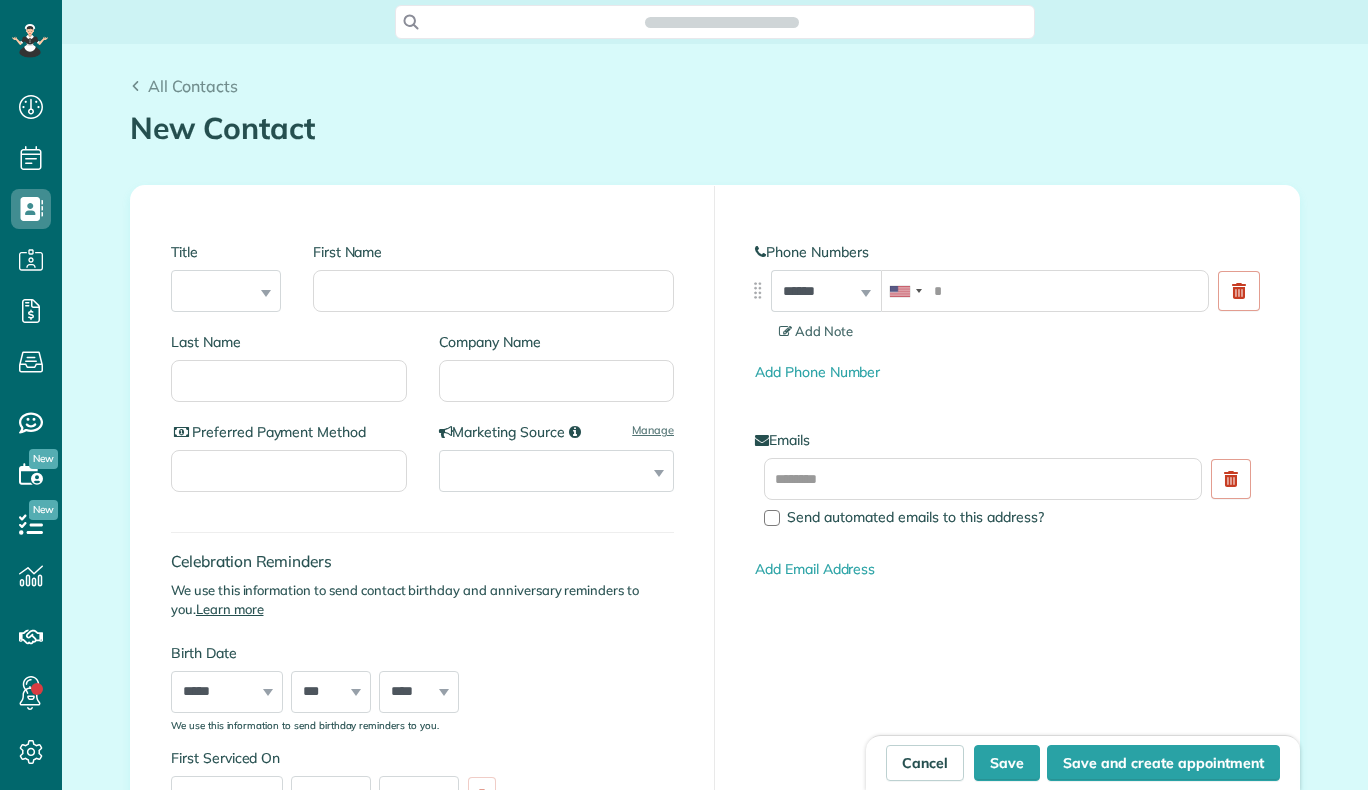 scroll, scrollTop: 0, scrollLeft: 0, axis: both 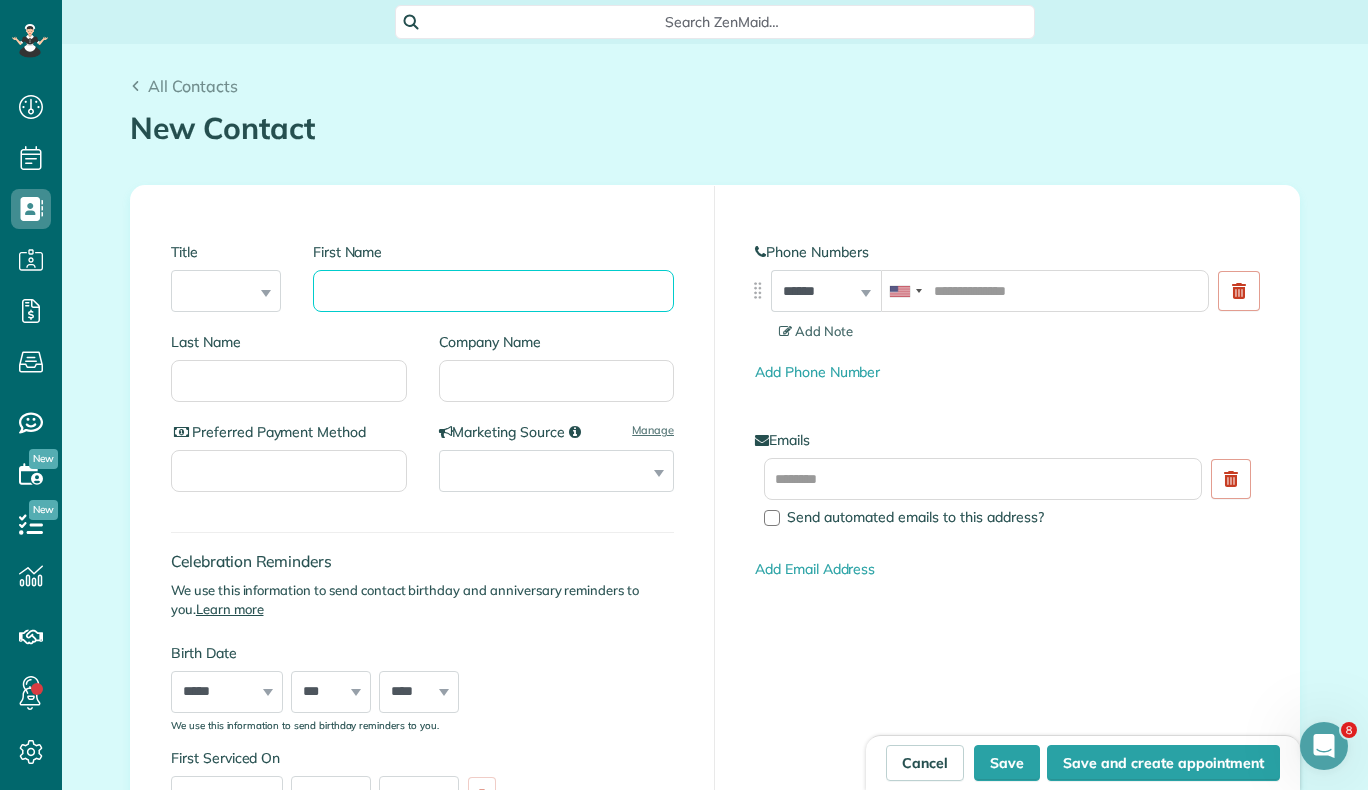 click on "First Name" at bounding box center (493, 291) 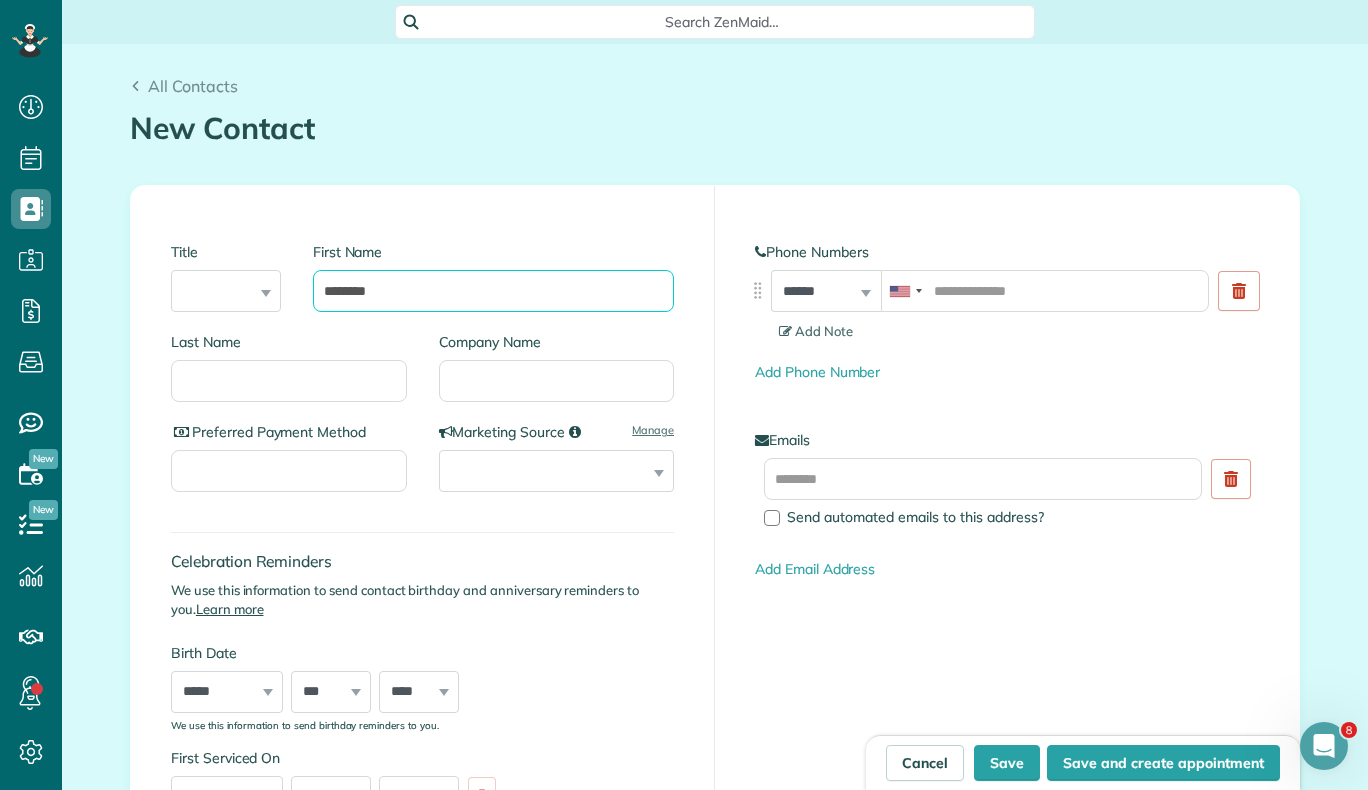 type on "********" 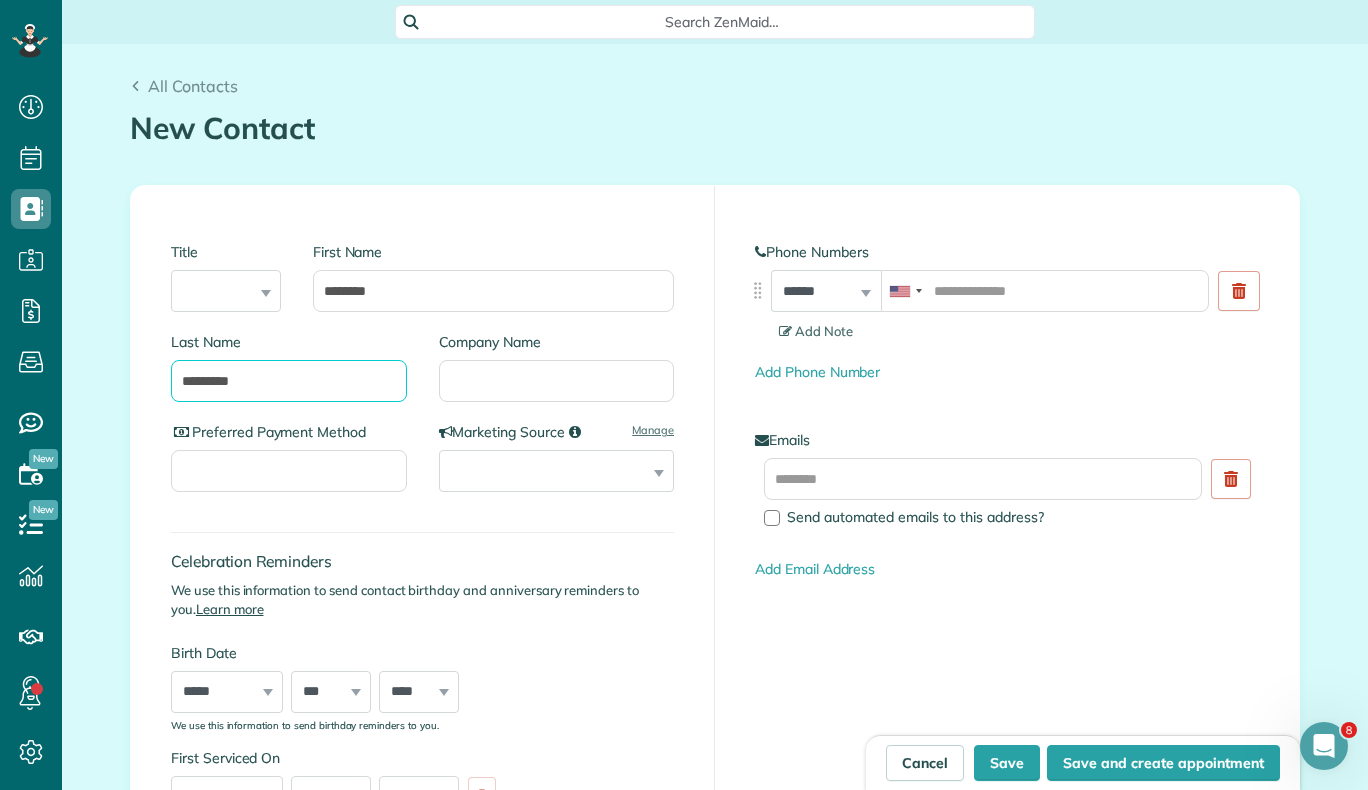 type on "*********" 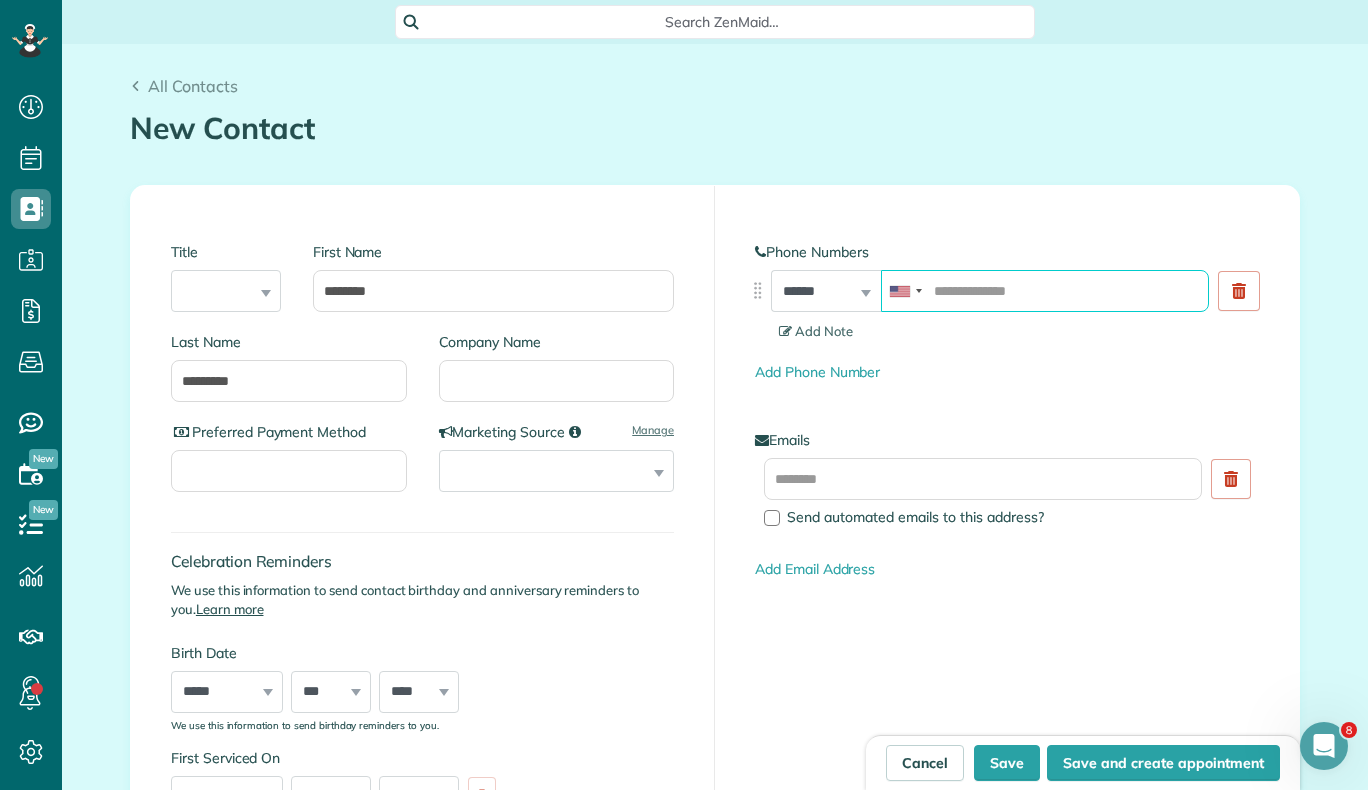 click at bounding box center [1045, 291] 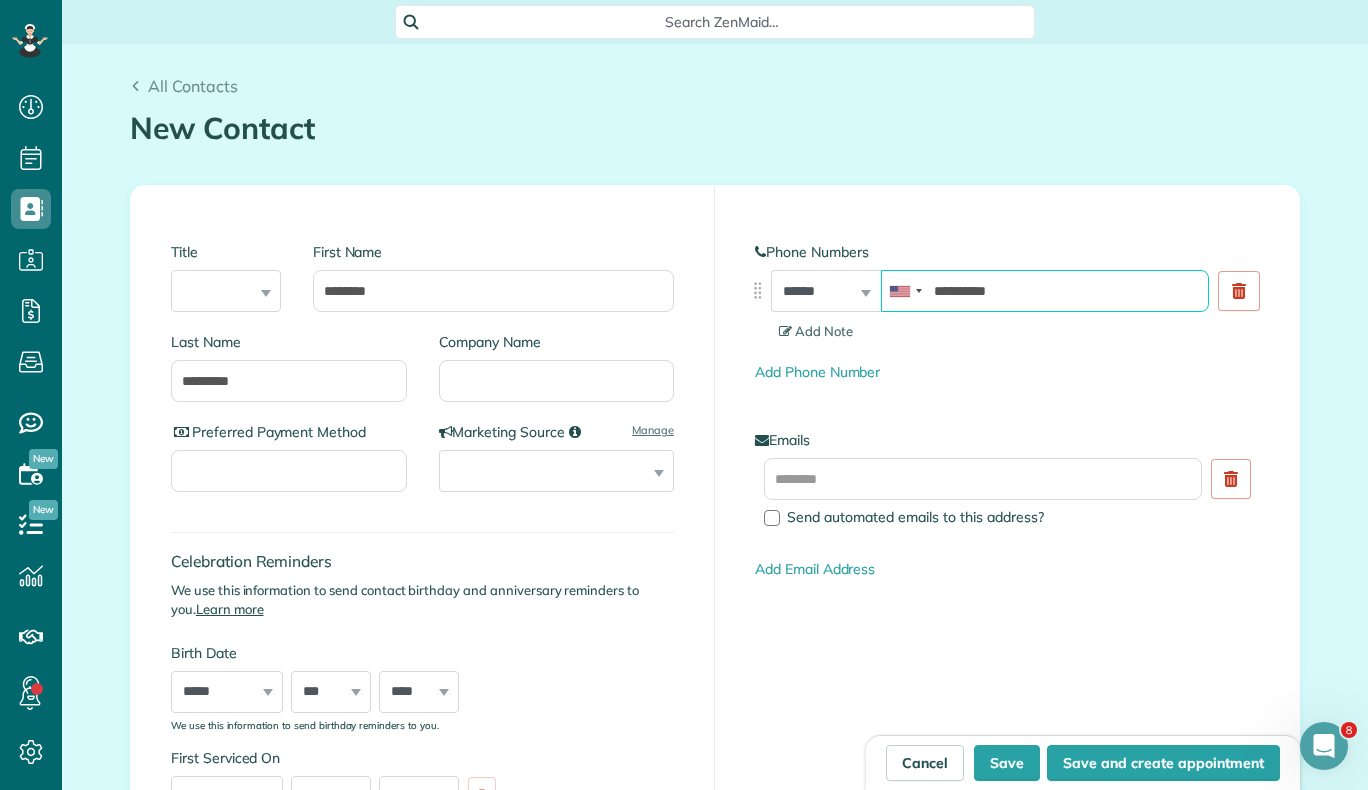 type on "**********" 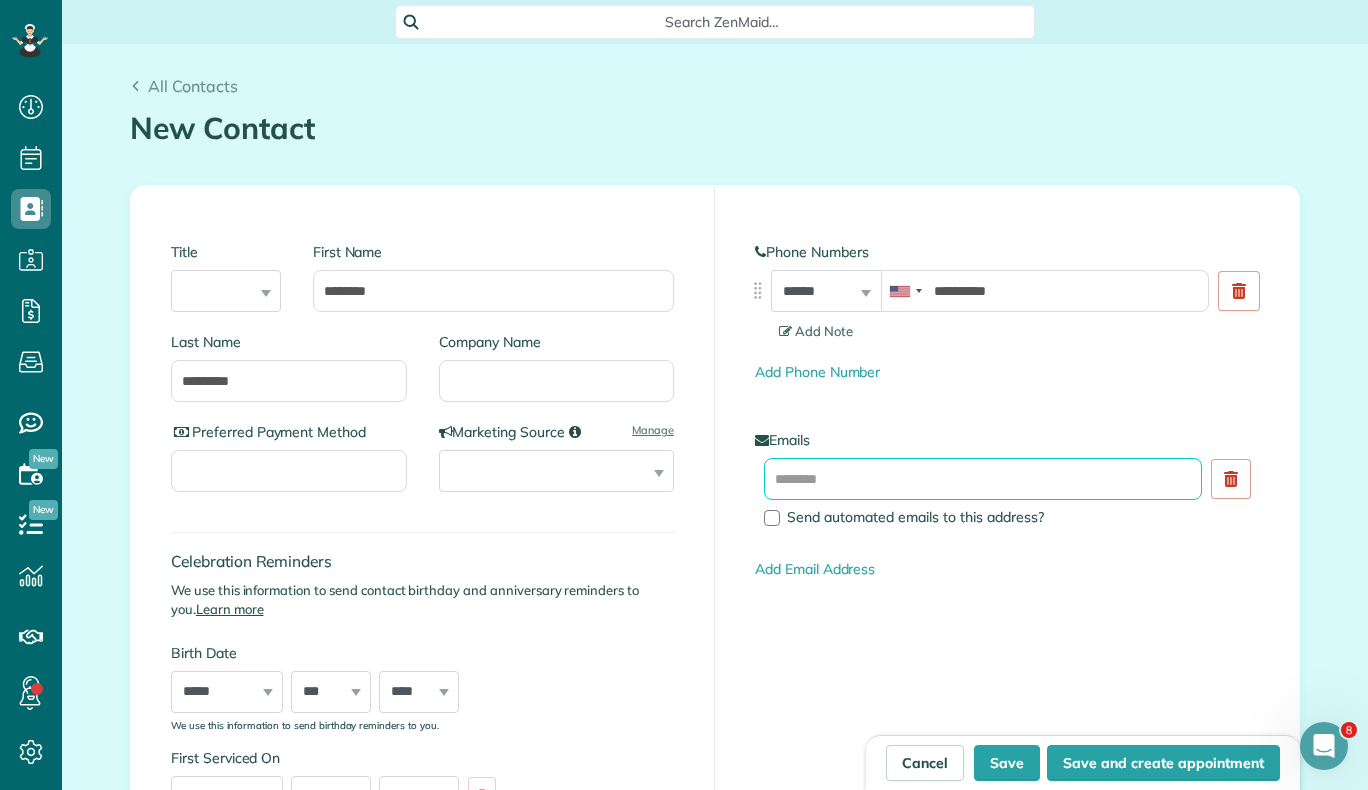 click at bounding box center [983, 479] 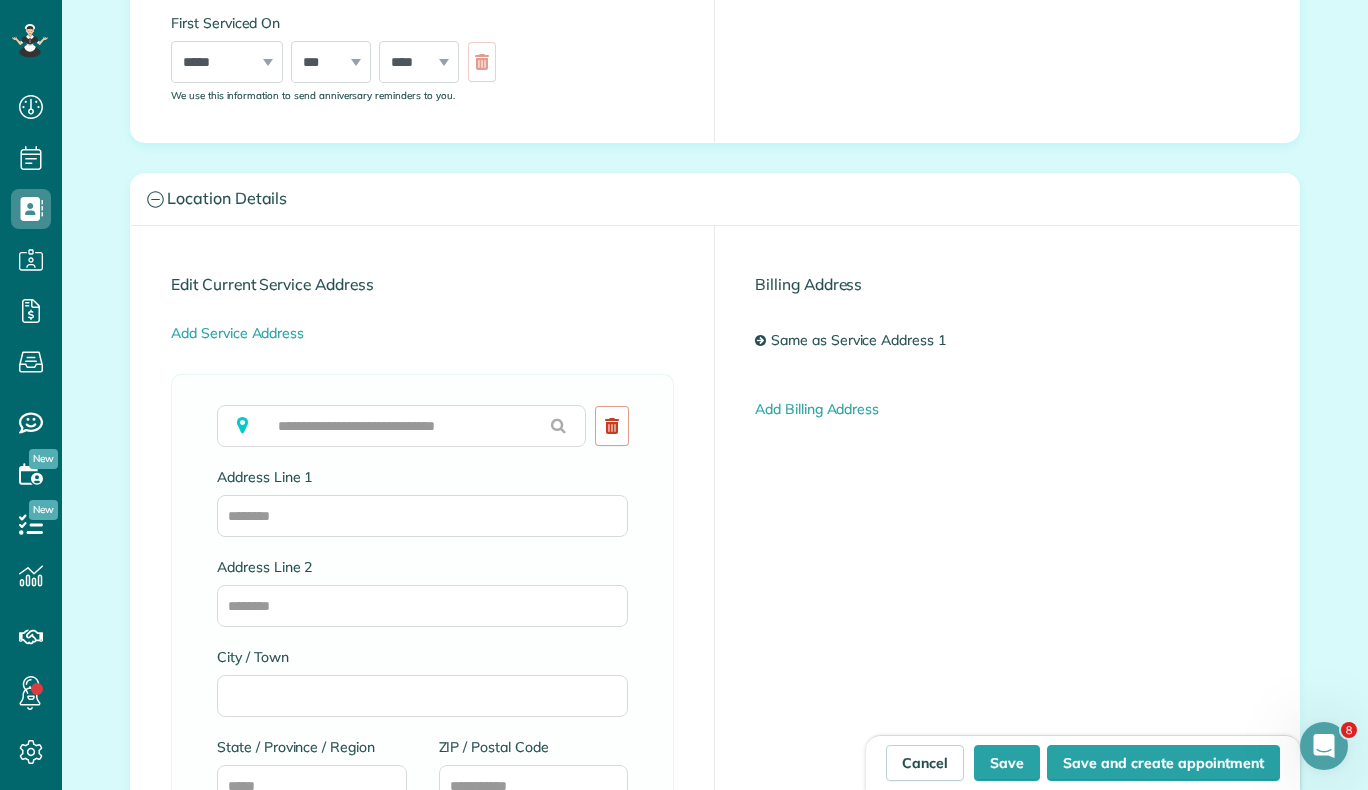 scroll, scrollTop: 737, scrollLeft: 0, axis: vertical 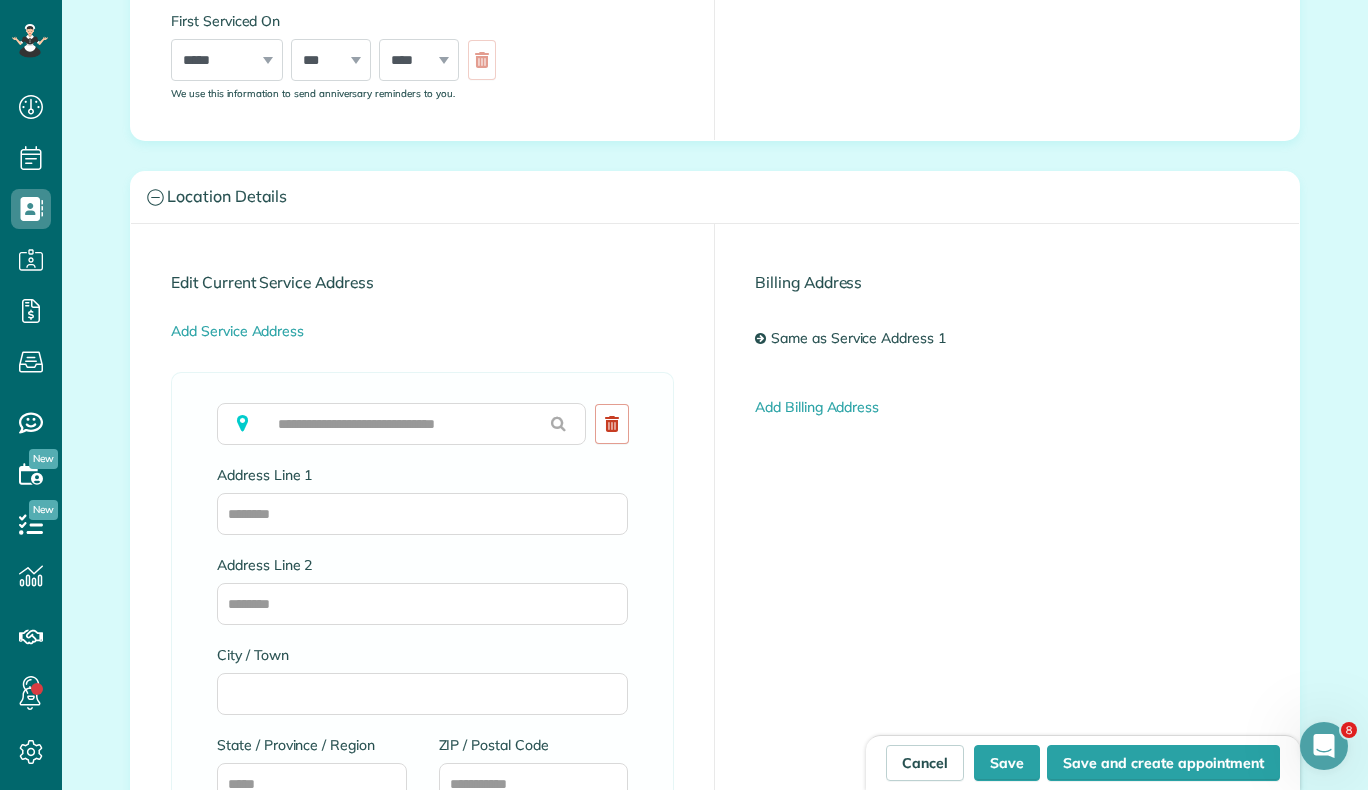 type on "**********" 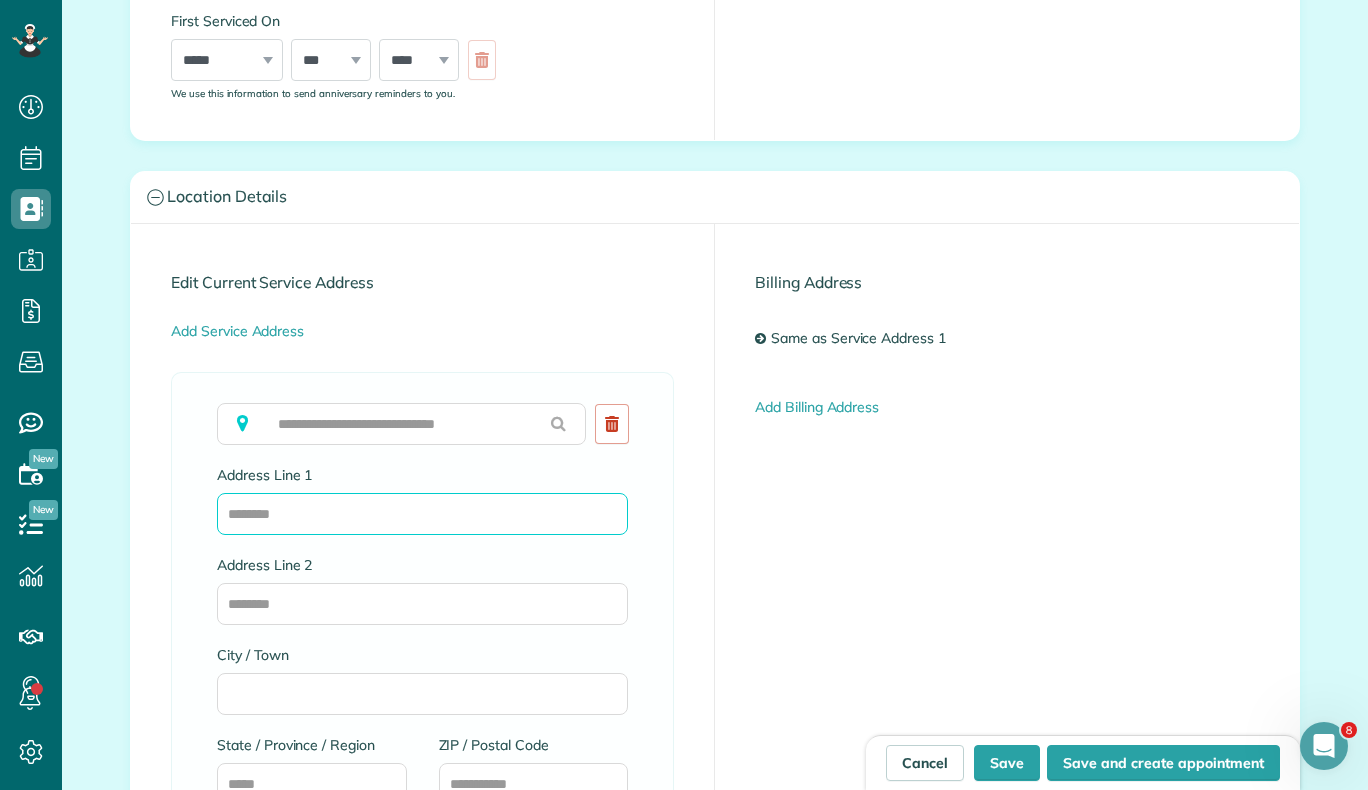 click on "Address Line 1" at bounding box center [422, 514] 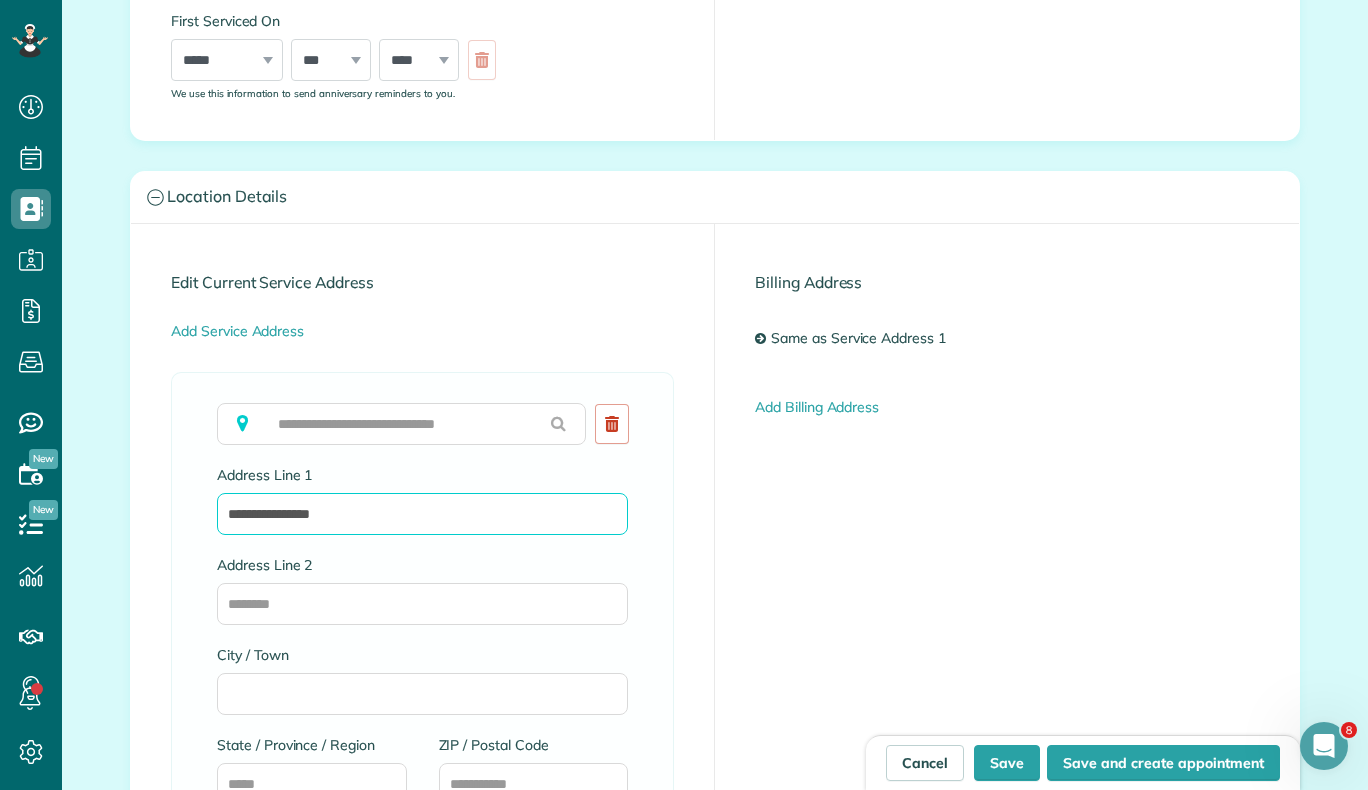 type on "**********" 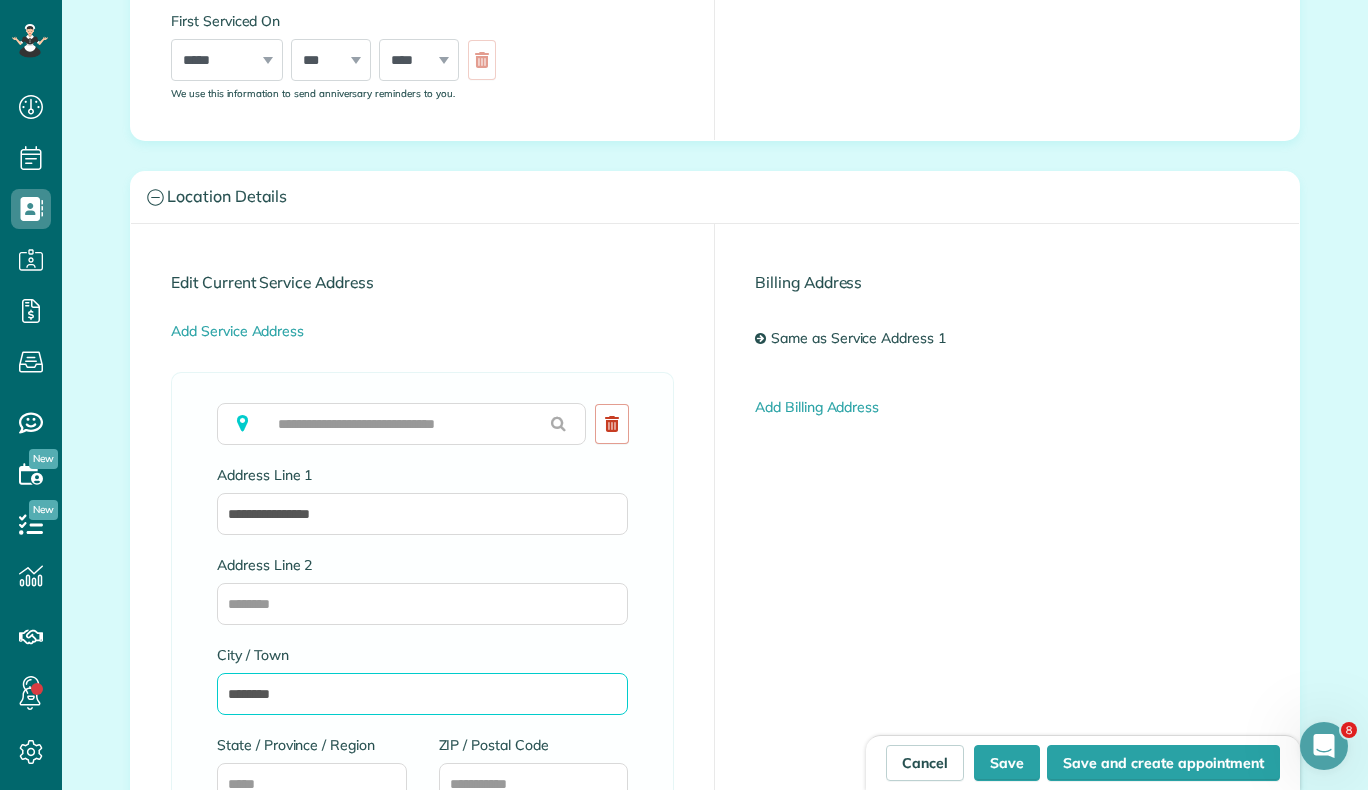 type on "********" 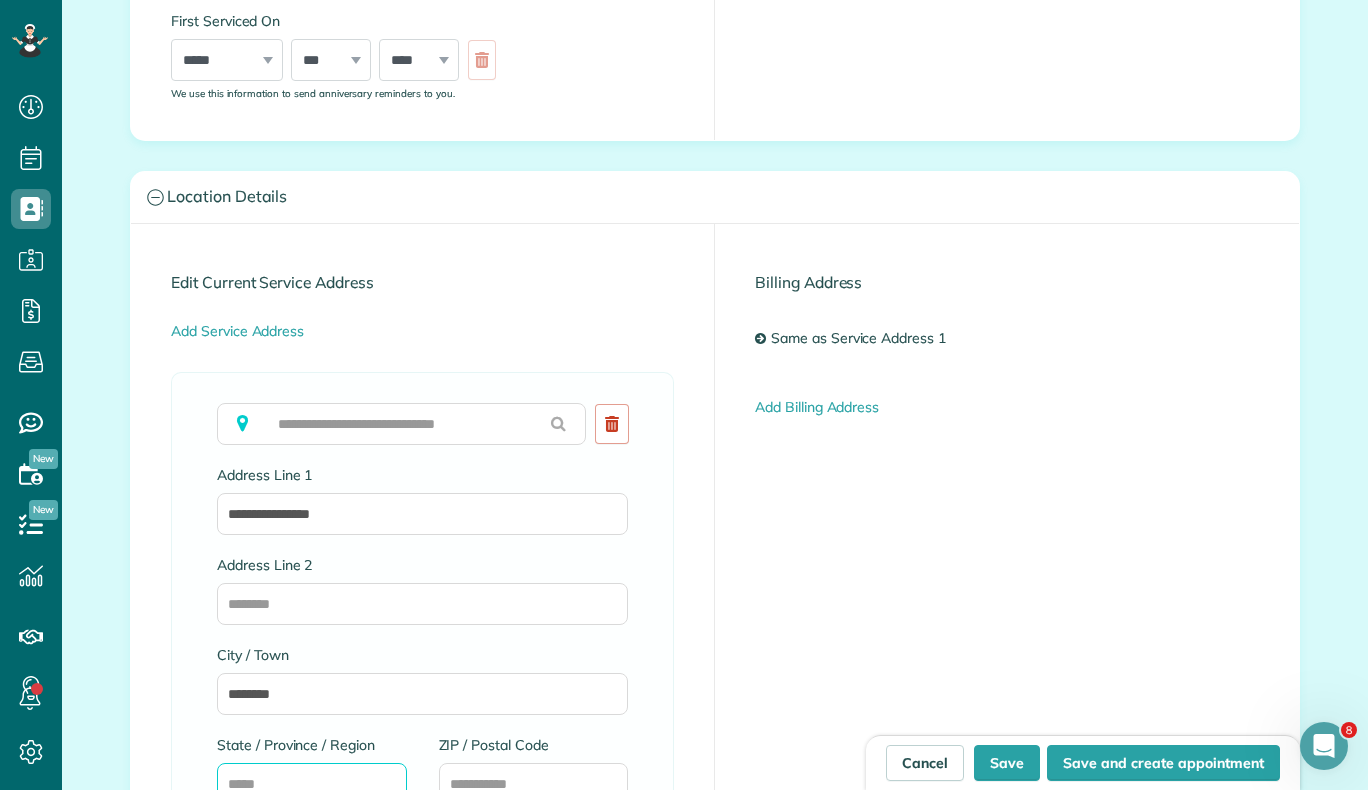 scroll, scrollTop: 752, scrollLeft: 0, axis: vertical 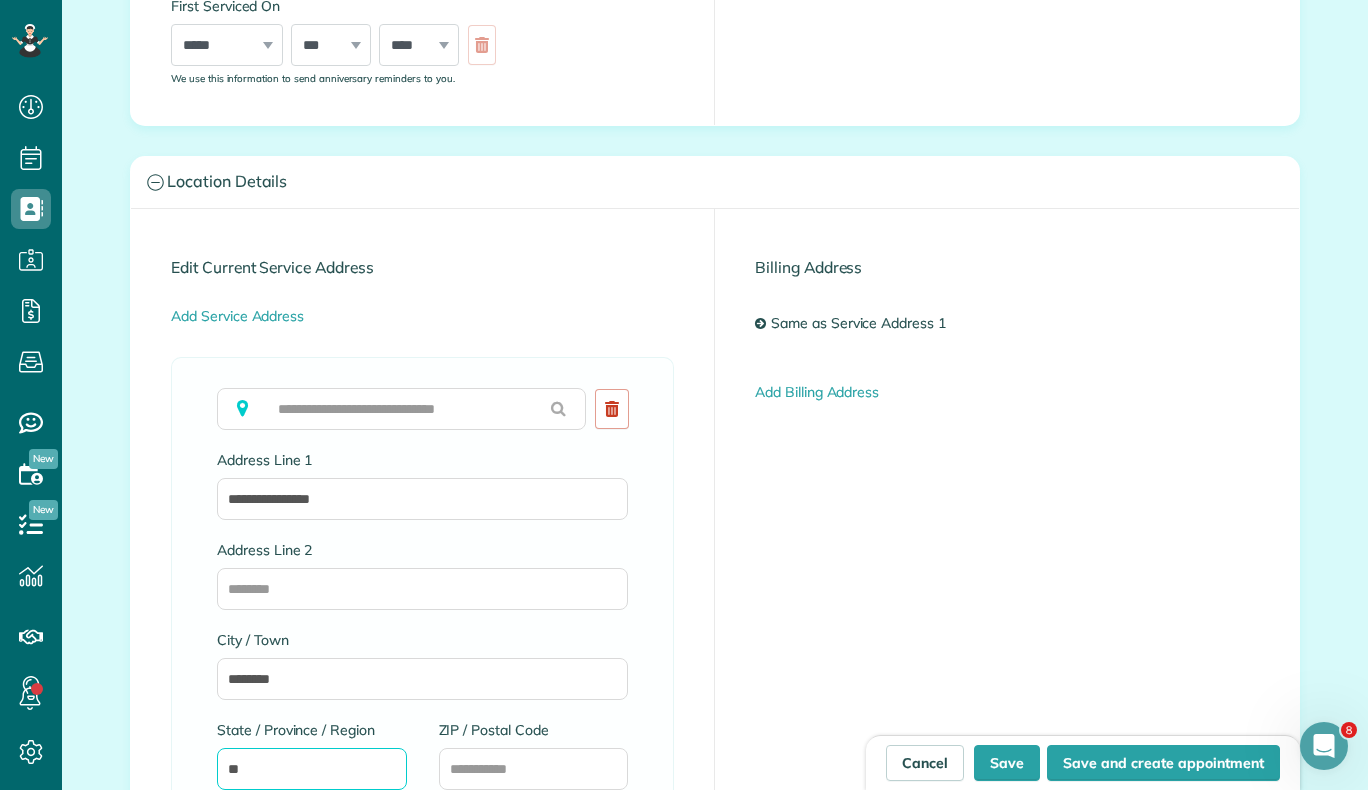 type on "**" 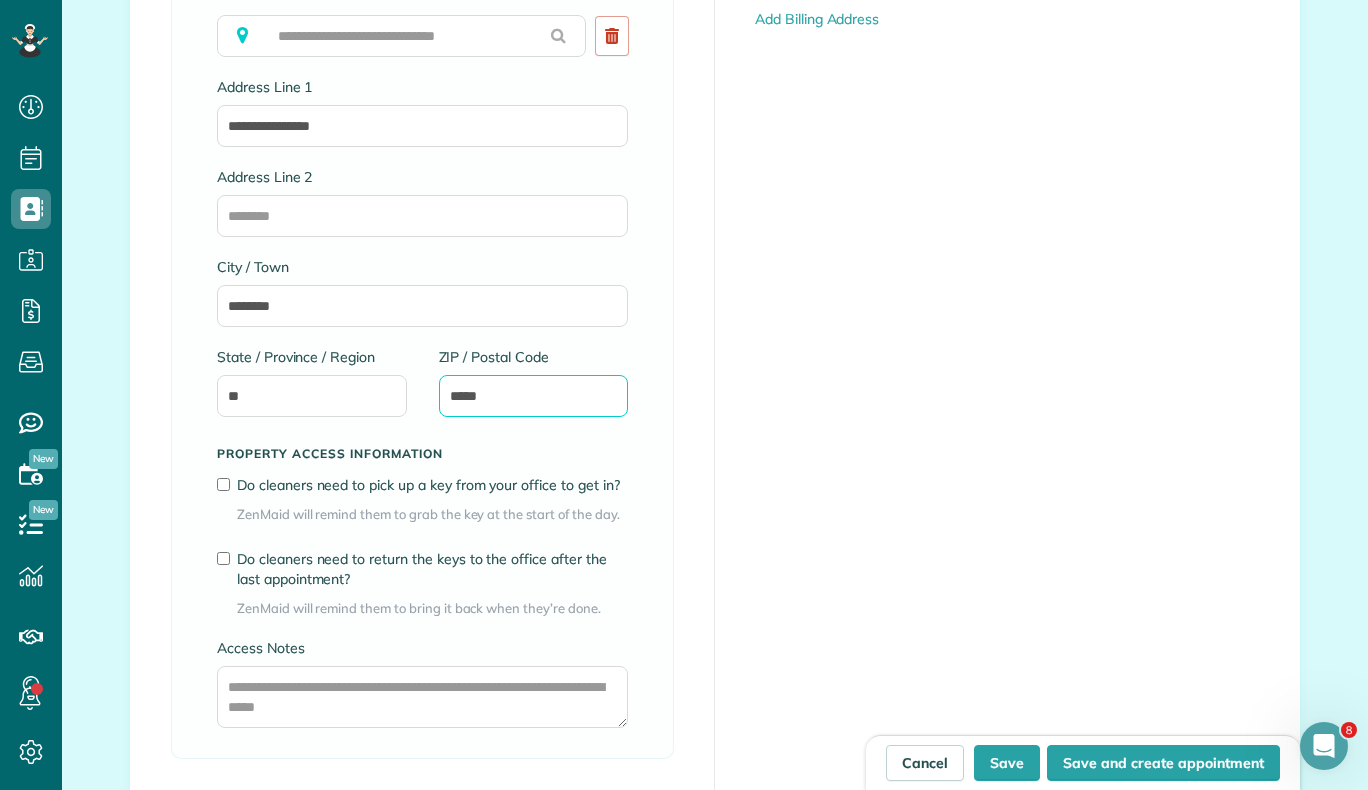 scroll, scrollTop: 1126, scrollLeft: 0, axis: vertical 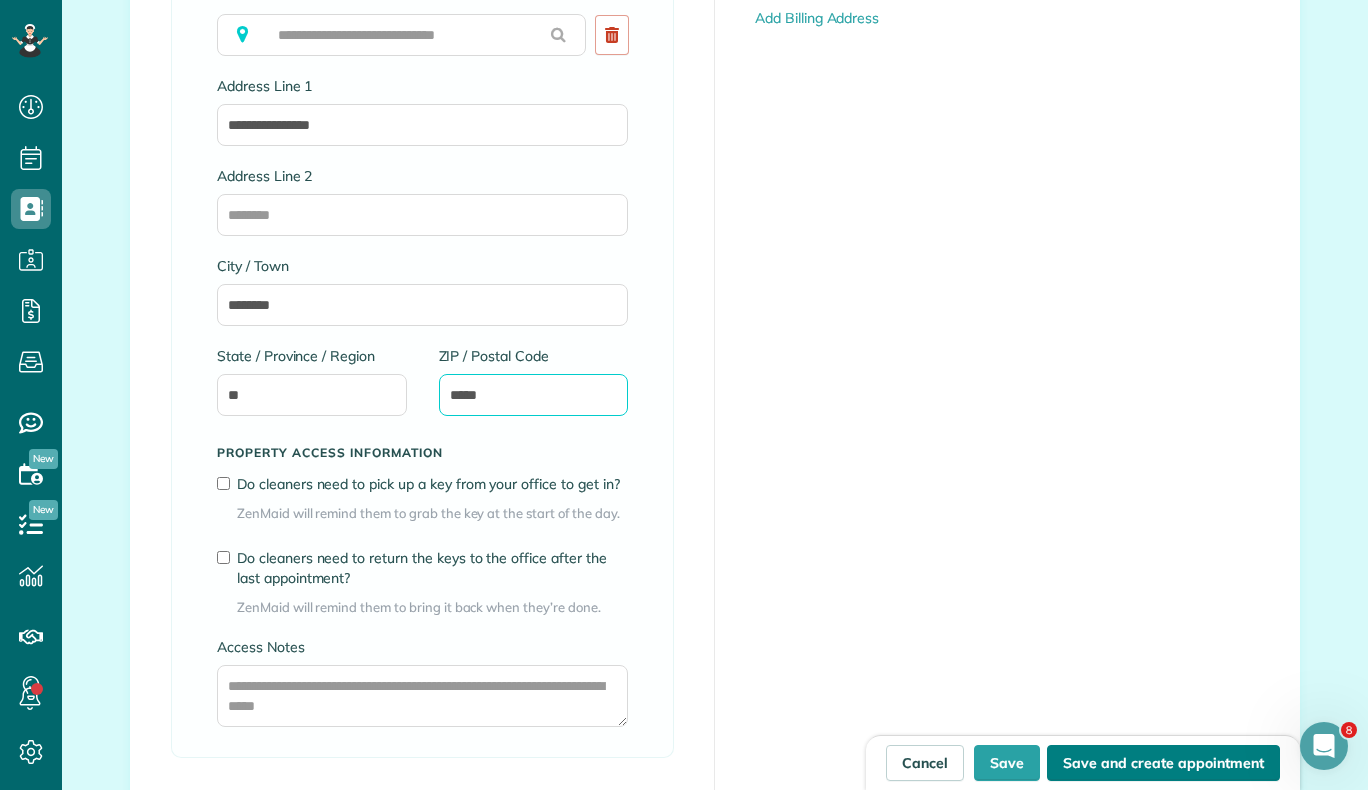 type on "*****" 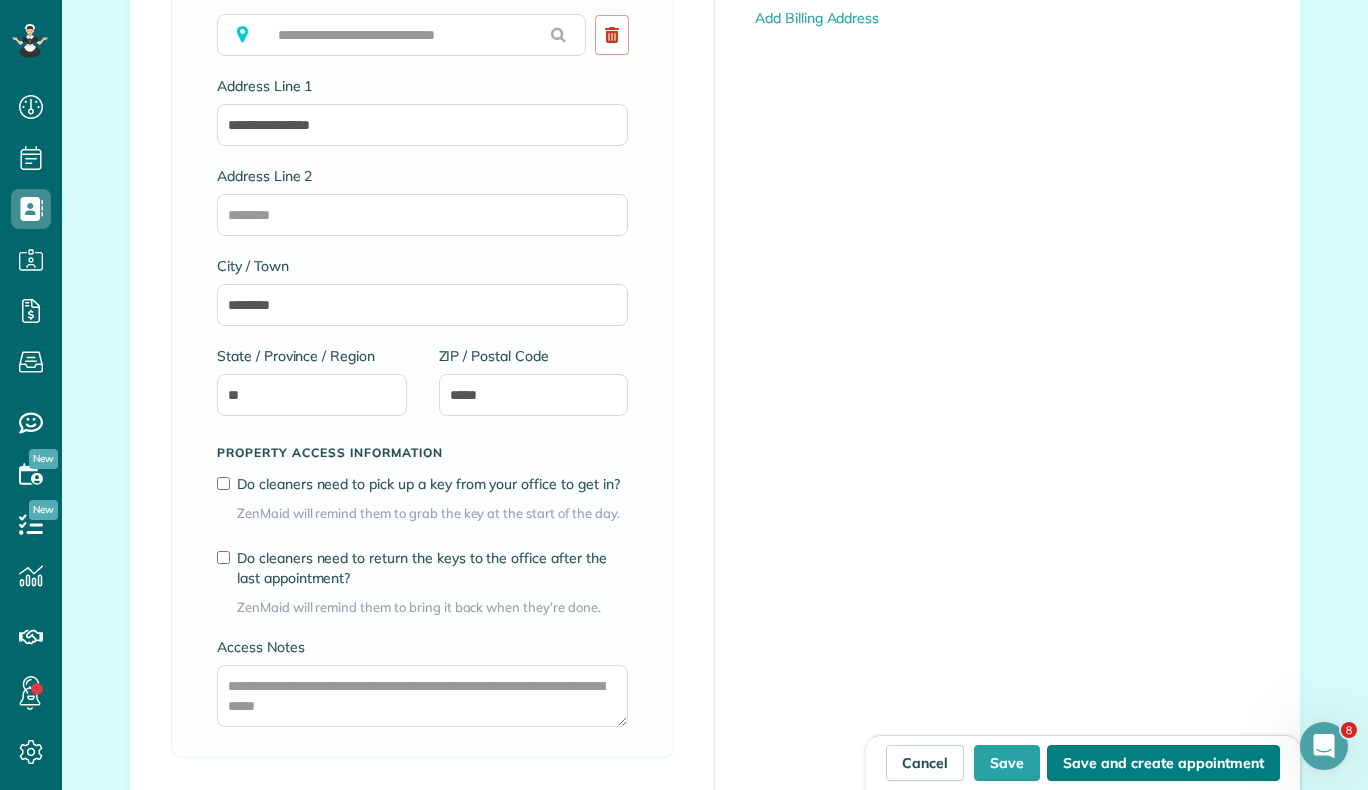 click on "Save and create appointment" at bounding box center (1163, 763) 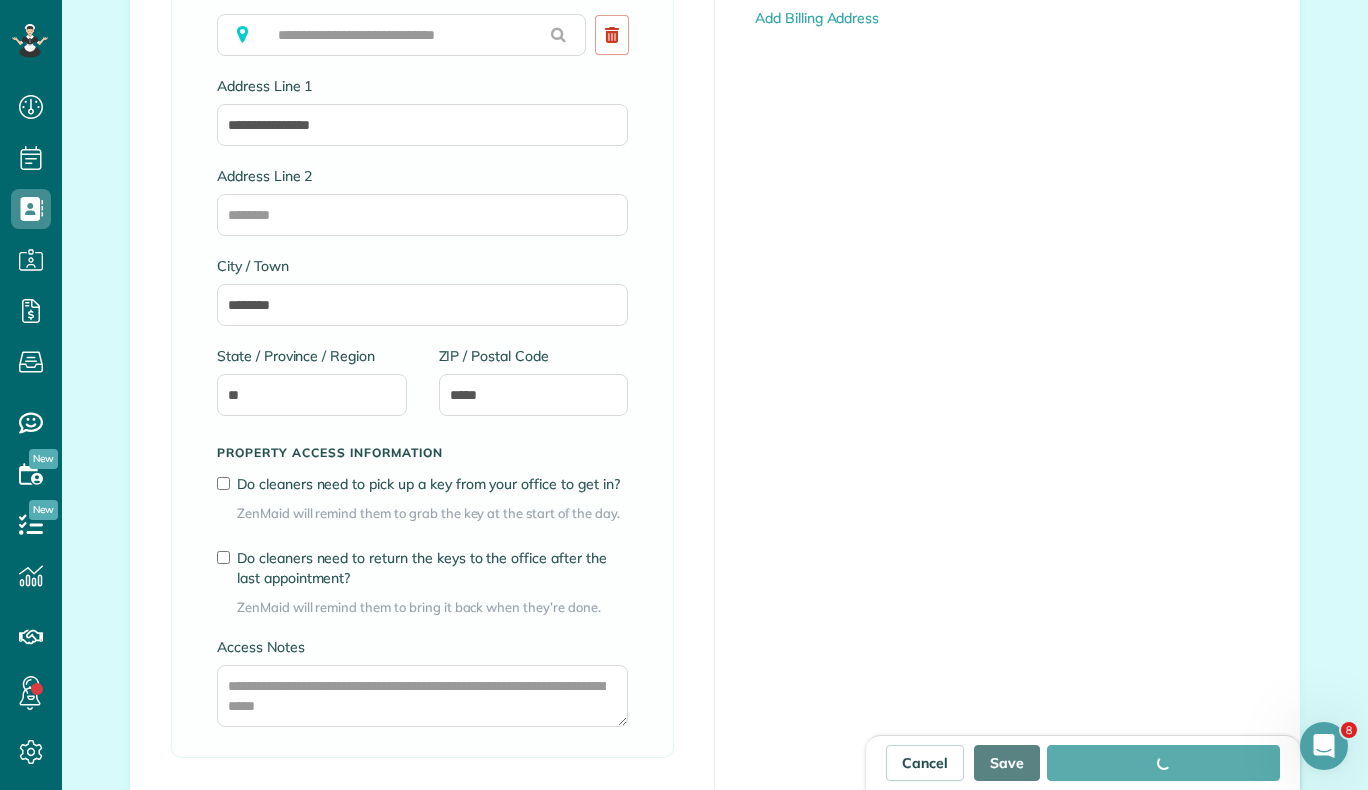 type on "**********" 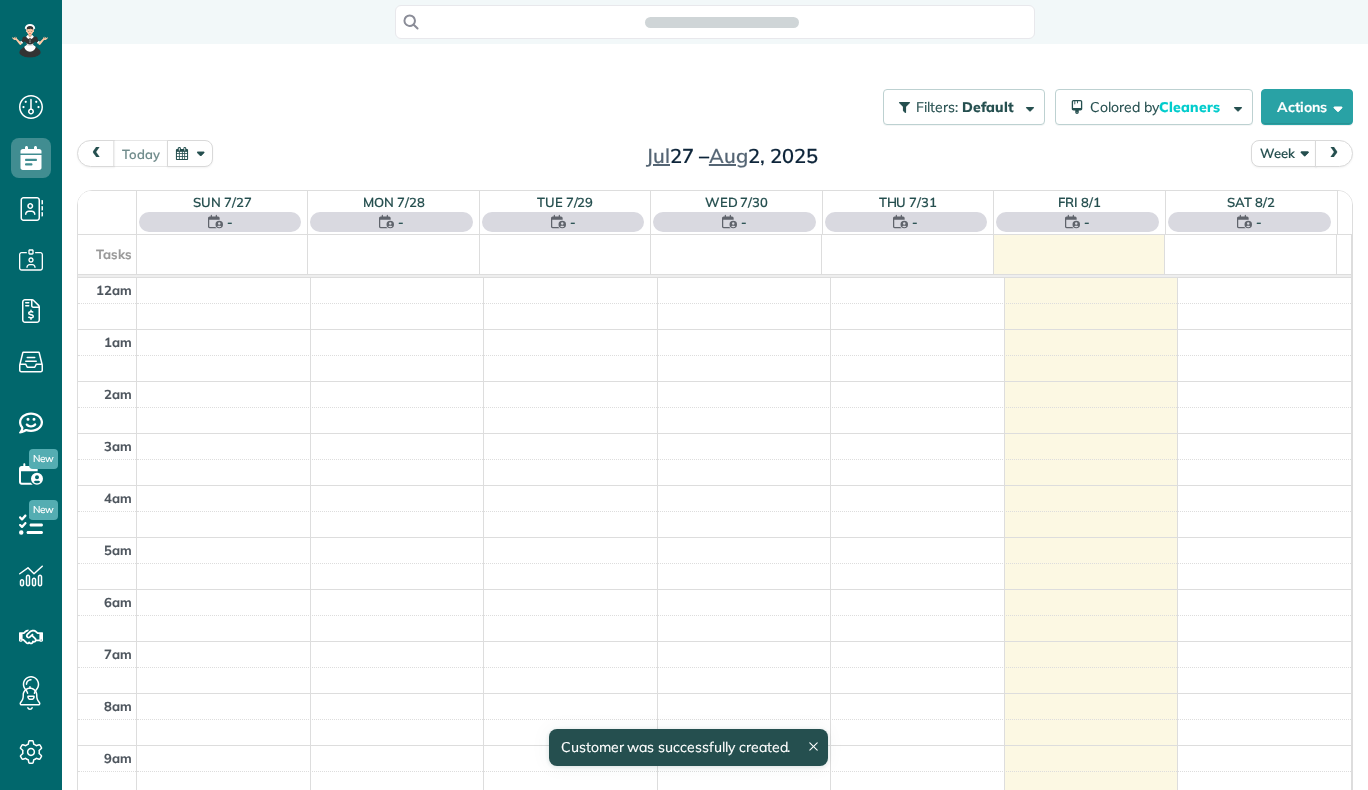 scroll, scrollTop: 0, scrollLeft: 0, axis: both 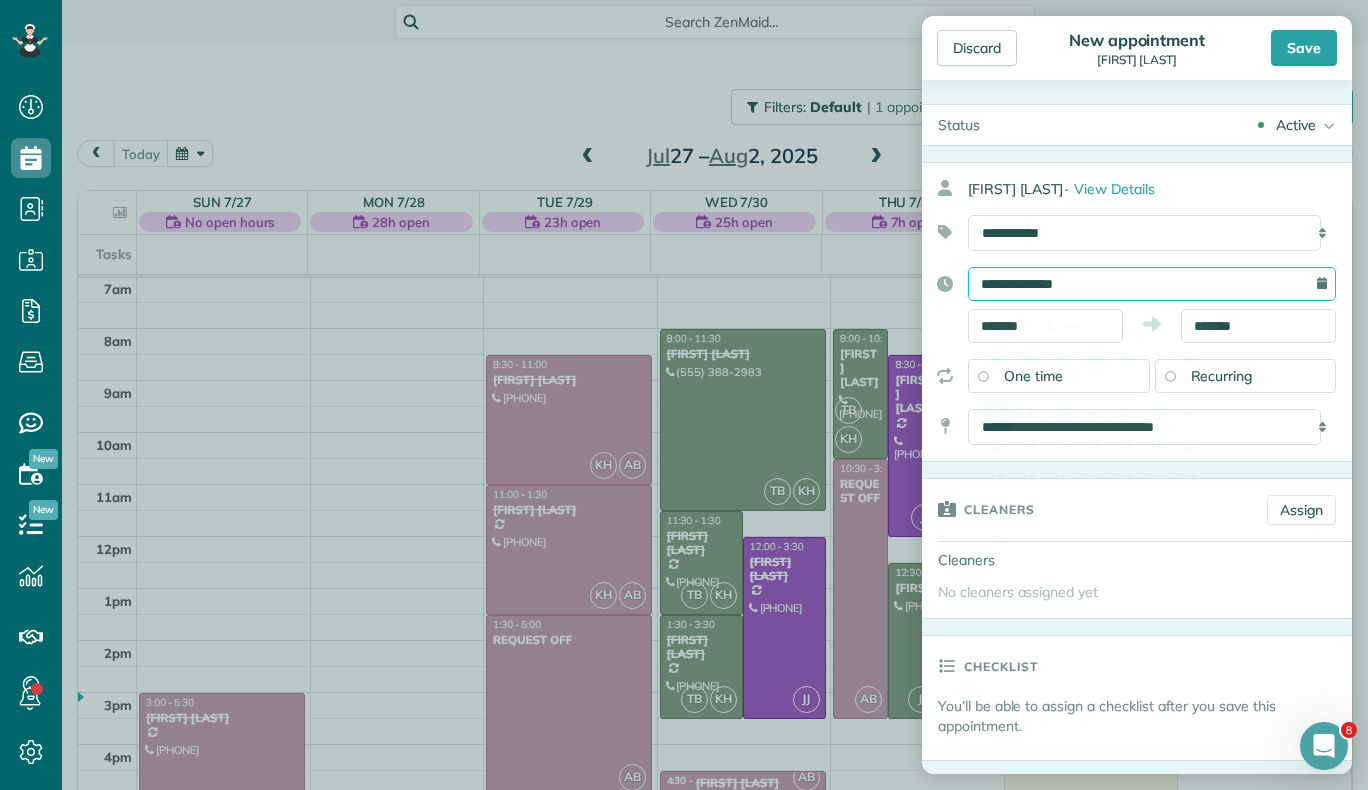 click on "**********" at bounding box center (1152, 284) 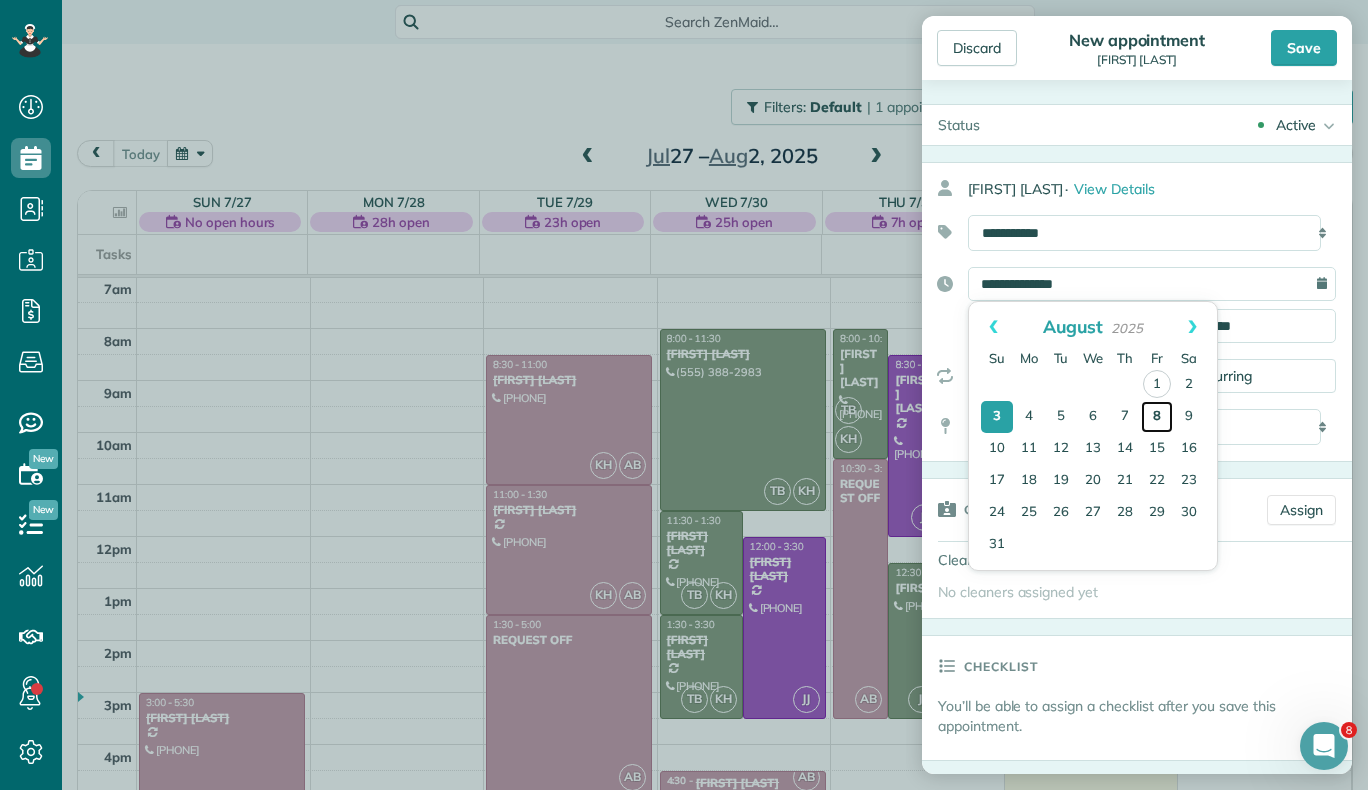 click on "8" at bounding box center (1157, 417) 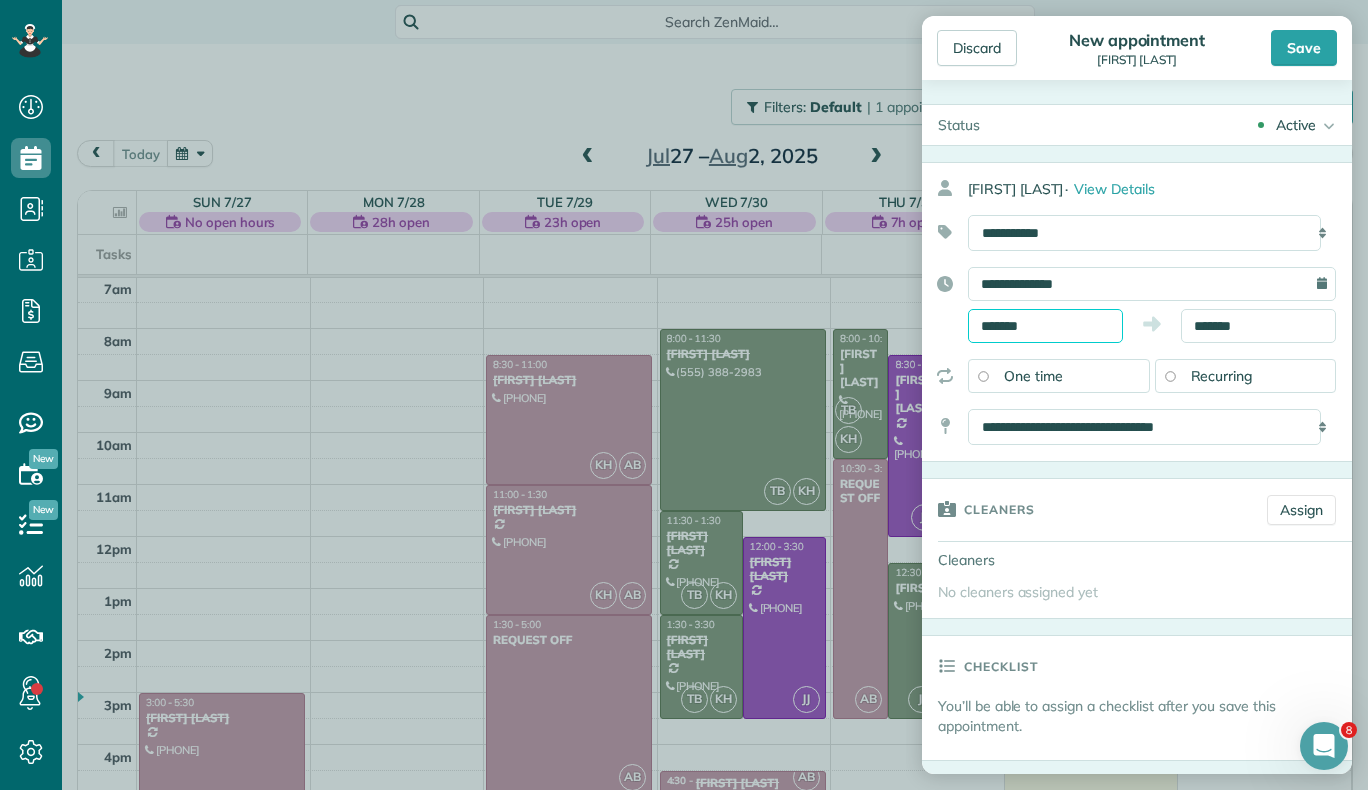 click on "*******" at bounding box center [1045, 326] 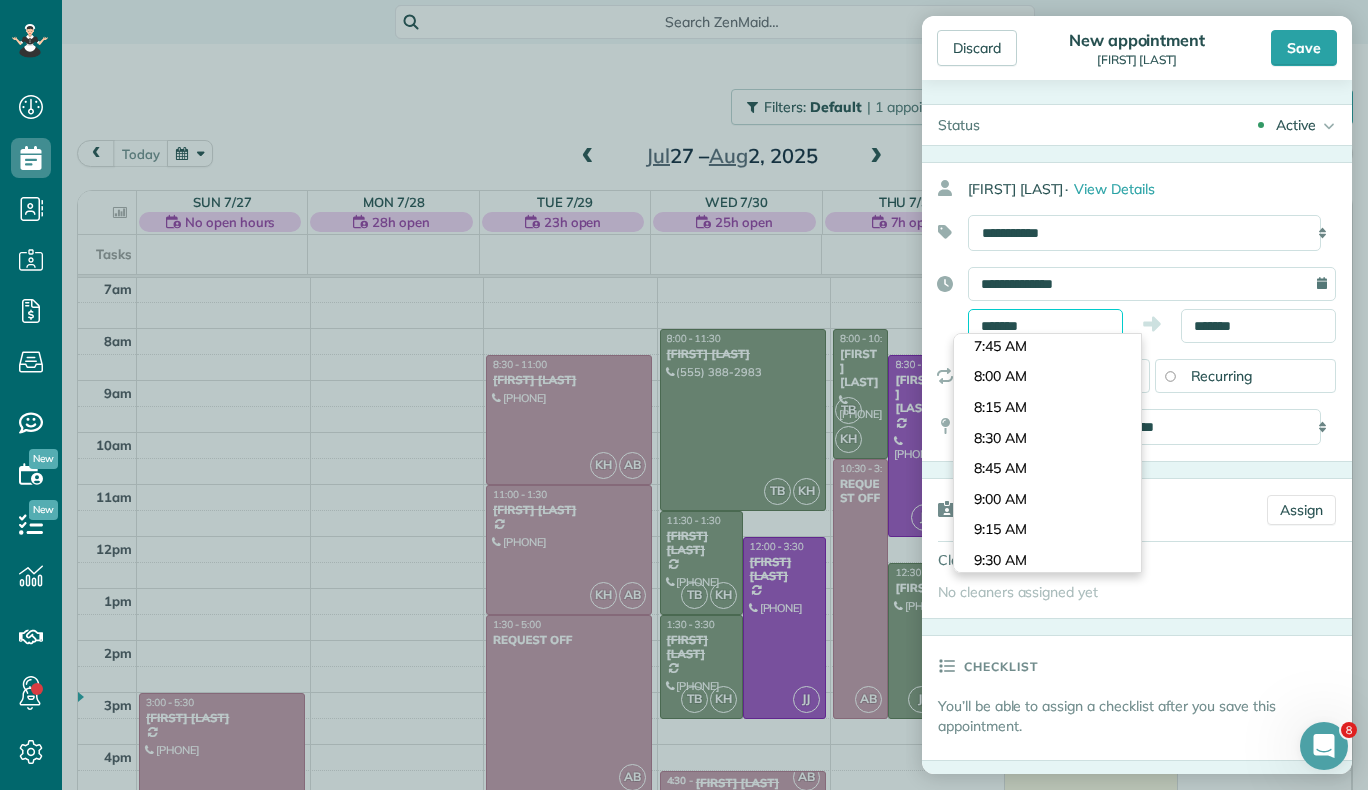 scroll, scrollTop: 918, scrollLeft: 0, axis: vertical 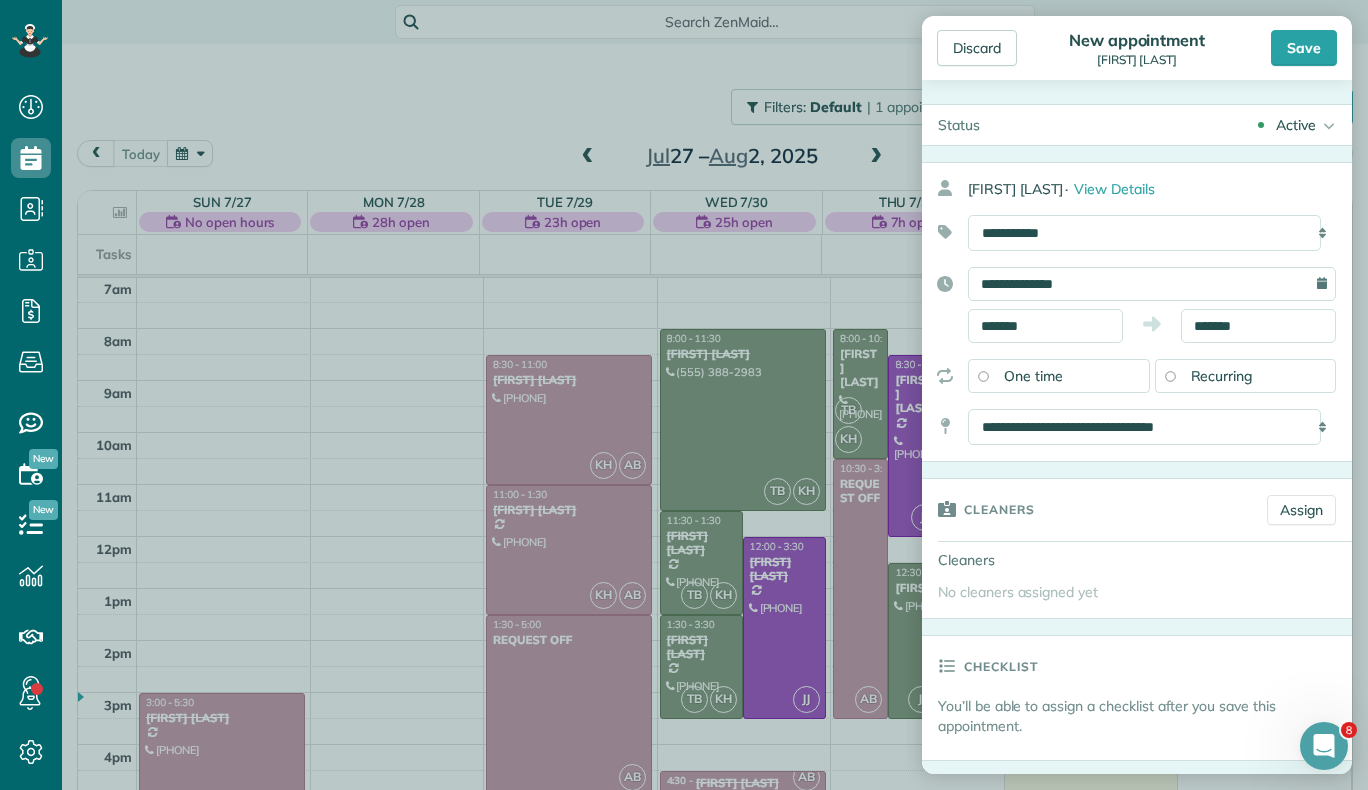 click on "Dashboard
Scheduling
Calendar View
List View
Dispatch View - Weekly scheduling (Beta)" at bounding box center [684, 395] 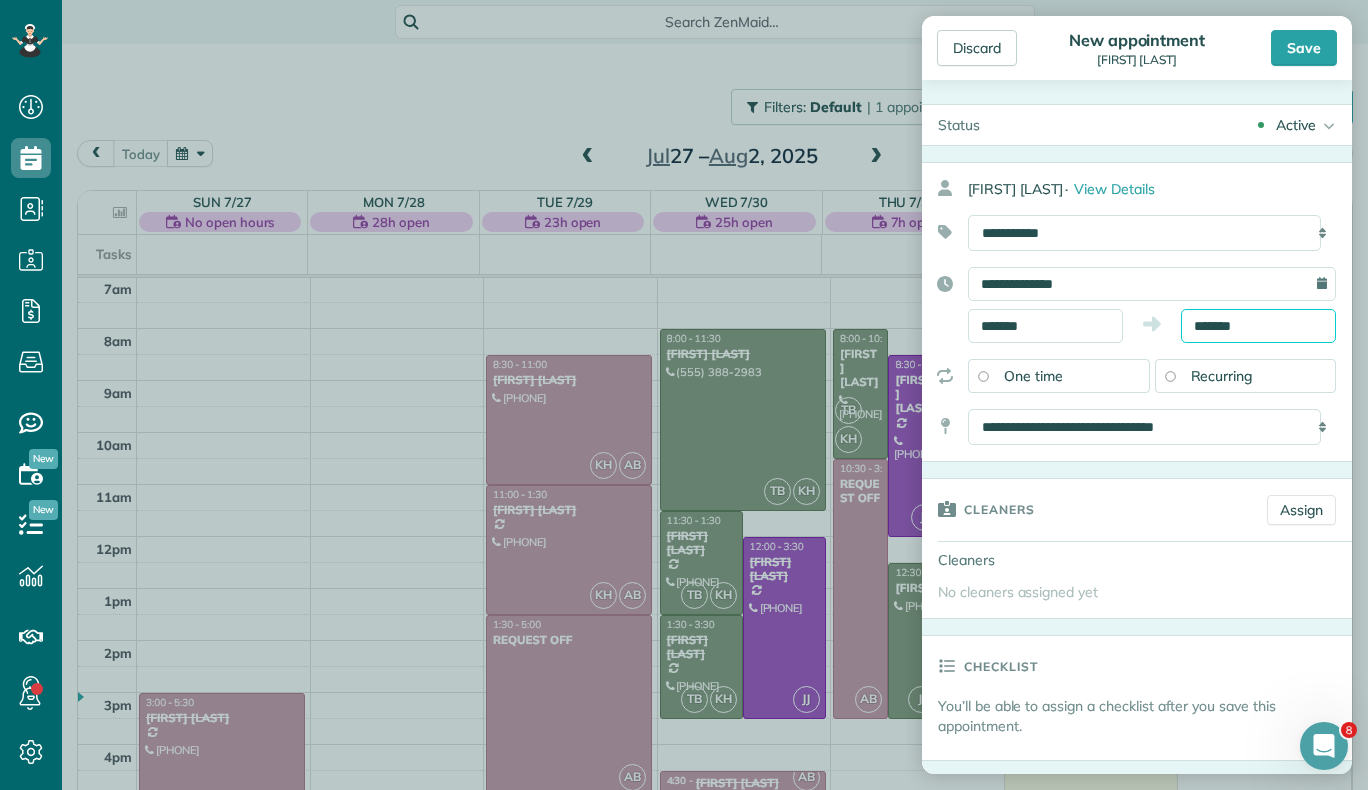 click on "Dashboard
Scheduling
Calendar View
List View
Dispatch View - Weekly scheduling (Beta)" at bounding box center (684, 395) 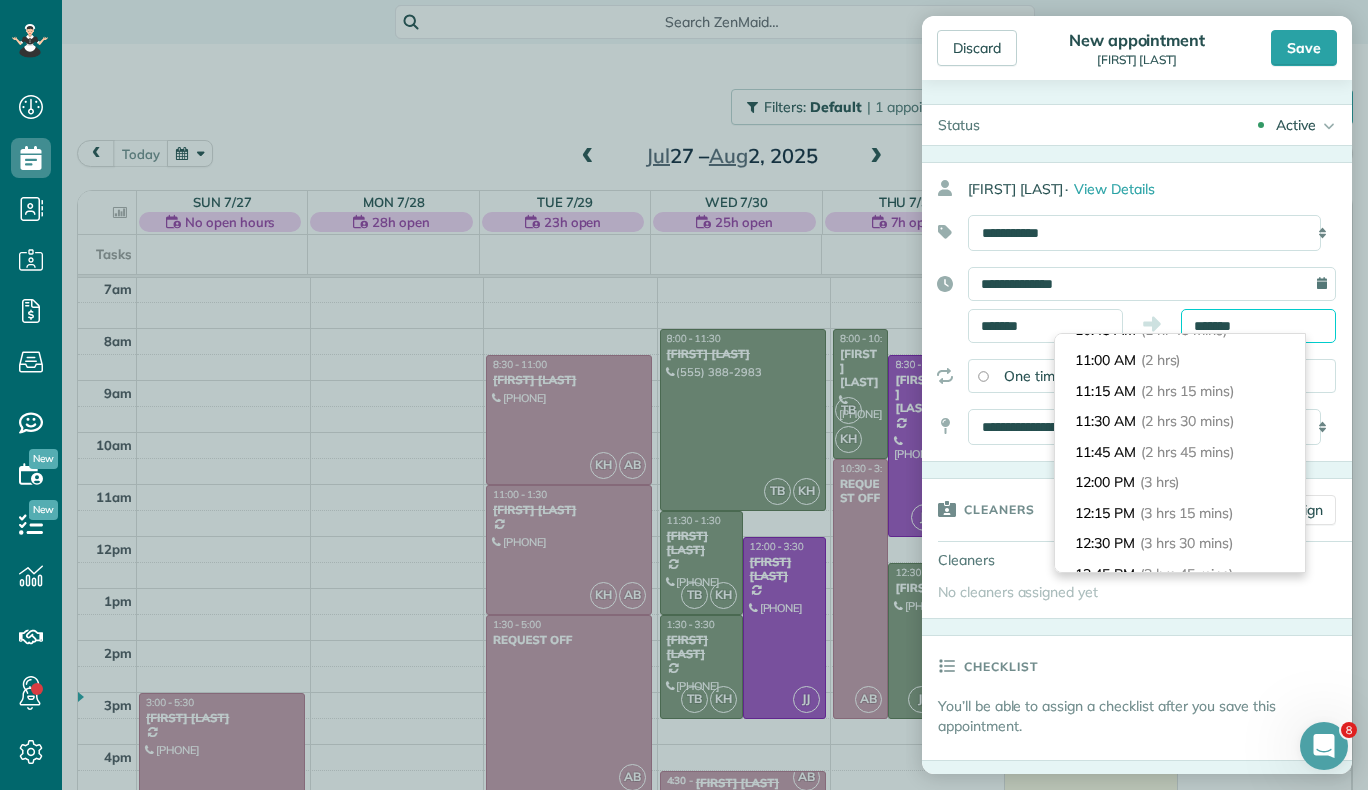 scroll, scrollTop: 231, scrollLeft: 0, axis: vertical 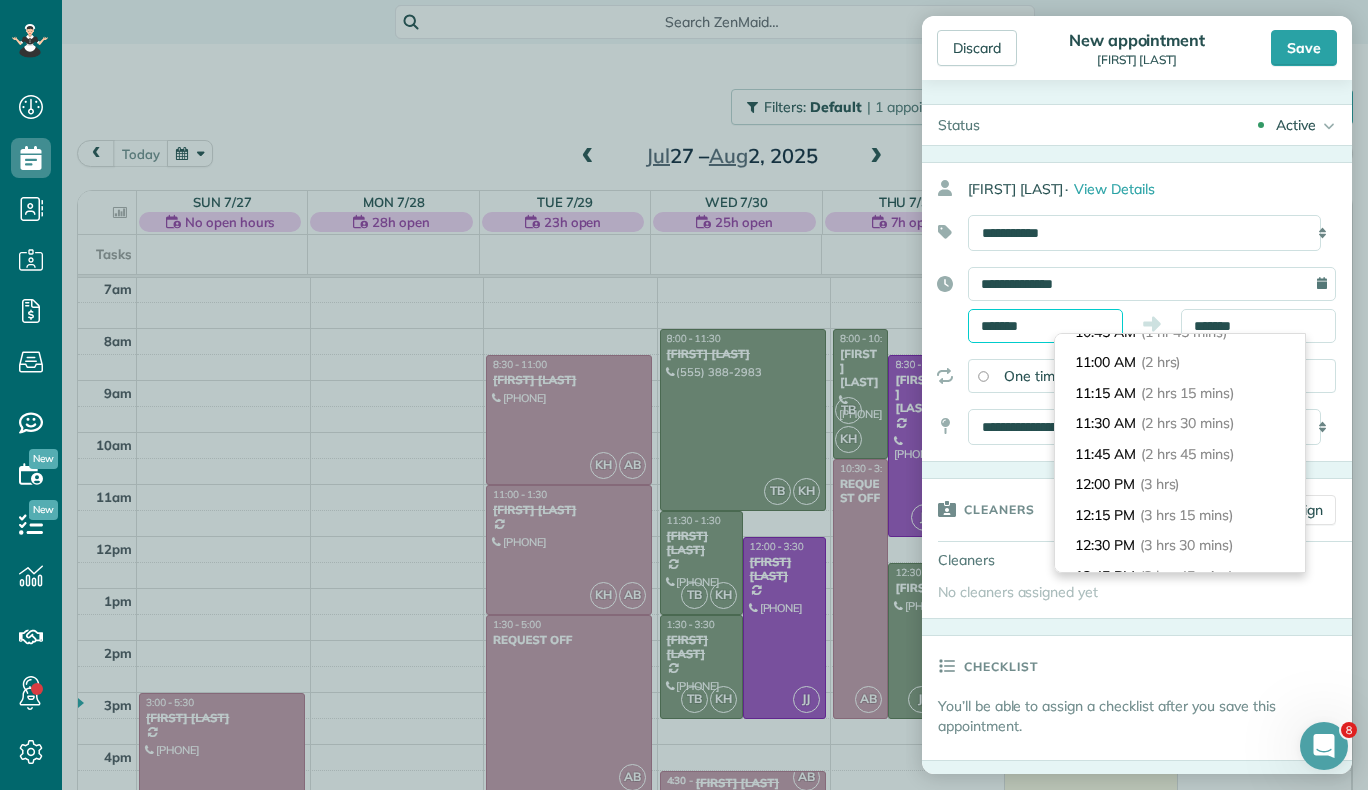 click on "*******" at bounding box center [1045, 326] 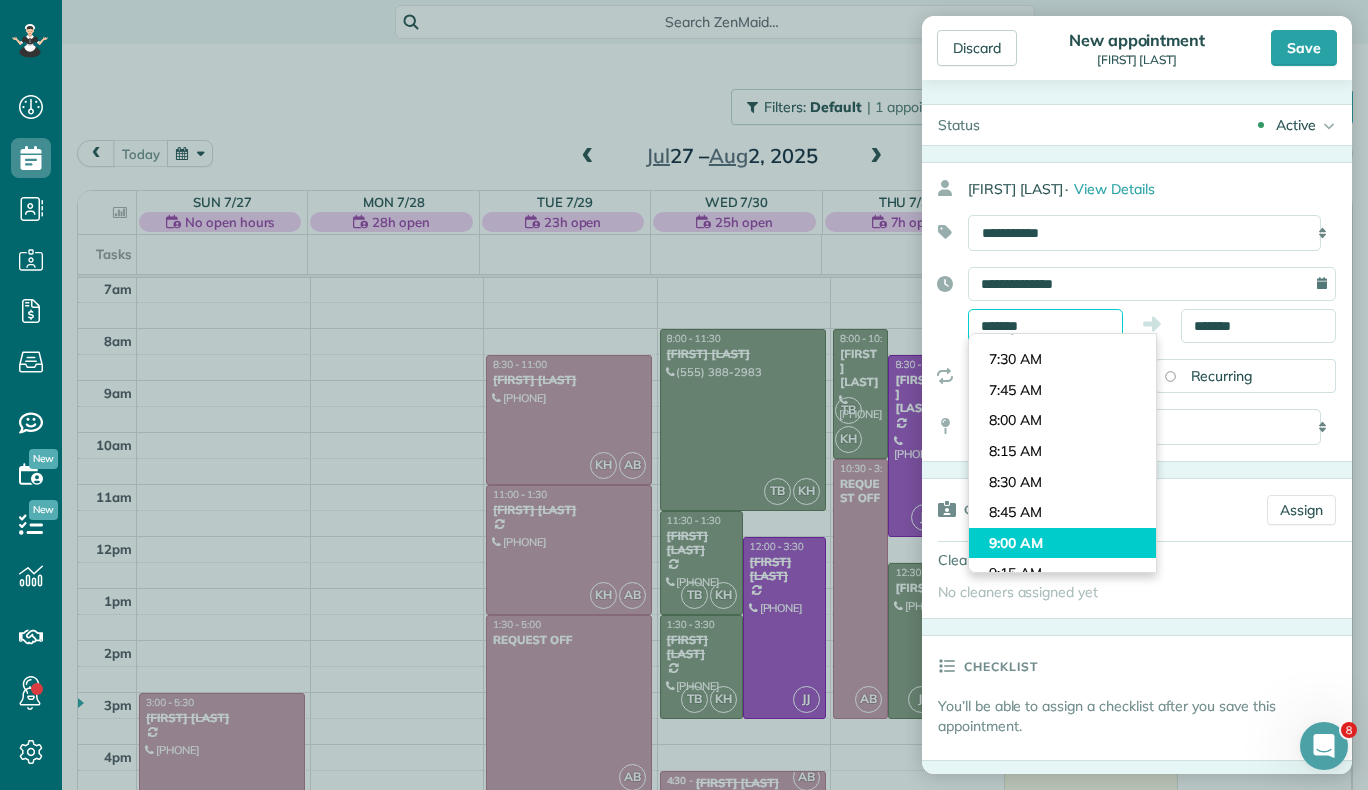 scroll, scrollTop: 874, scrollLeft: 0, axis: vertical 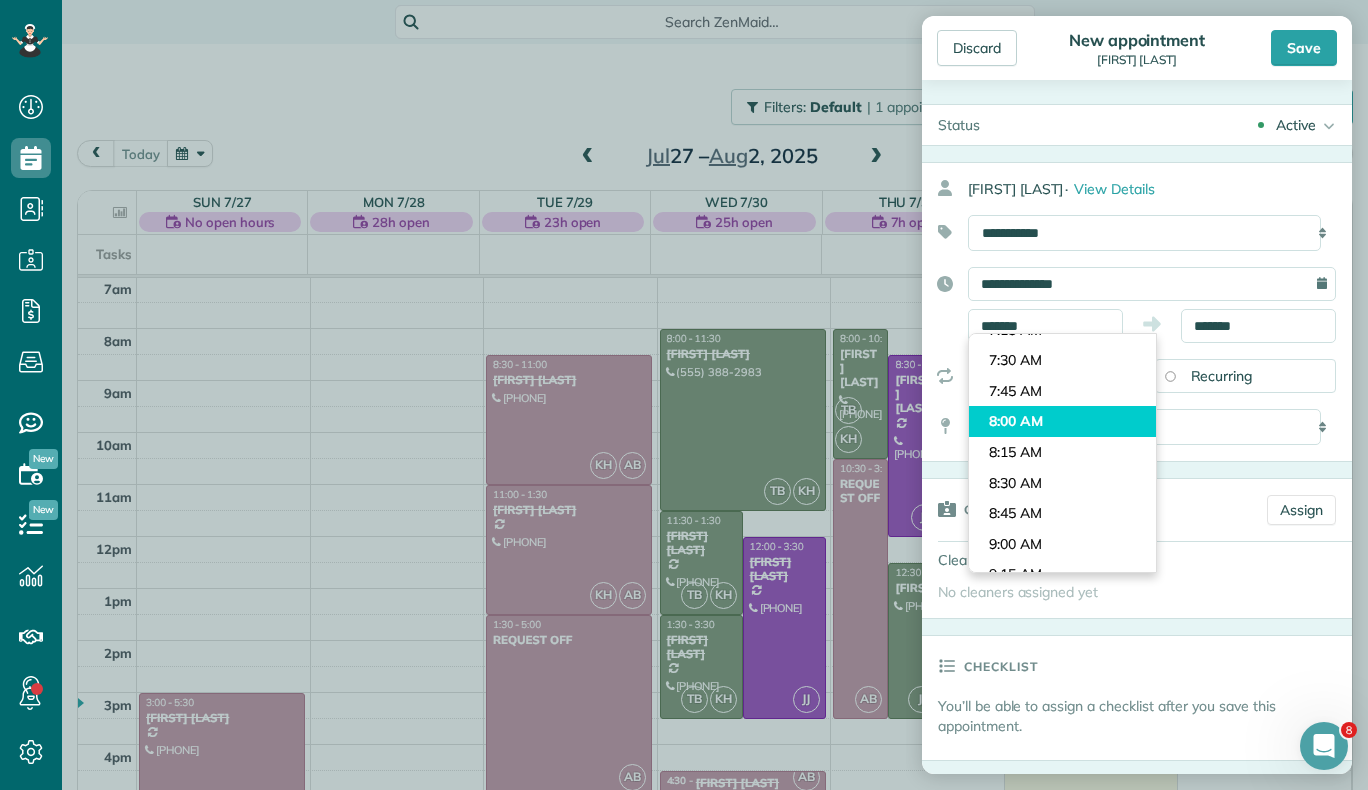 type on "*******" 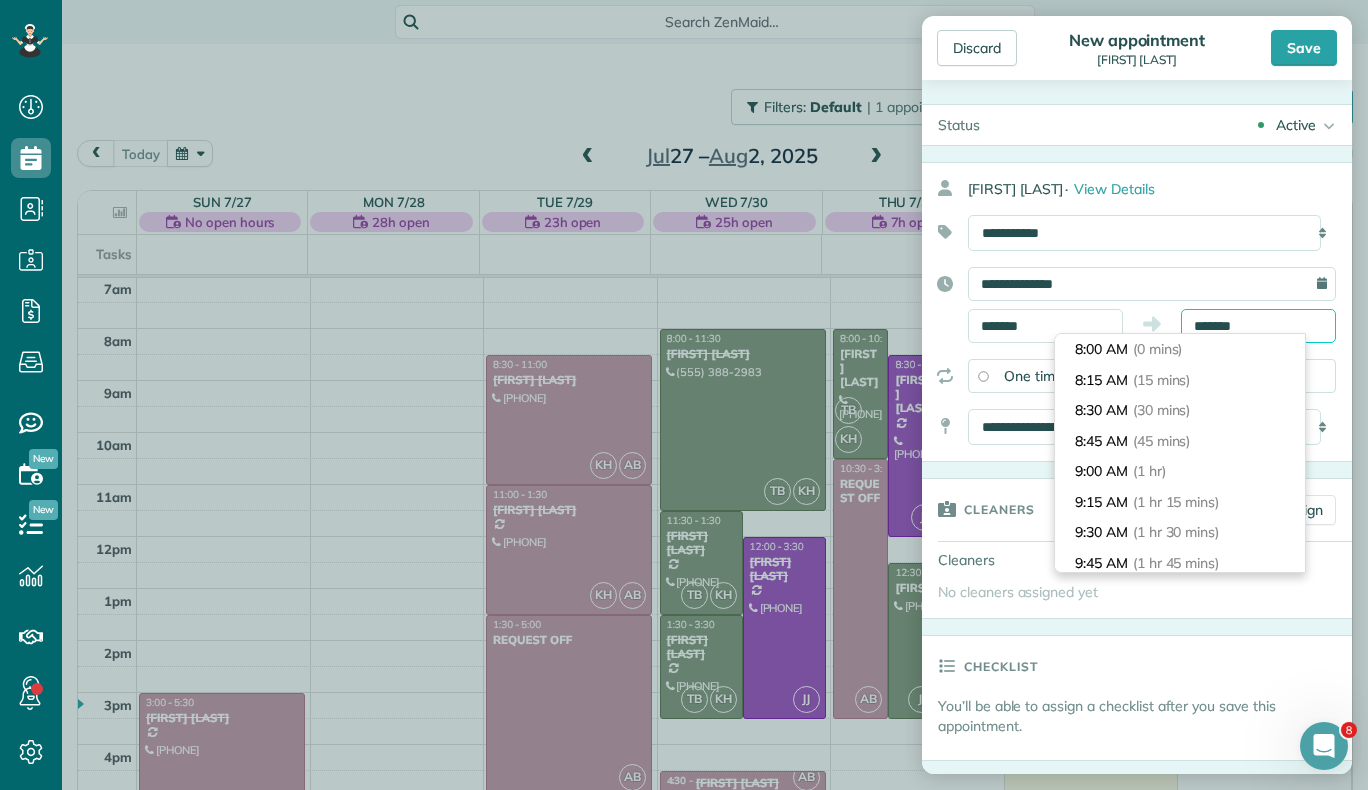 click on "*******" at bounding box center (1258, 326) 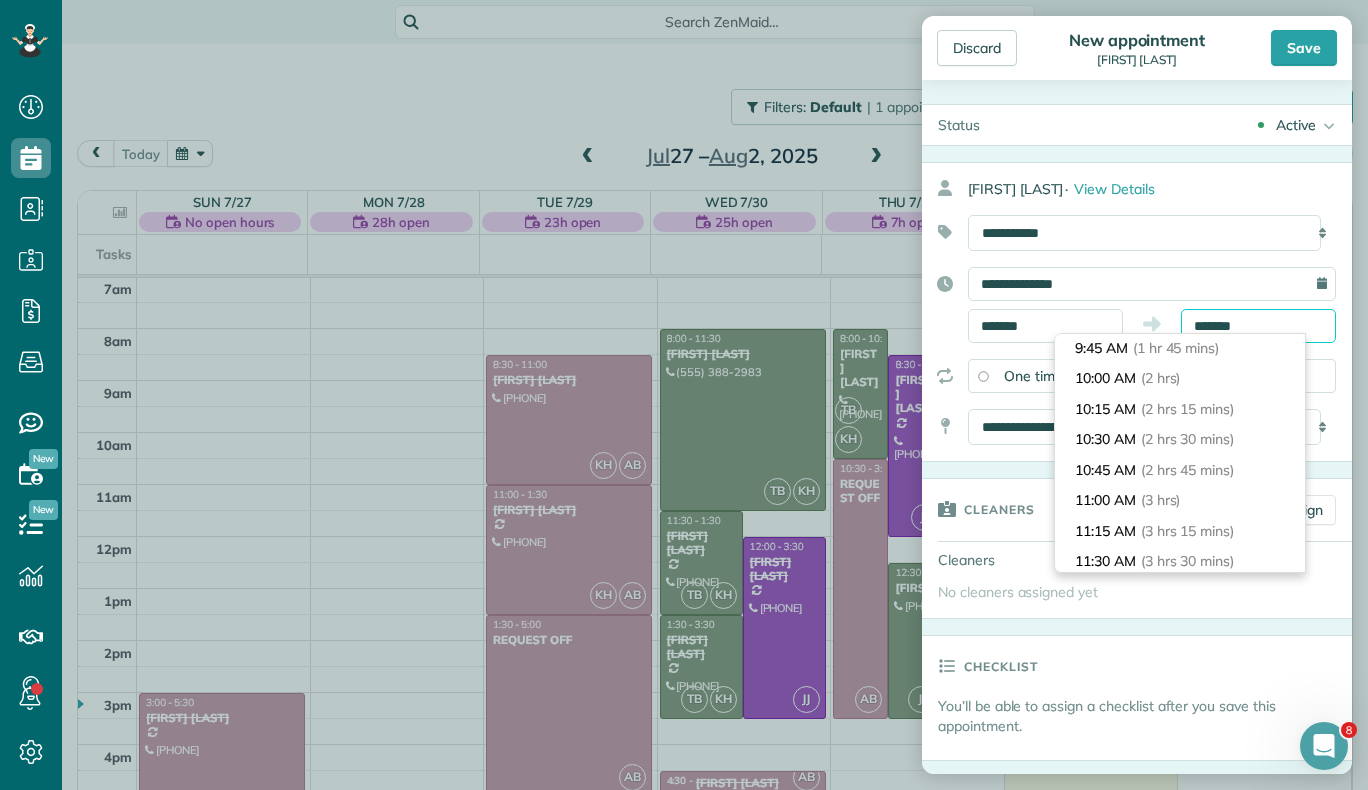 scroll, scrollTop: 210, scrollLeft: 0, axis: vertical 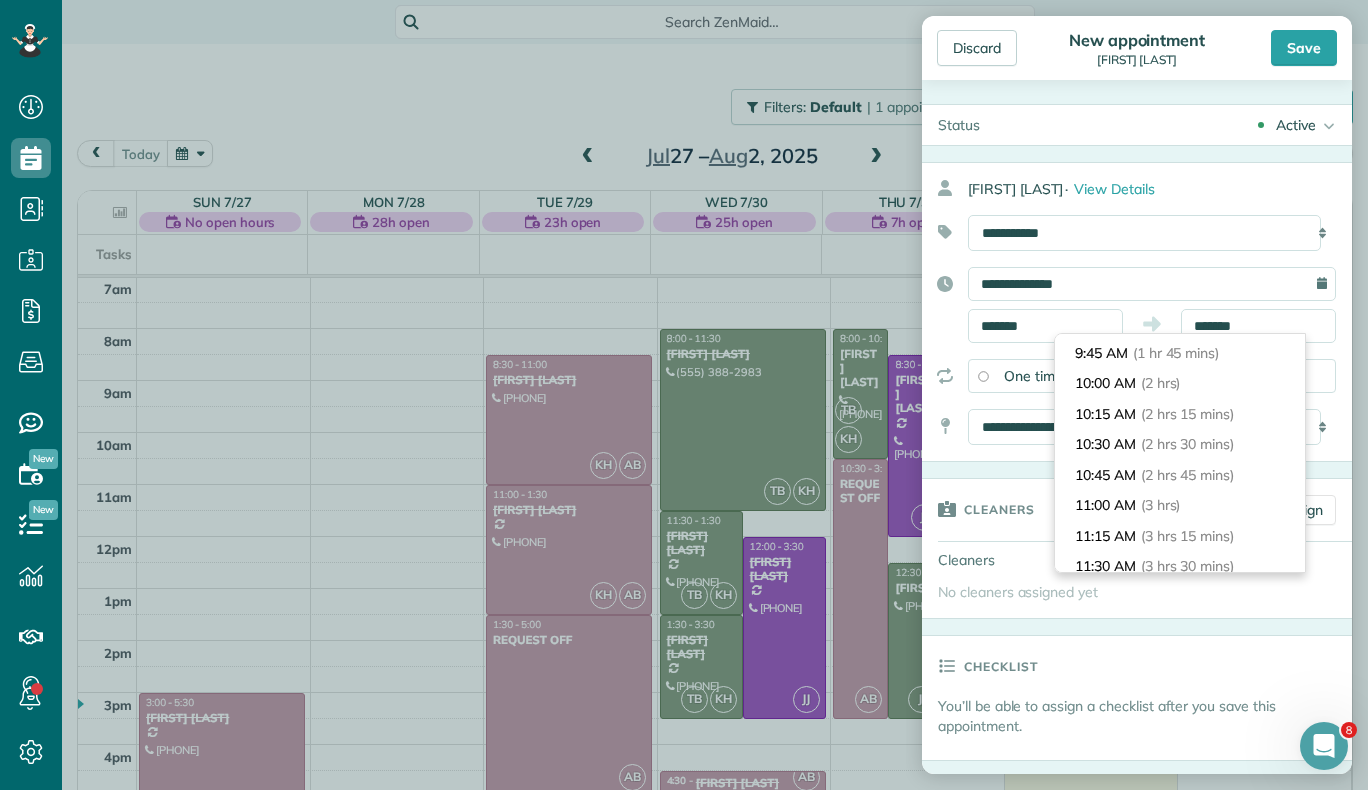 type on "********" 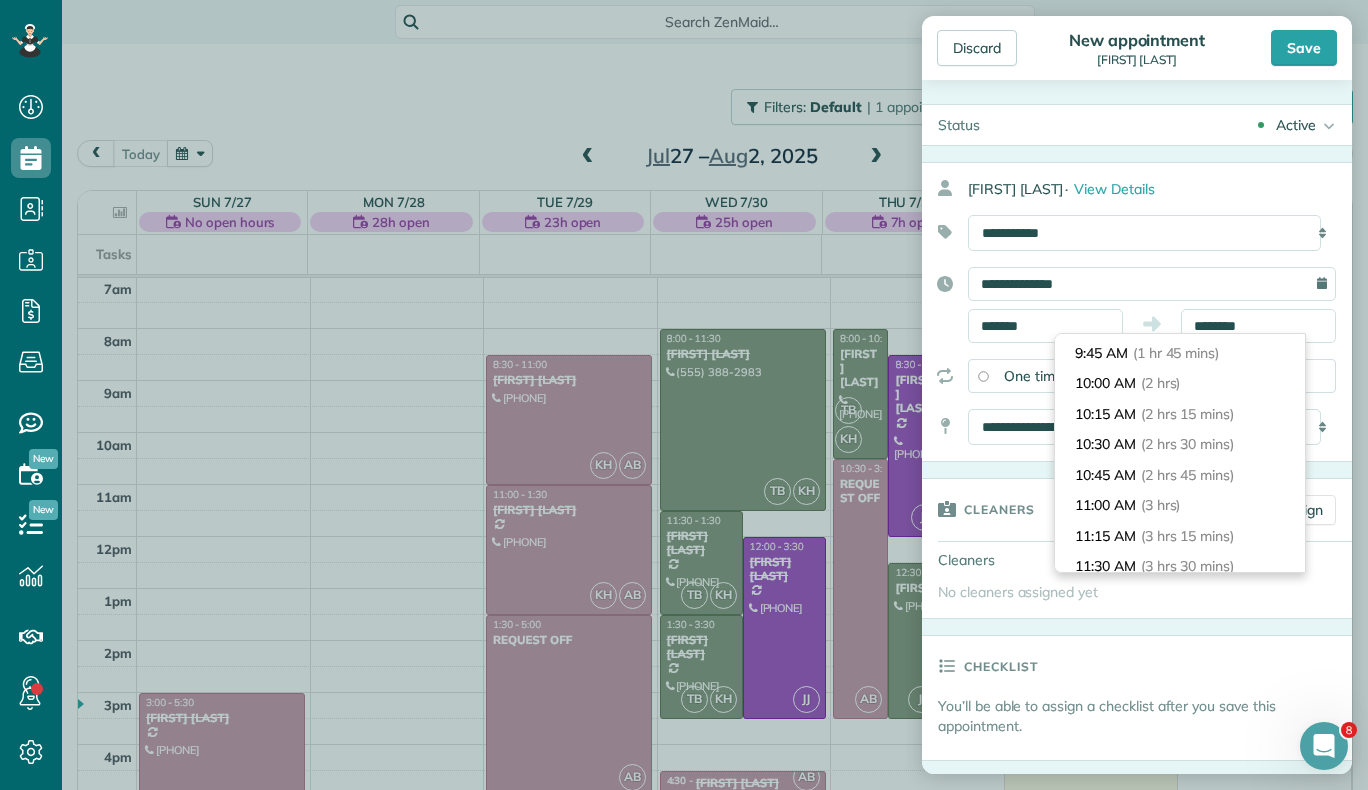 click on "10:00 AM  (2 hrs)" at bounding box center [1180, 383] 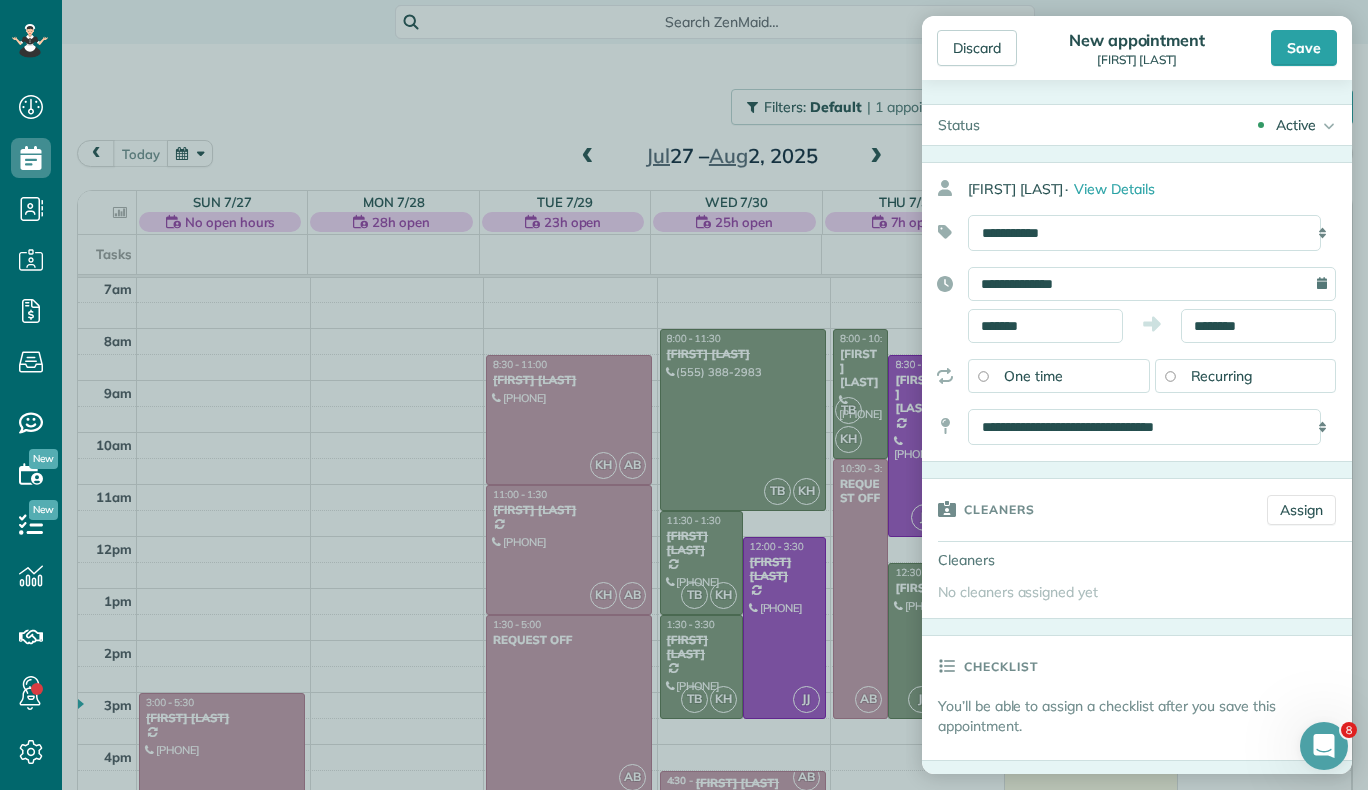 click on "Recurring" at bounding box center [1222, 376] 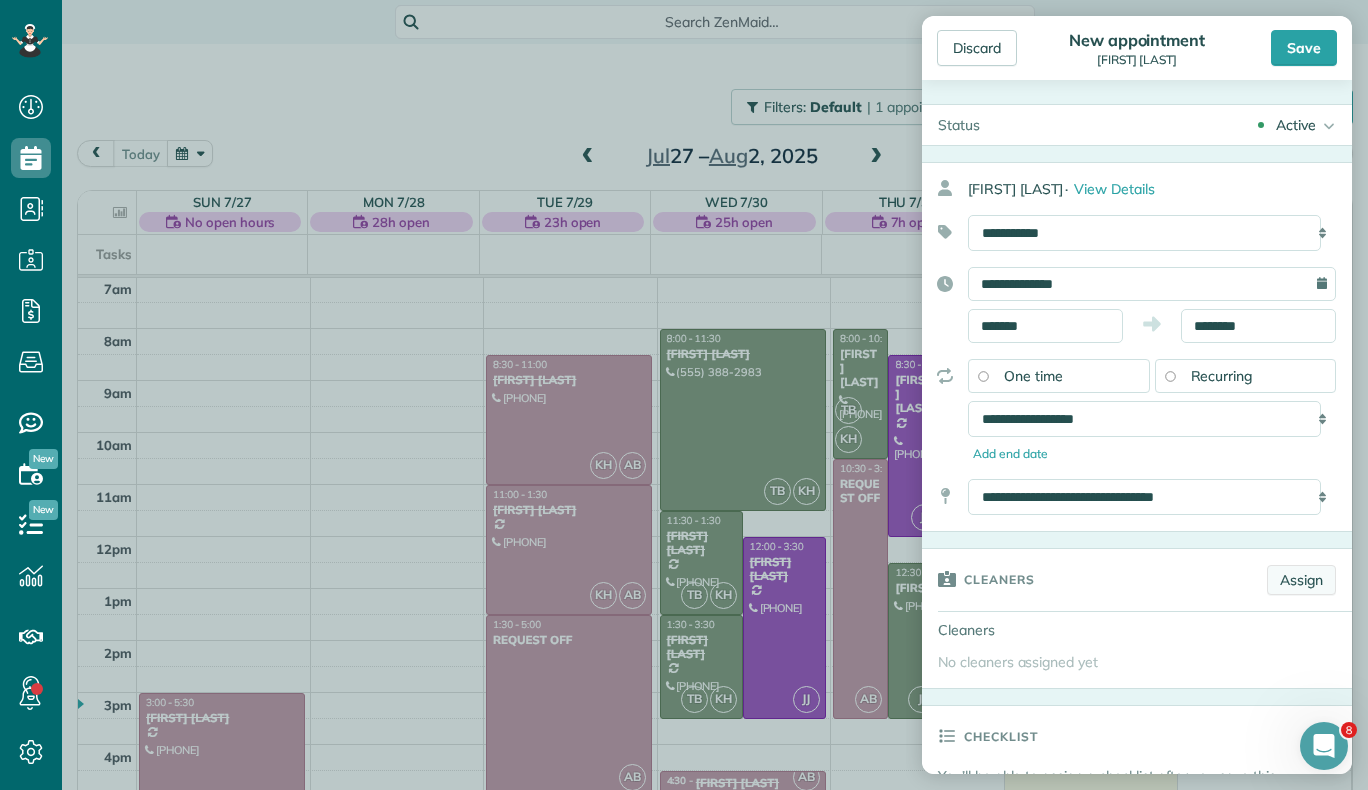 click on "Assign" at bounding box center [1301, 580] 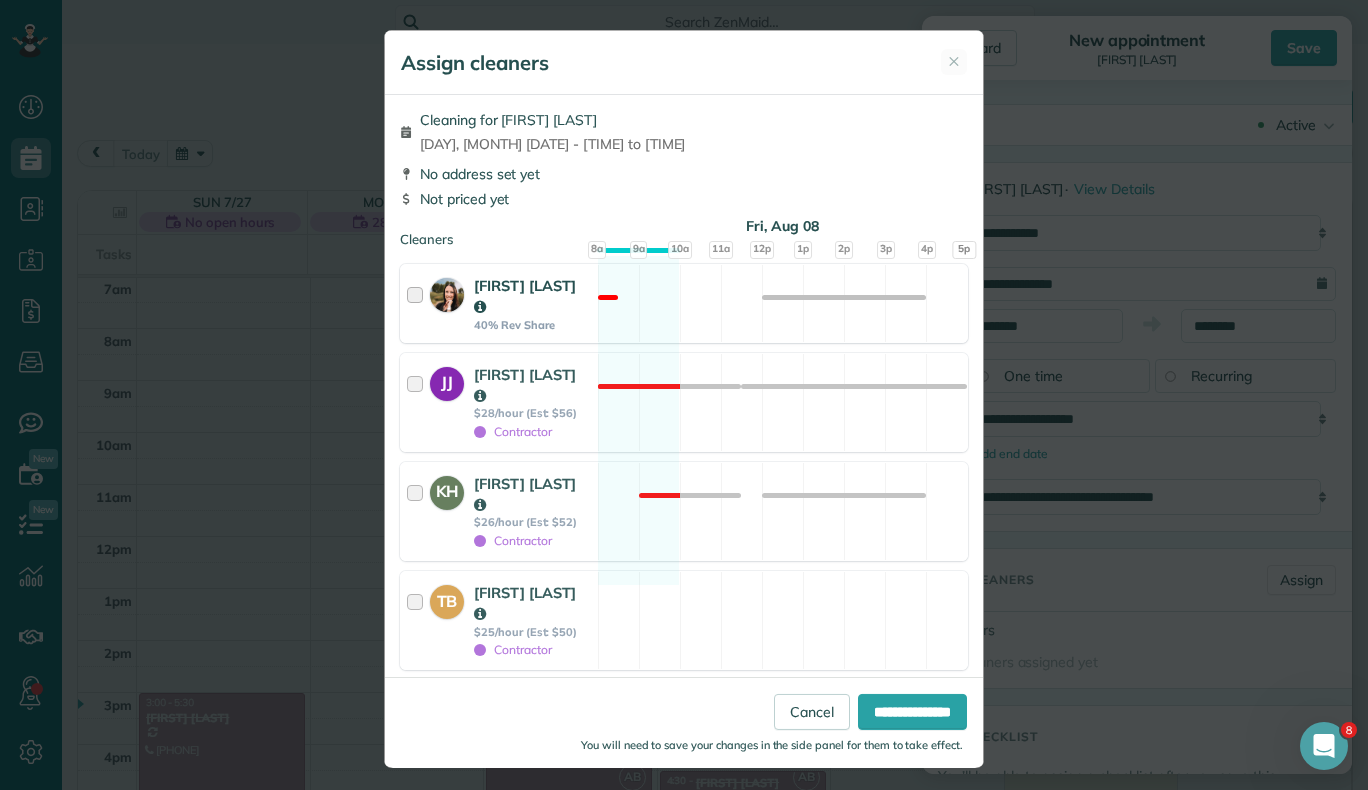 click at bounding box center [418, 303] 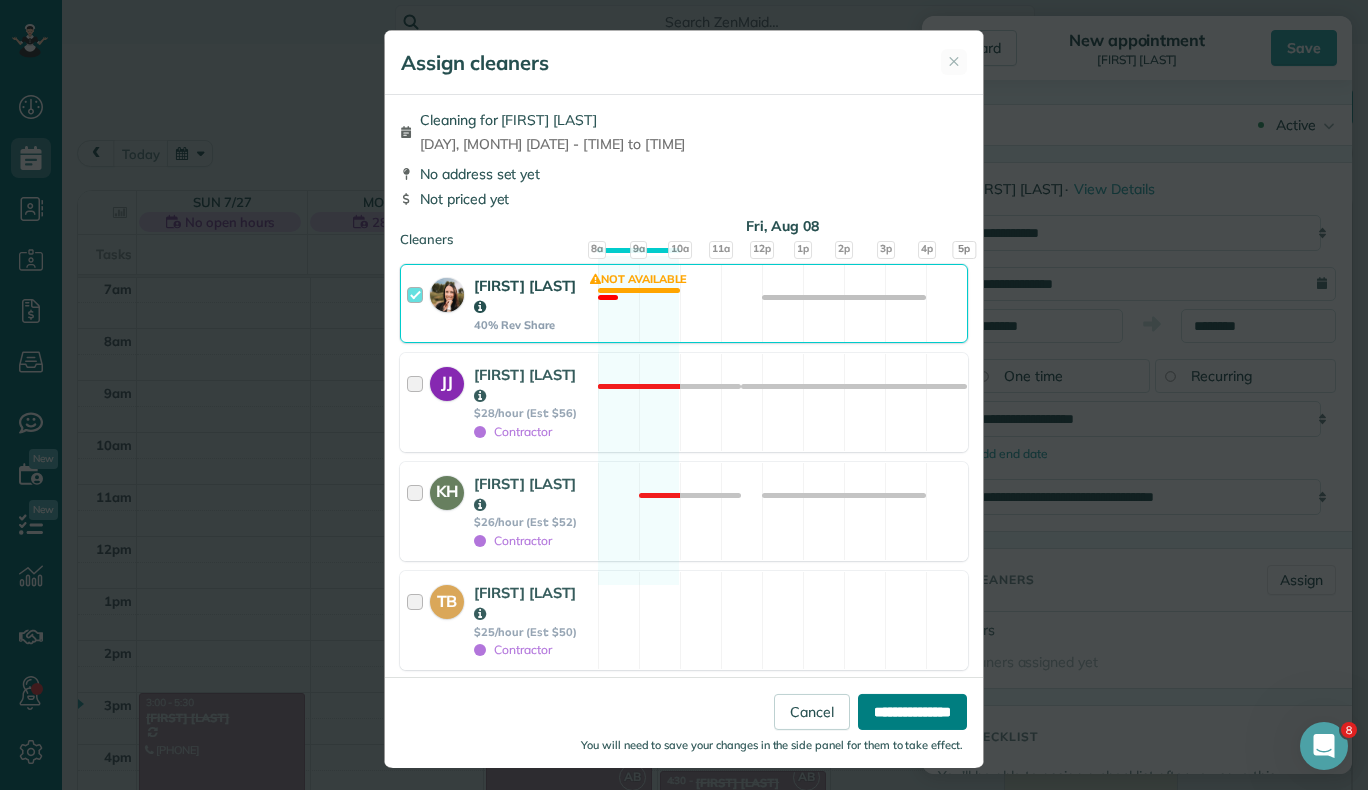 click on "**********" at bounding box center [912, 711] 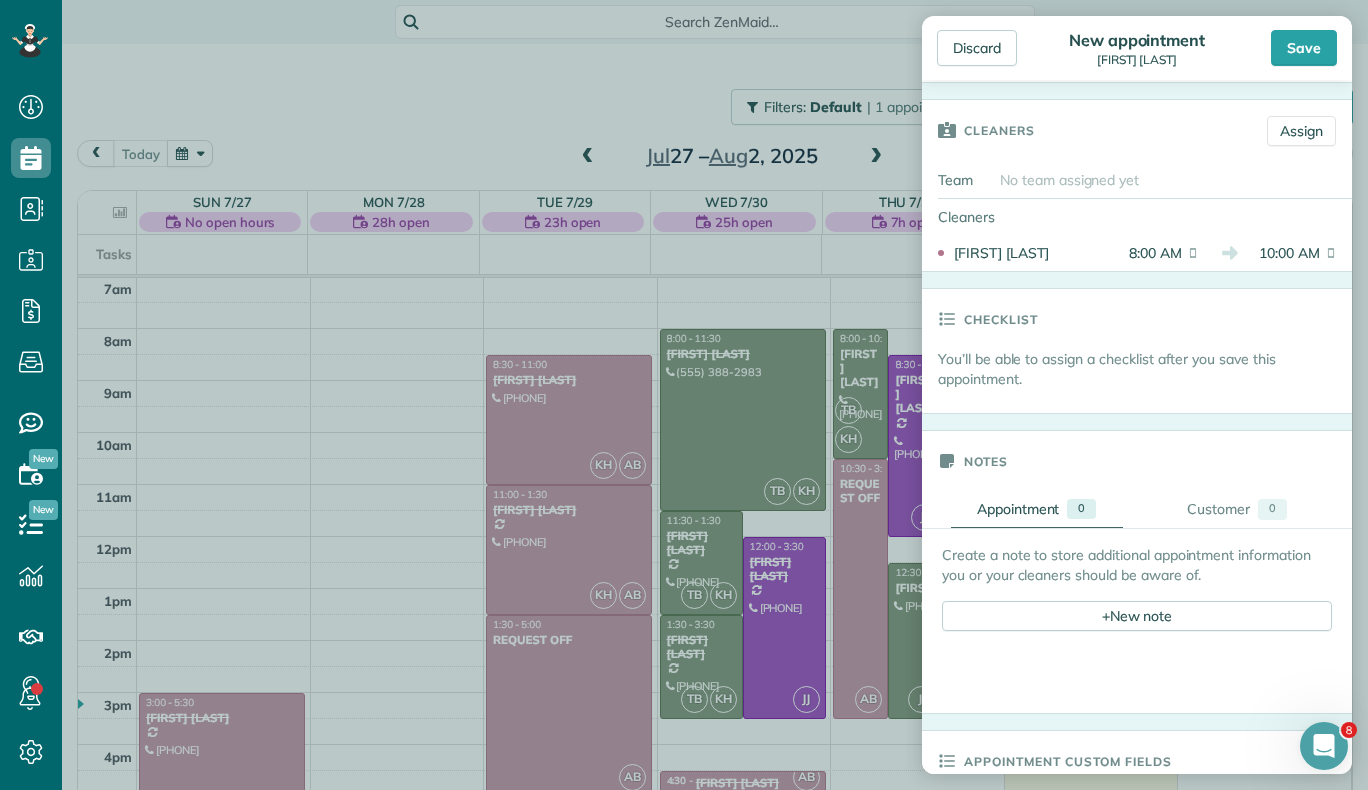 scroll, scrollTop: 452, scrollLeft: 0, axis: vertical 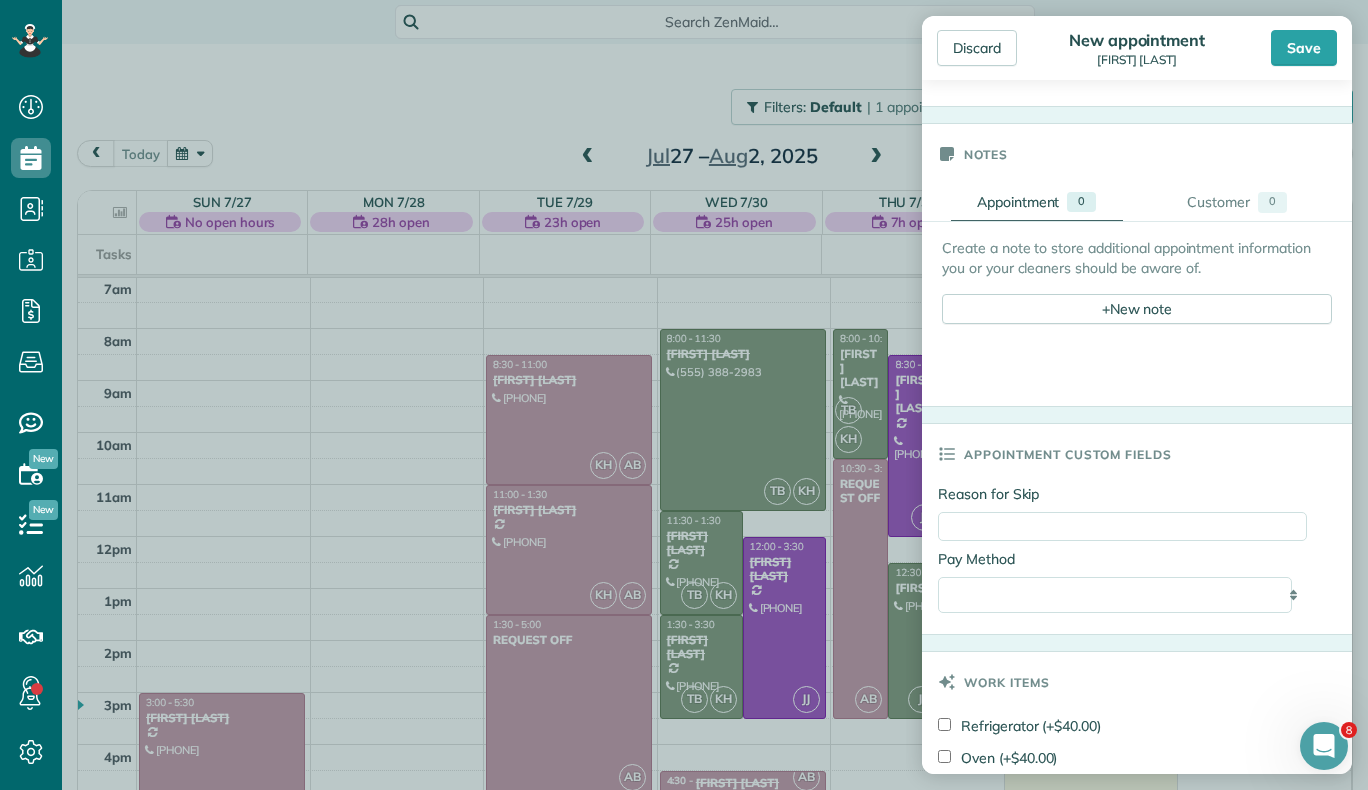 drag, startPoint x: 1107, startPoint y: 607, endPoint x: 1076, endPoint y: 292, distance: 316.52173 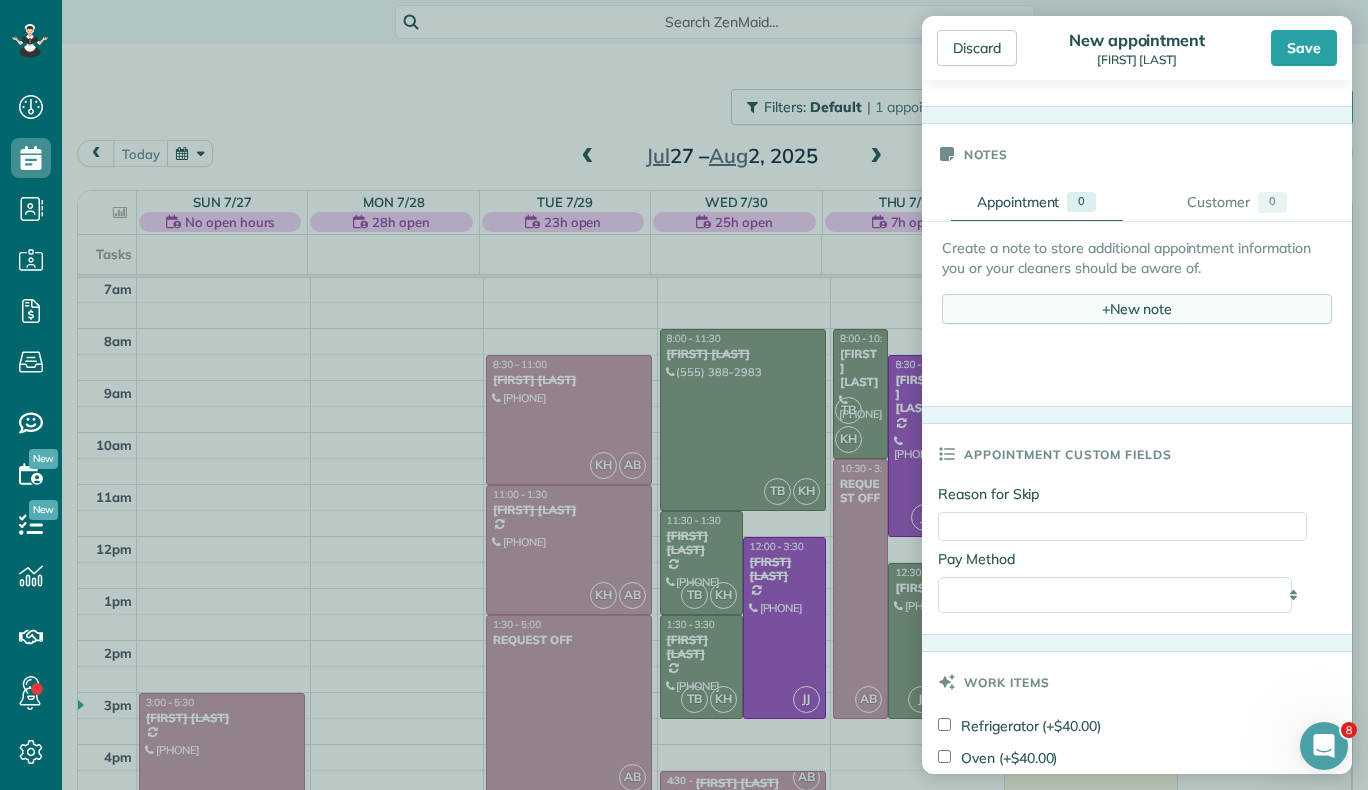 click on "+ New note" at bounding box center (1137, 309) 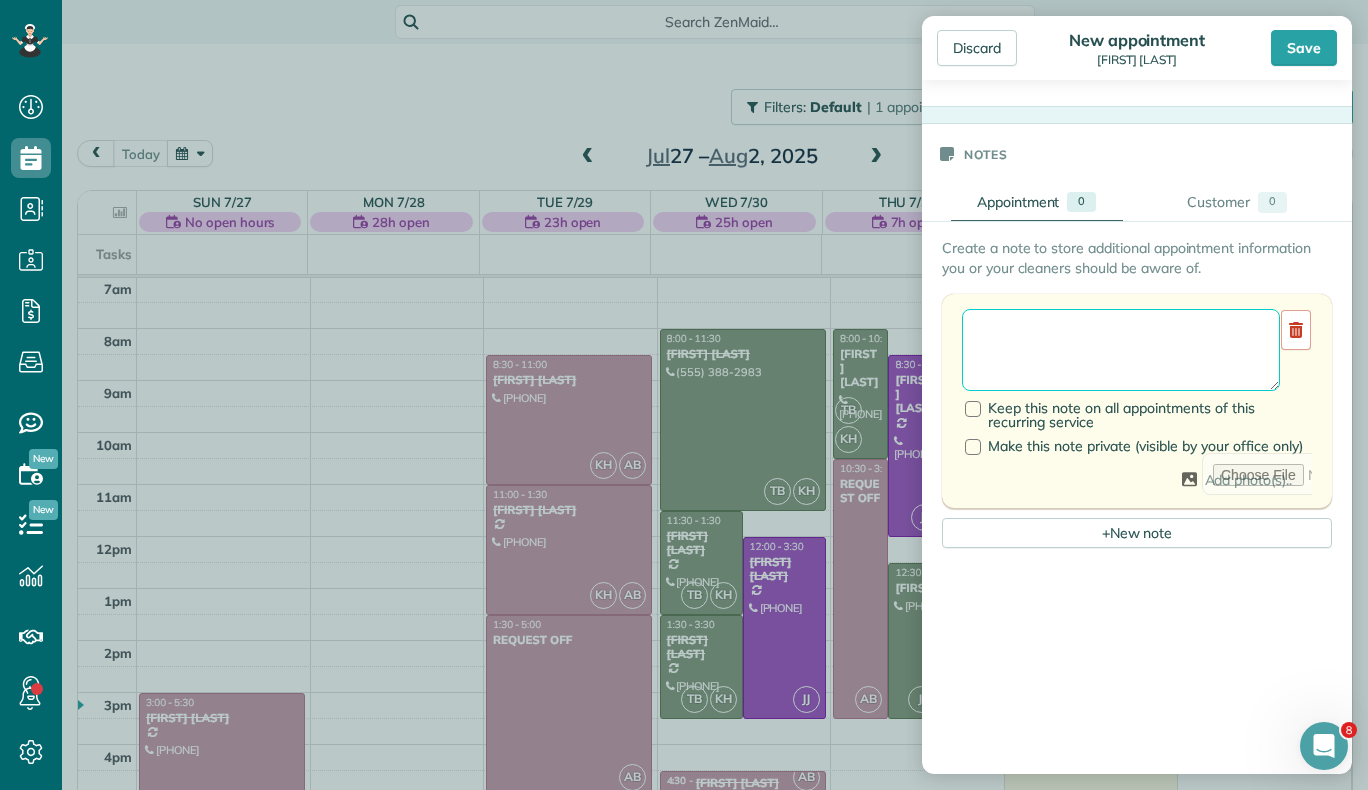 click at bounding box center (1121, 350) 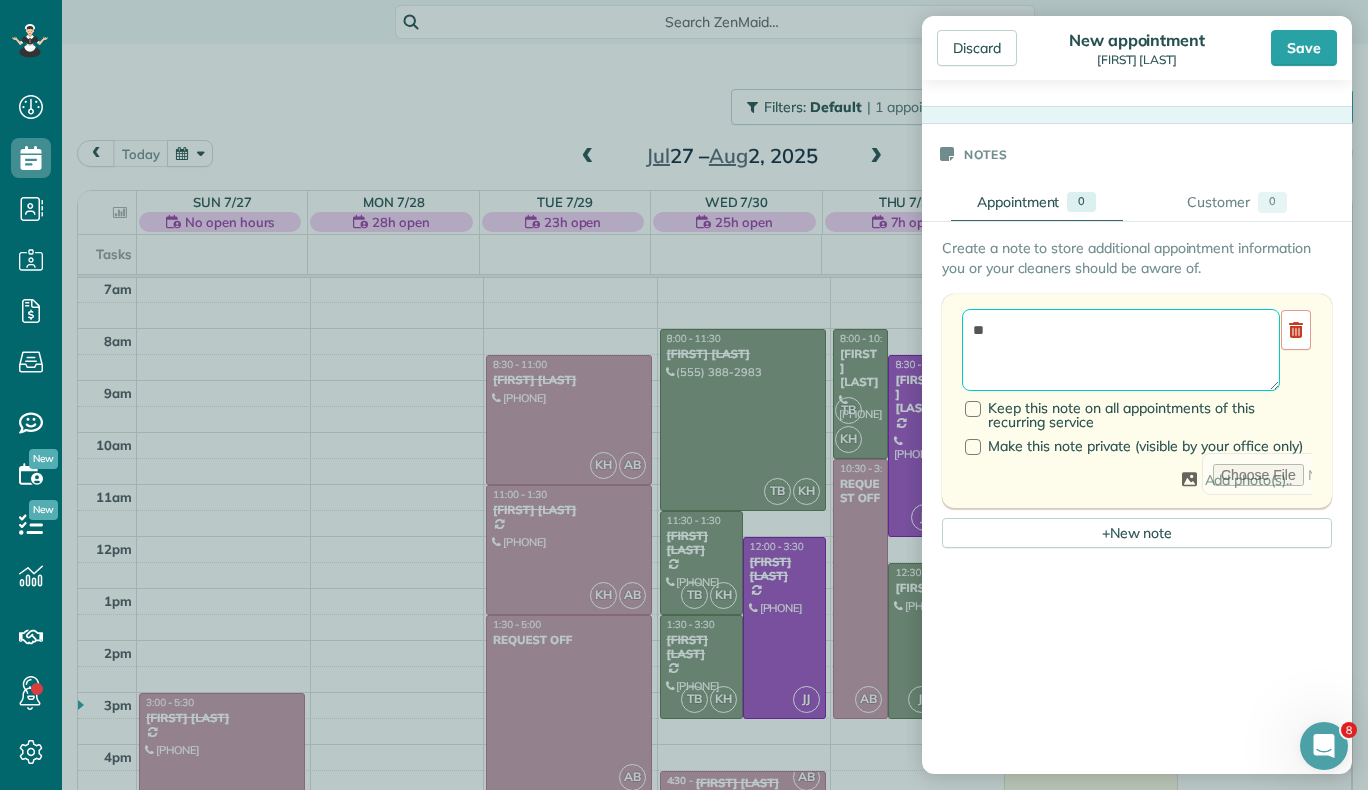type on "*" 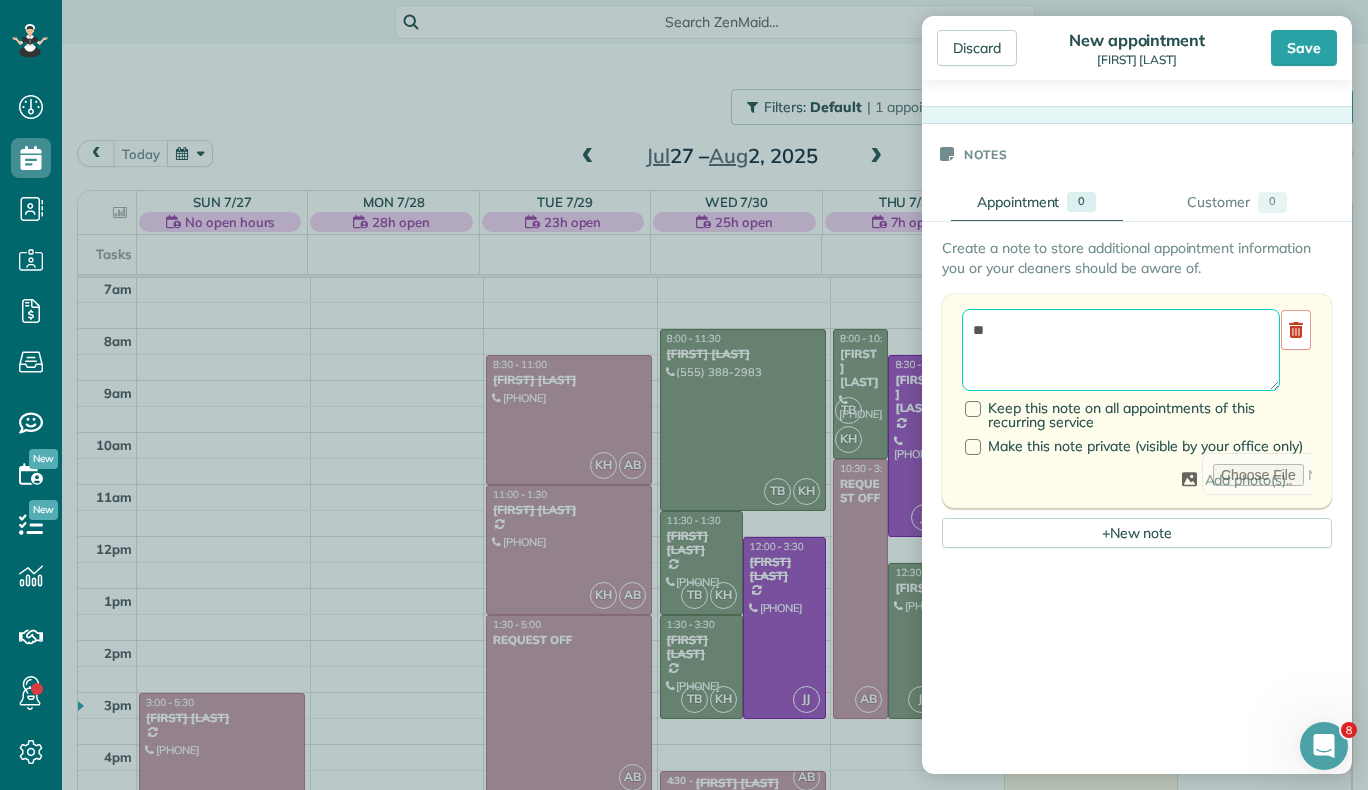 type on "*" 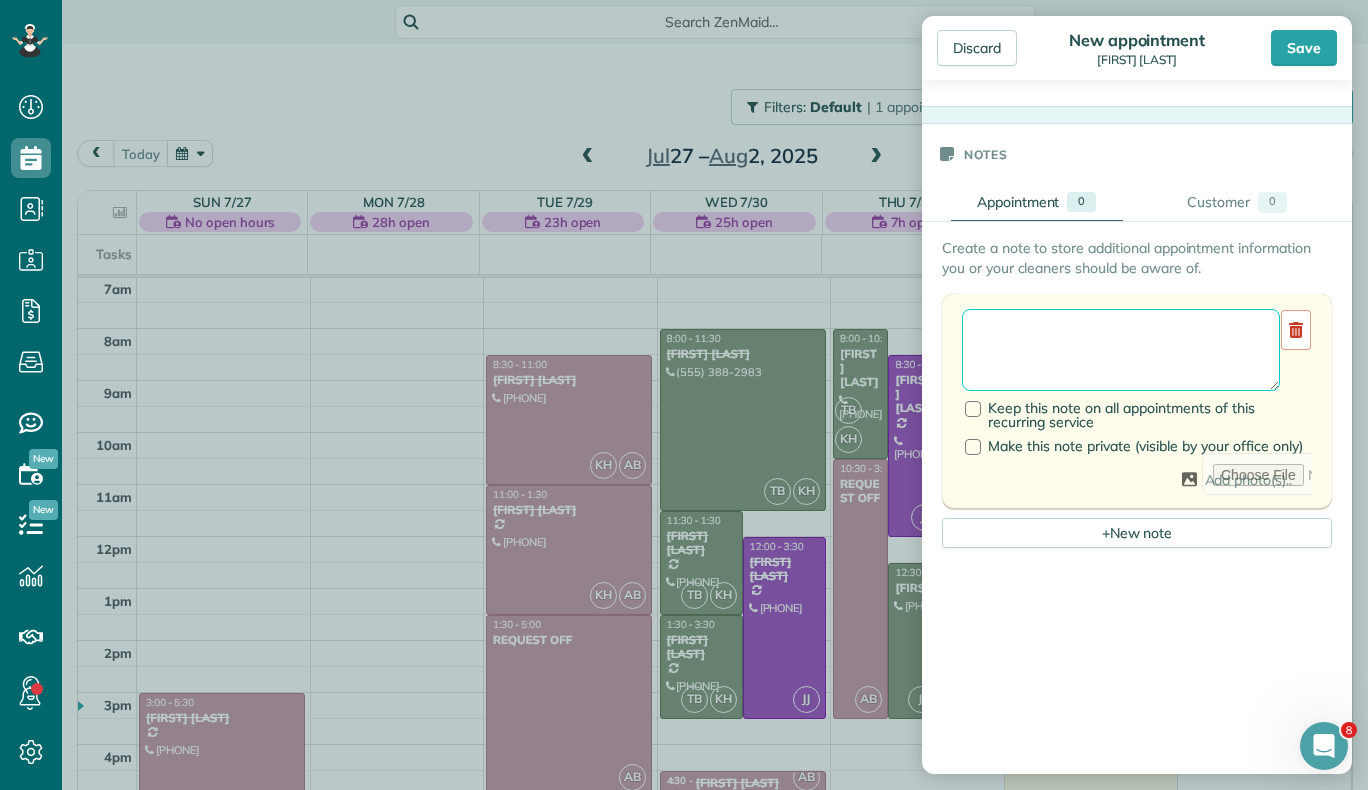 type on "*" 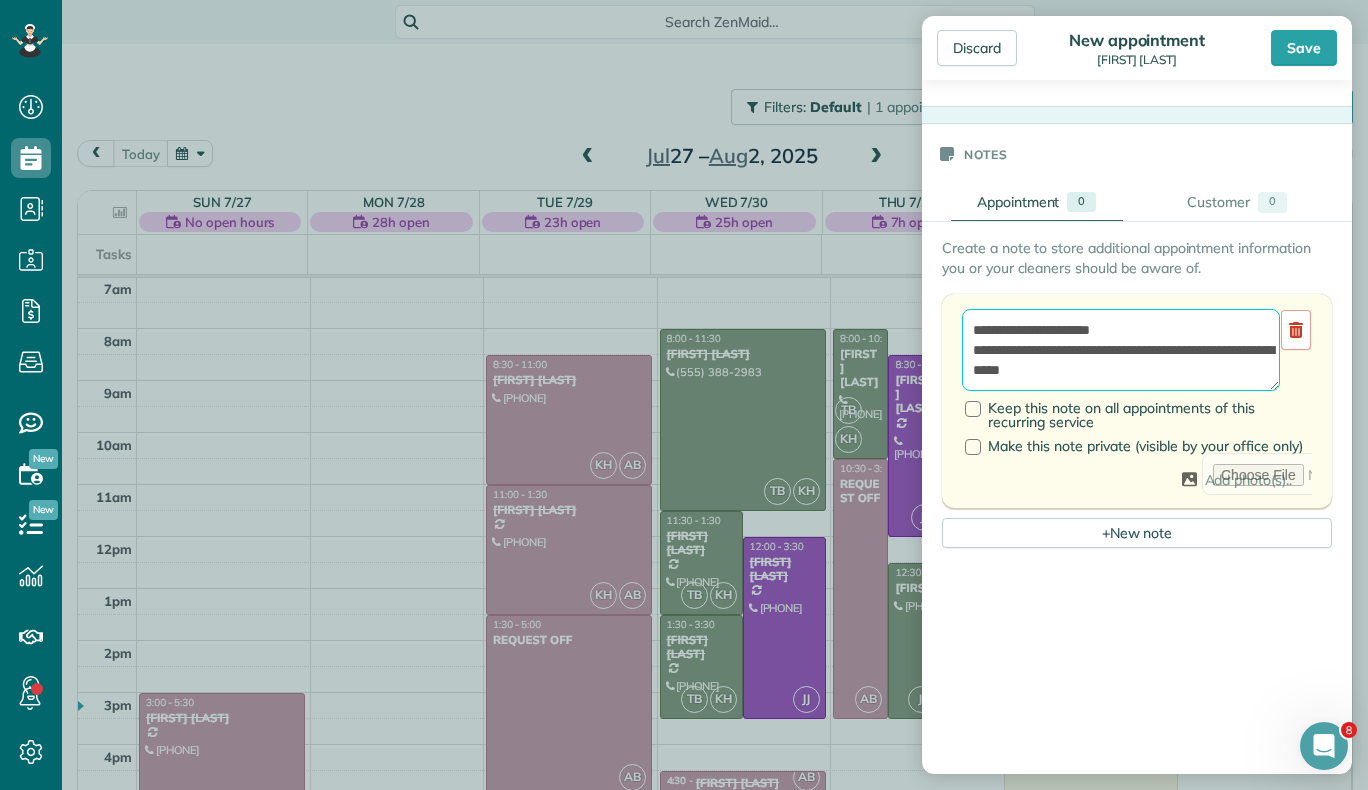 click on "**********" at bounding box center [1121, 350] 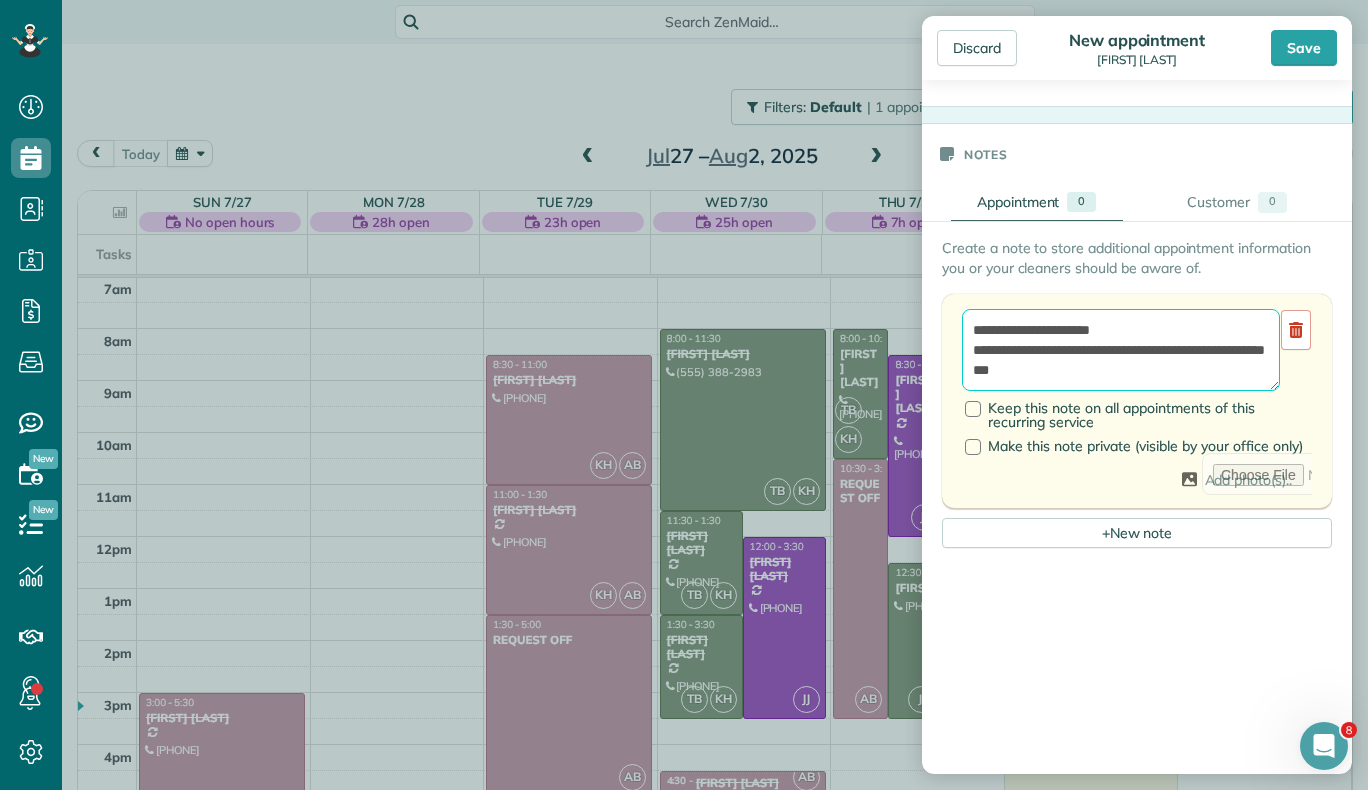 click on "**********" at bounding box center [1121, 350] 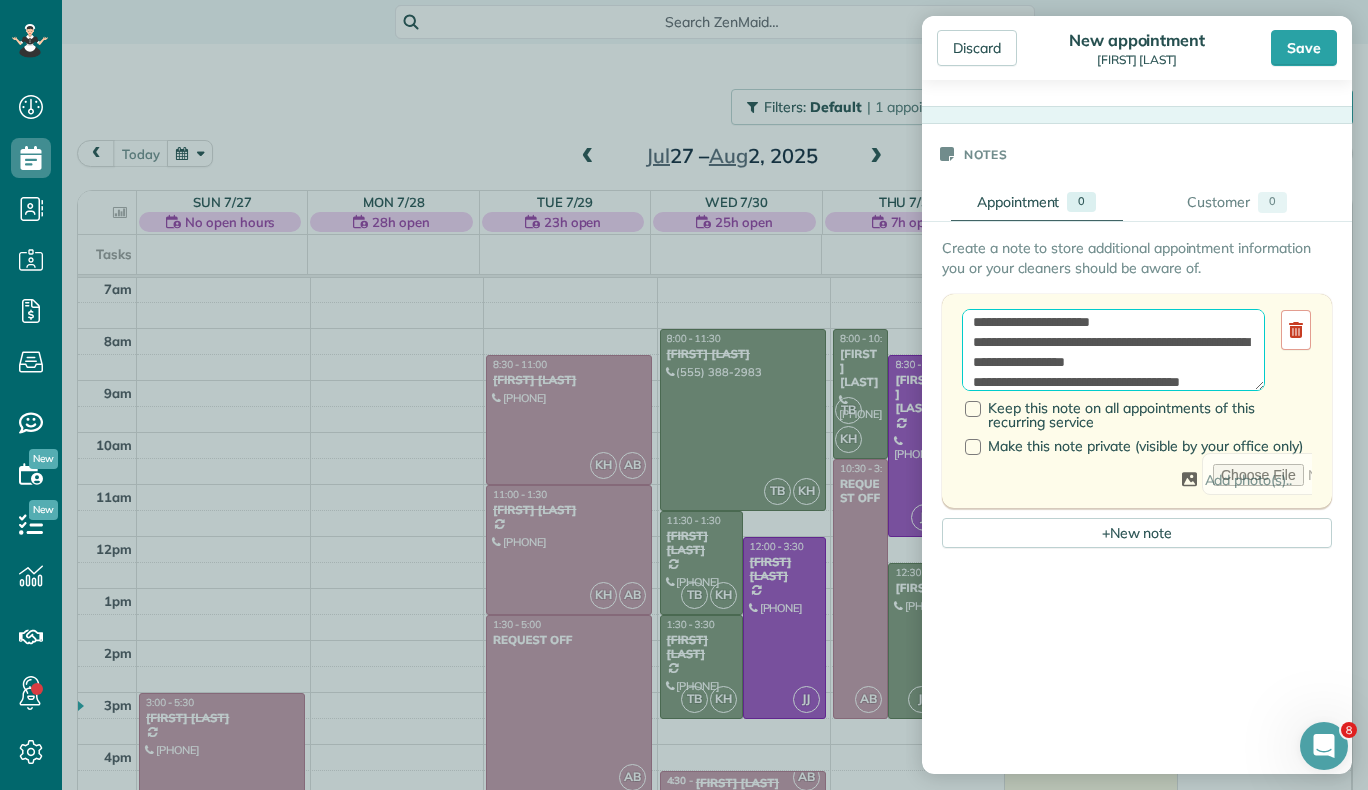 scroll, scrollTop: 28, scrollLeft: 0, axis: vertical 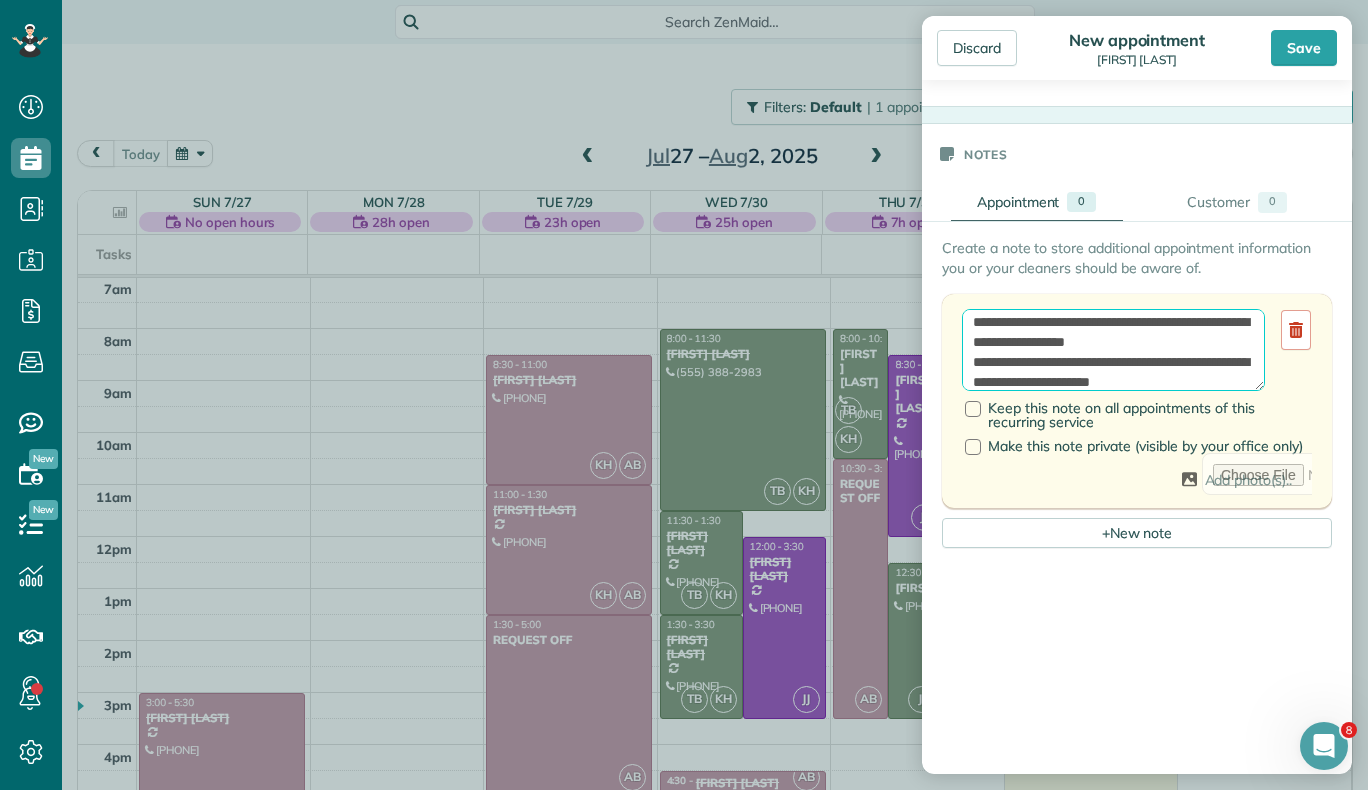 click on "**********" at bounding box center [1113, 350] 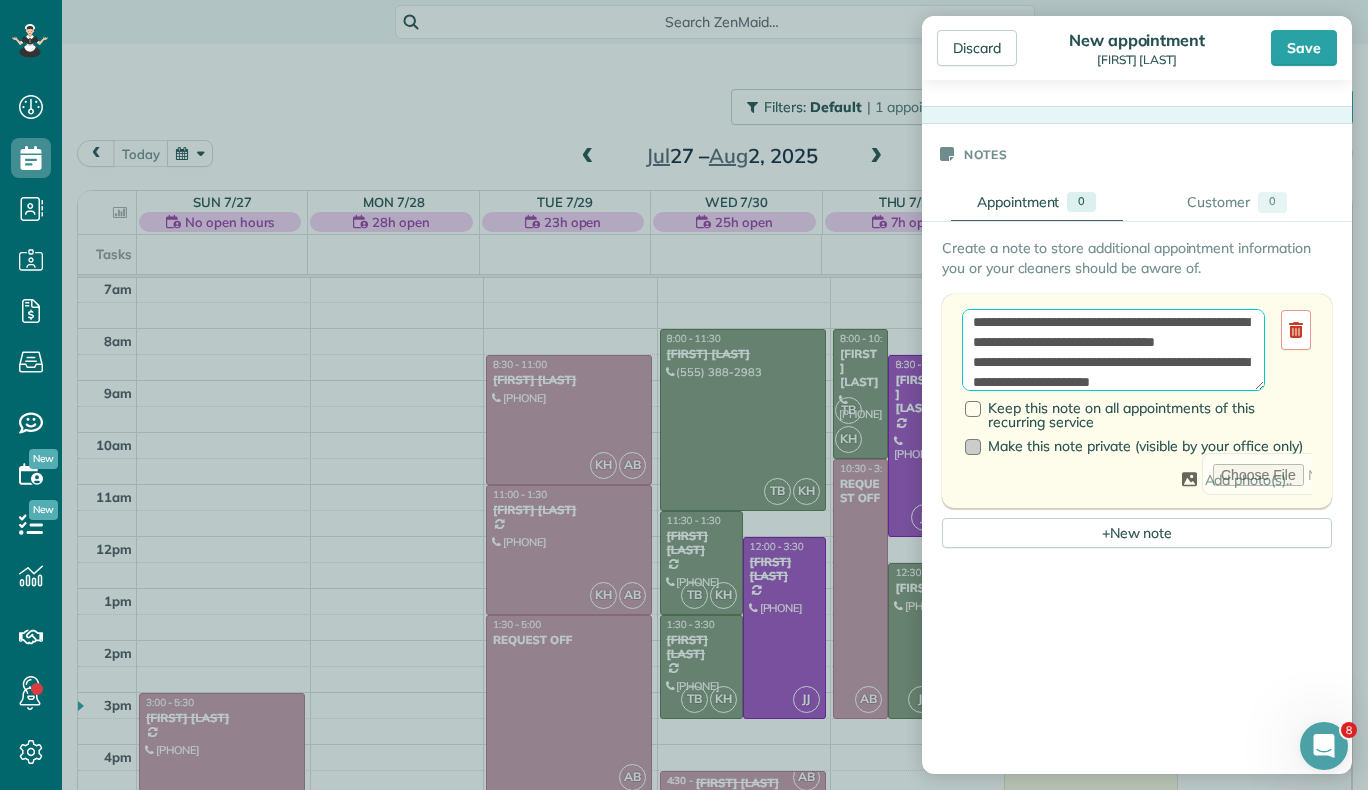 type on "**********" 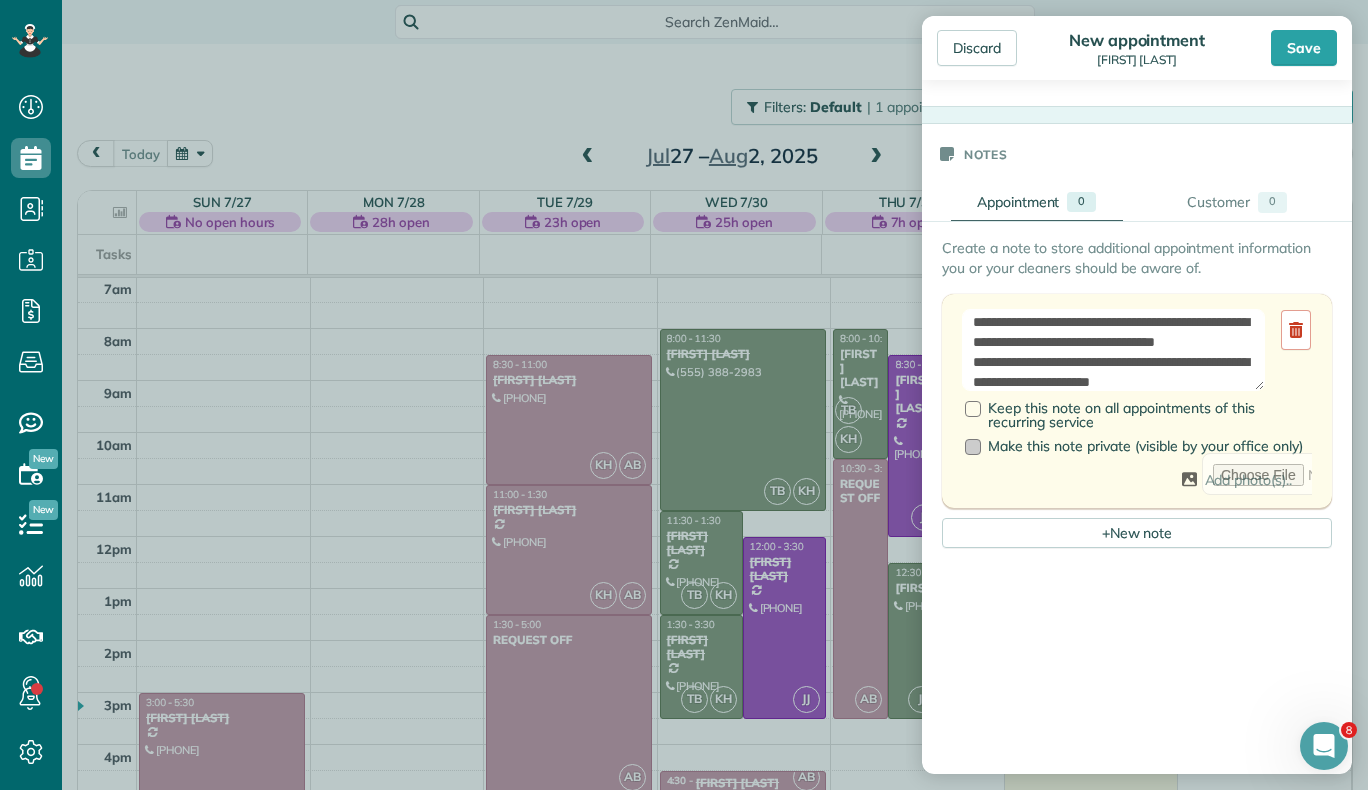 click on "Make this note private (visible by your office only)" at bounding box center (1134, 446) 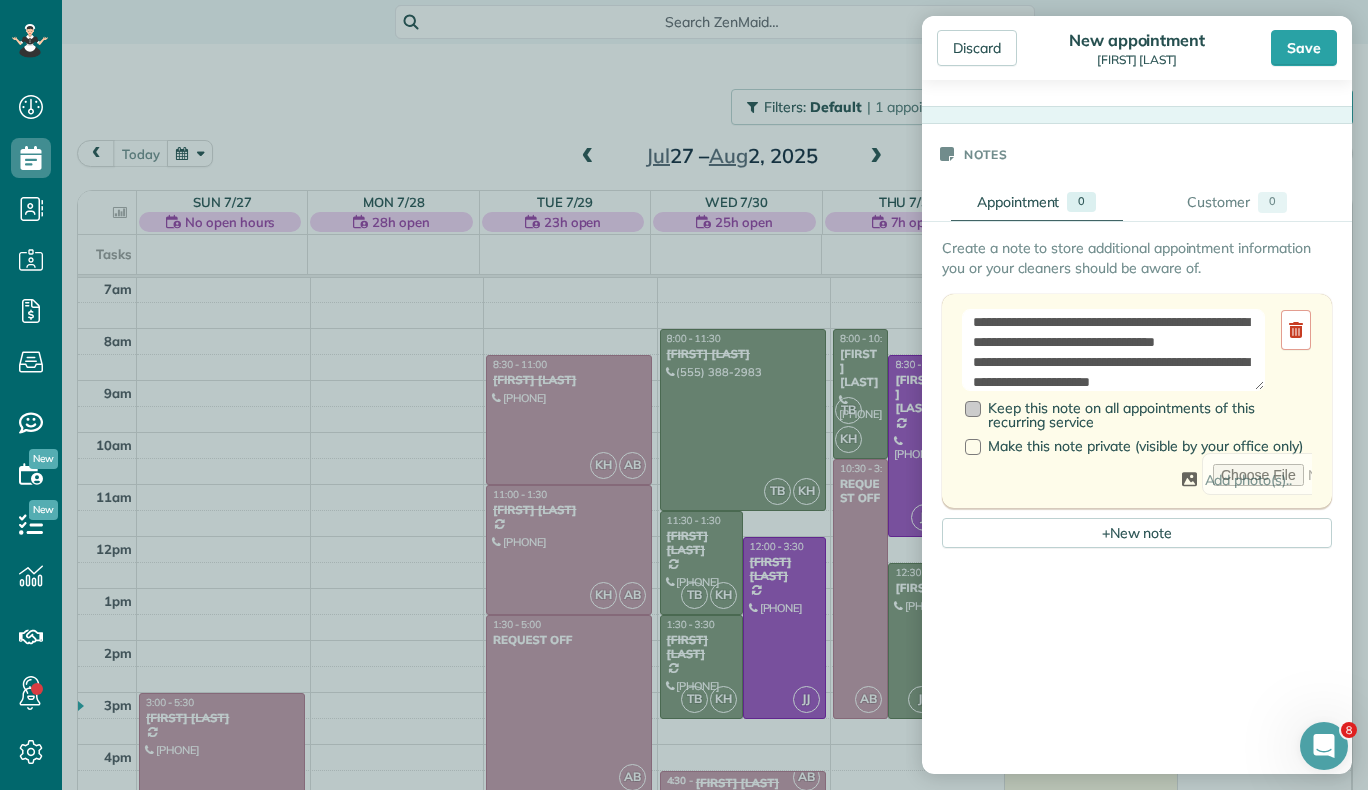 click on "Keep this note on all appointments of this recurring service" at bounding box center [1138, 415] 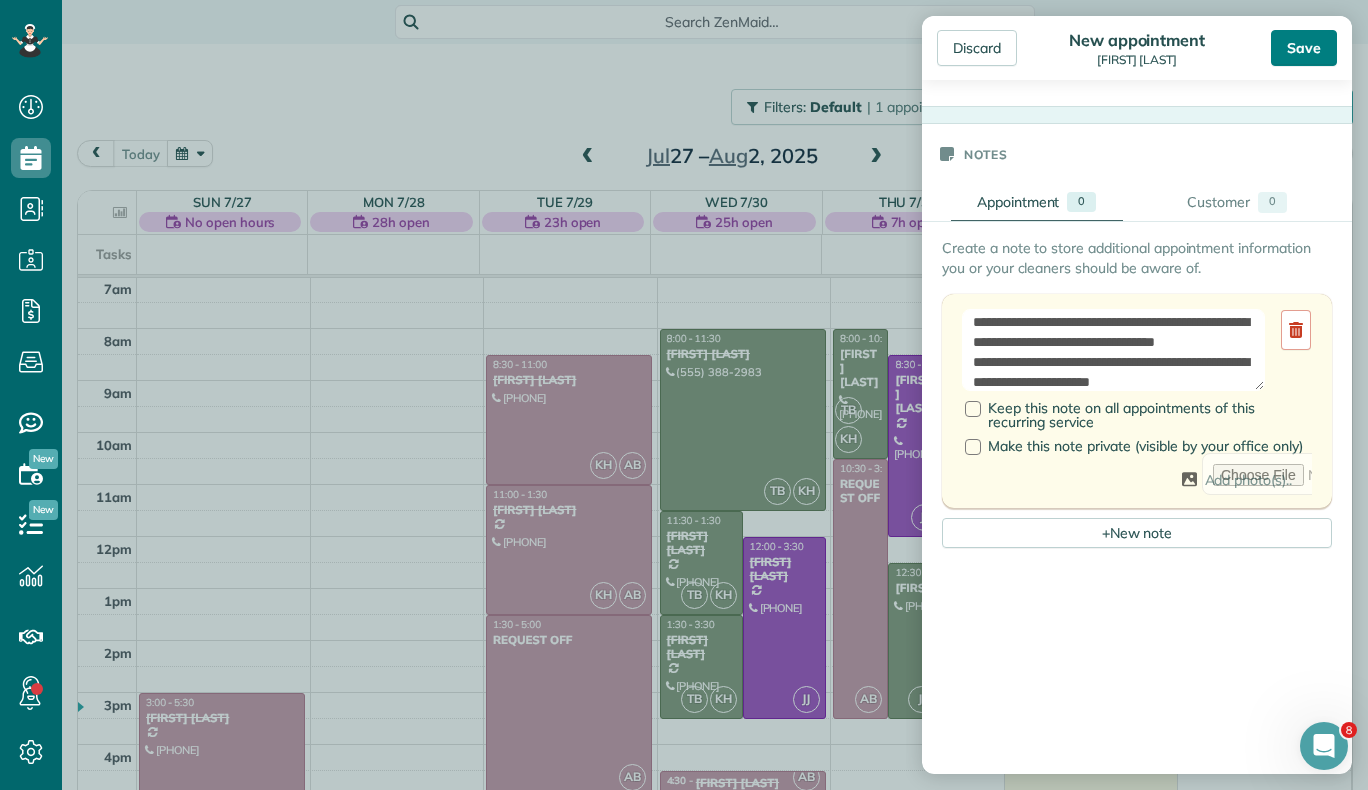 click on "Save" at bounding box center [1304, 48] 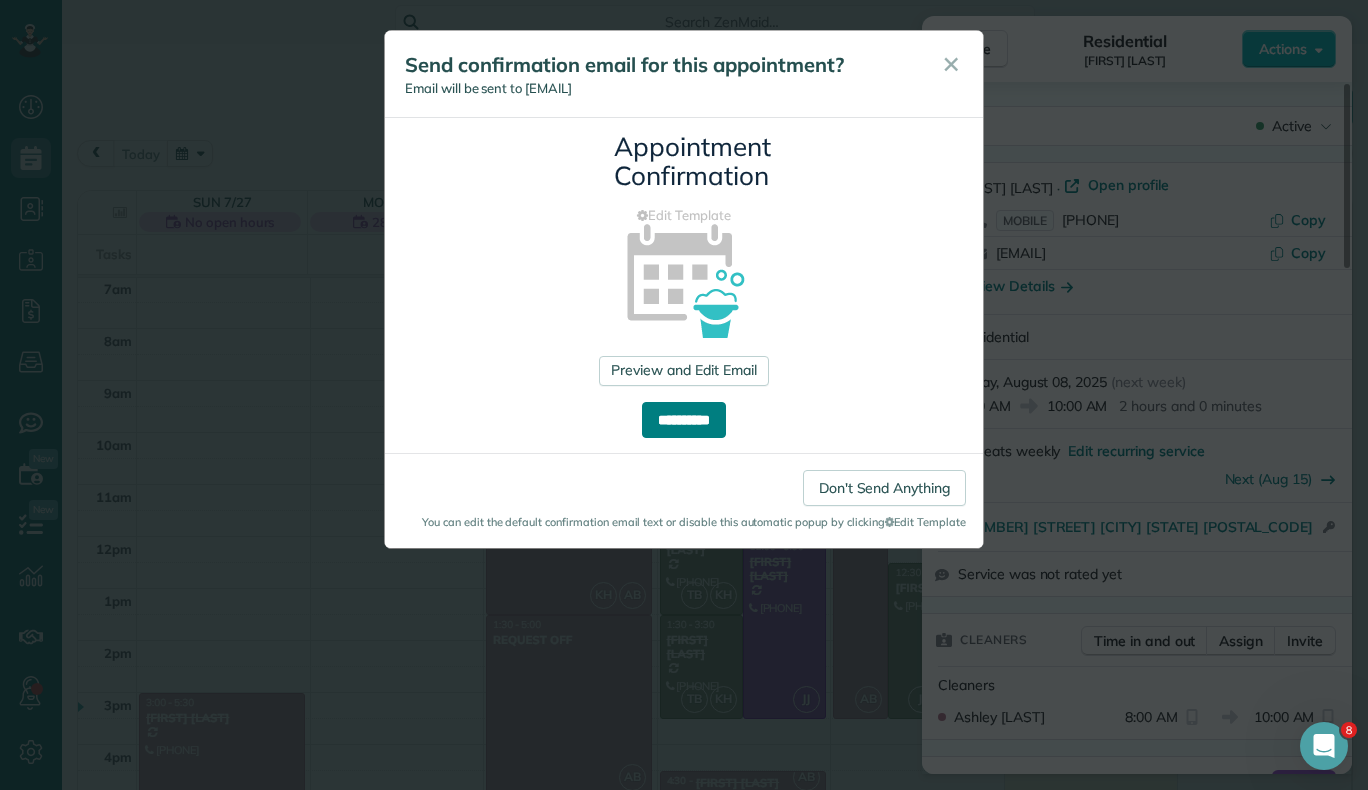 click on "**********" at bounding box center (684, 420) 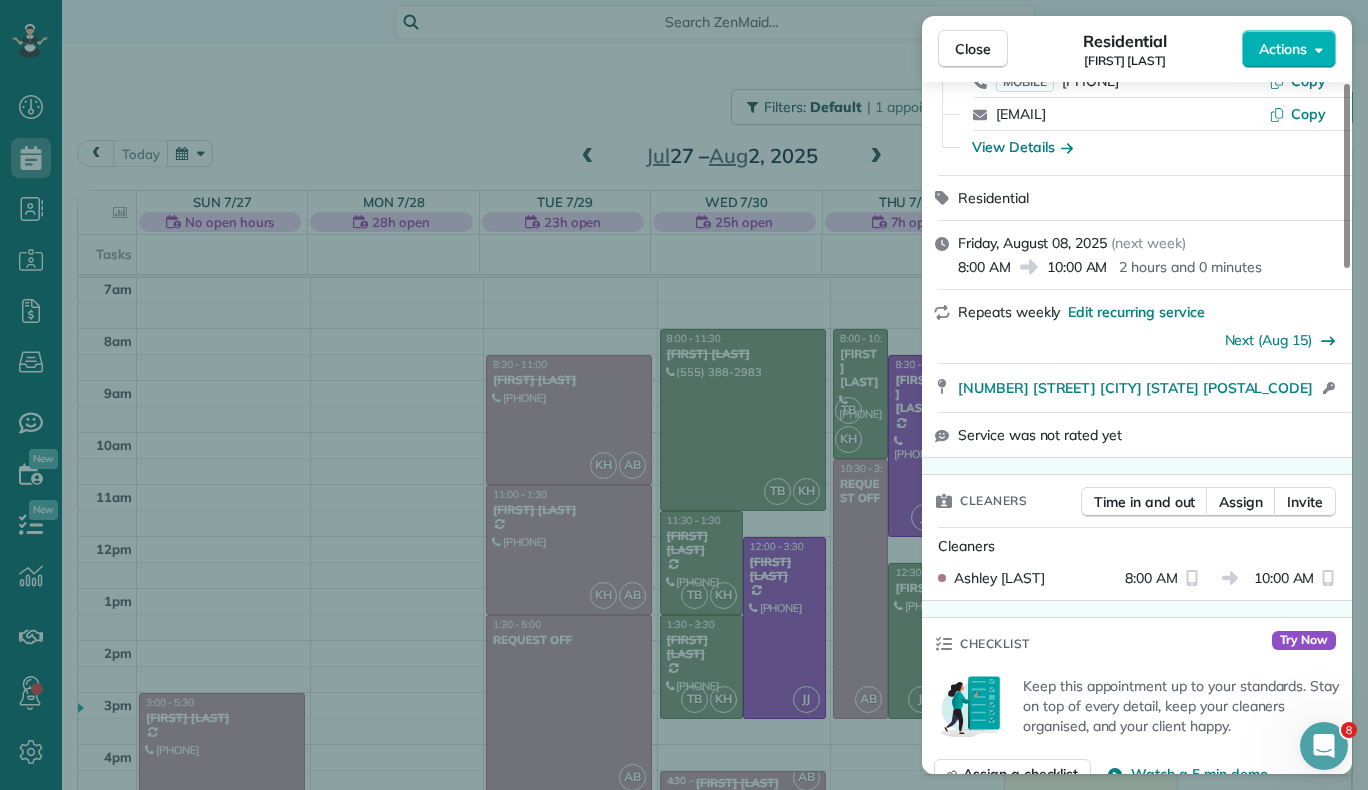 scroll, scrollTop: 188, scrollLeft: 0, axis: vertical 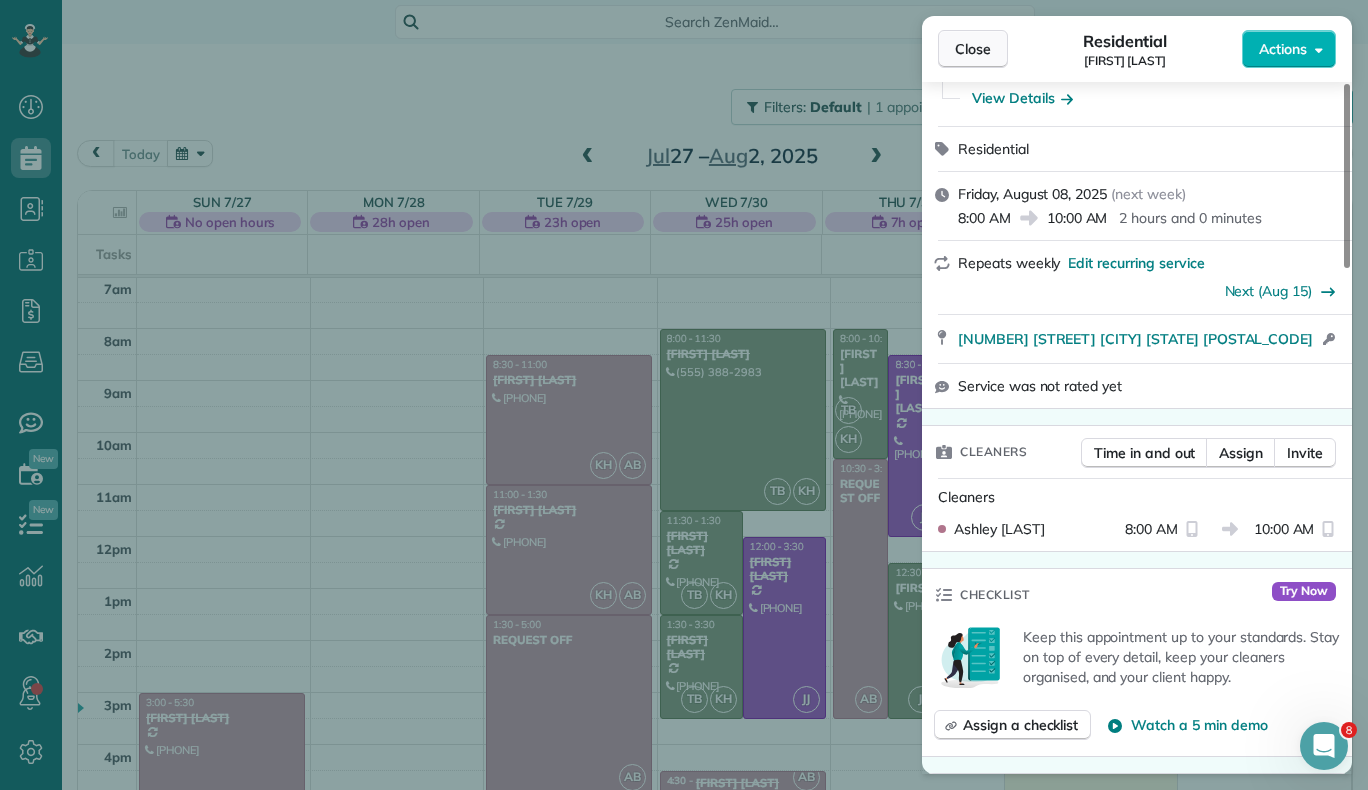 click on "Close" at bounding box center [973, 49] 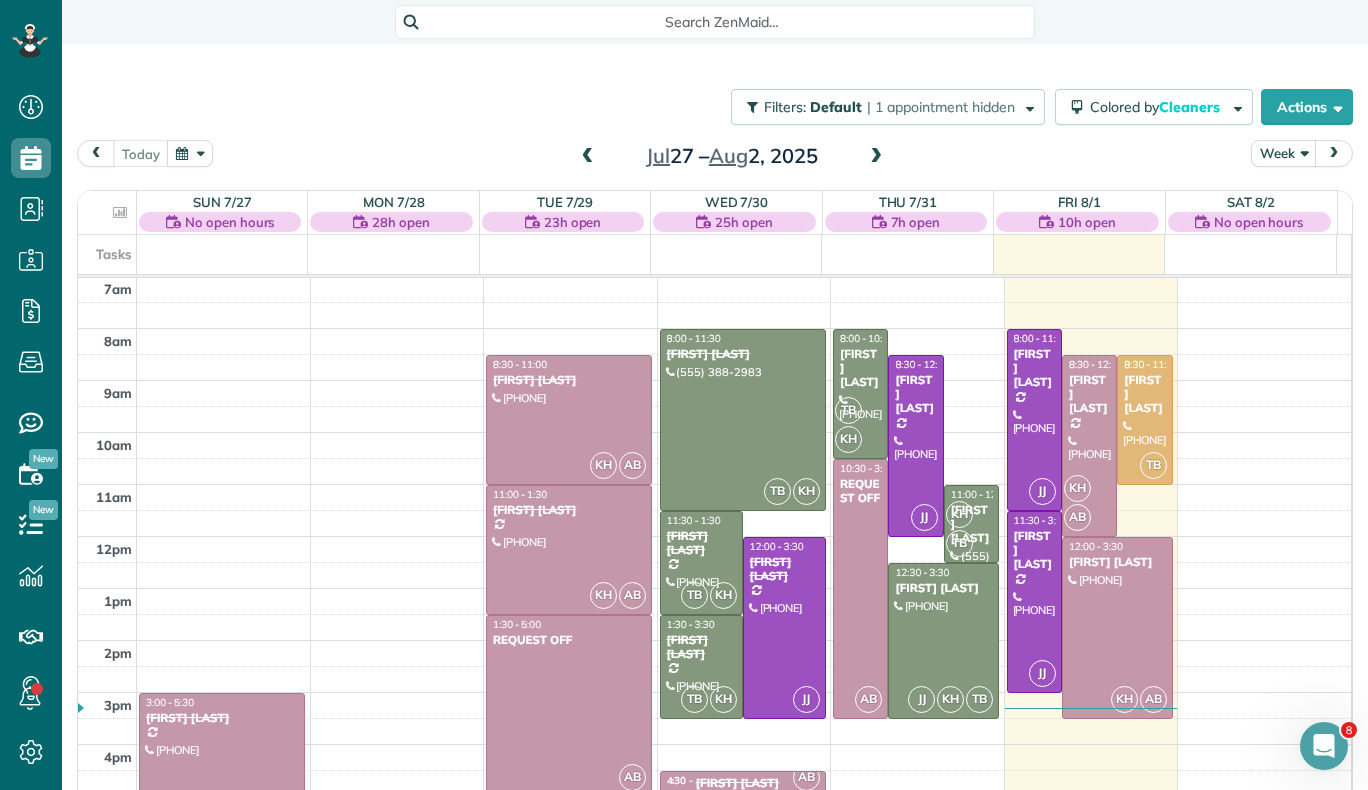 click on "[MONTH] [DATE] – [MONTH] [DATE], [YEAR]" at bounding box center [732, 156] 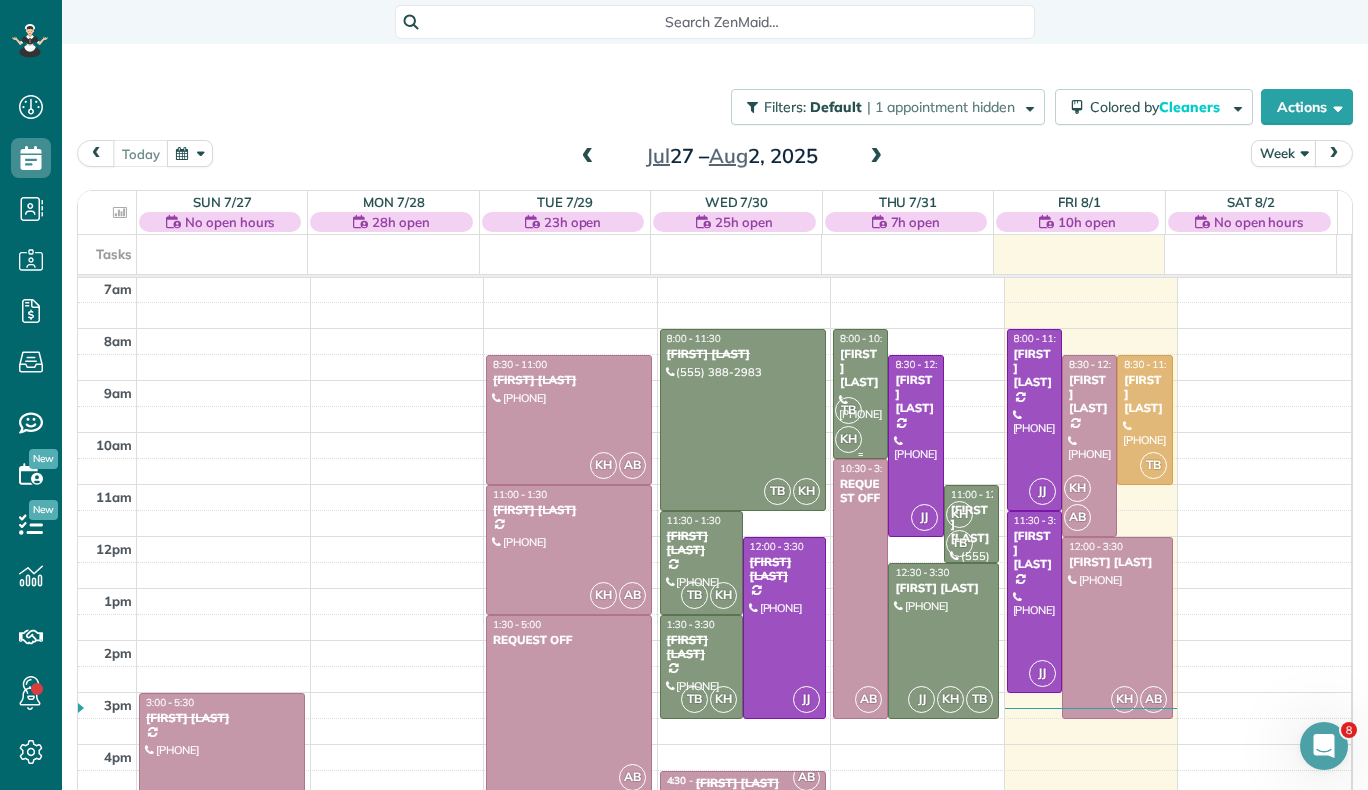 click on "[FIRST] [LAST]" at bounding box center (860, 368) 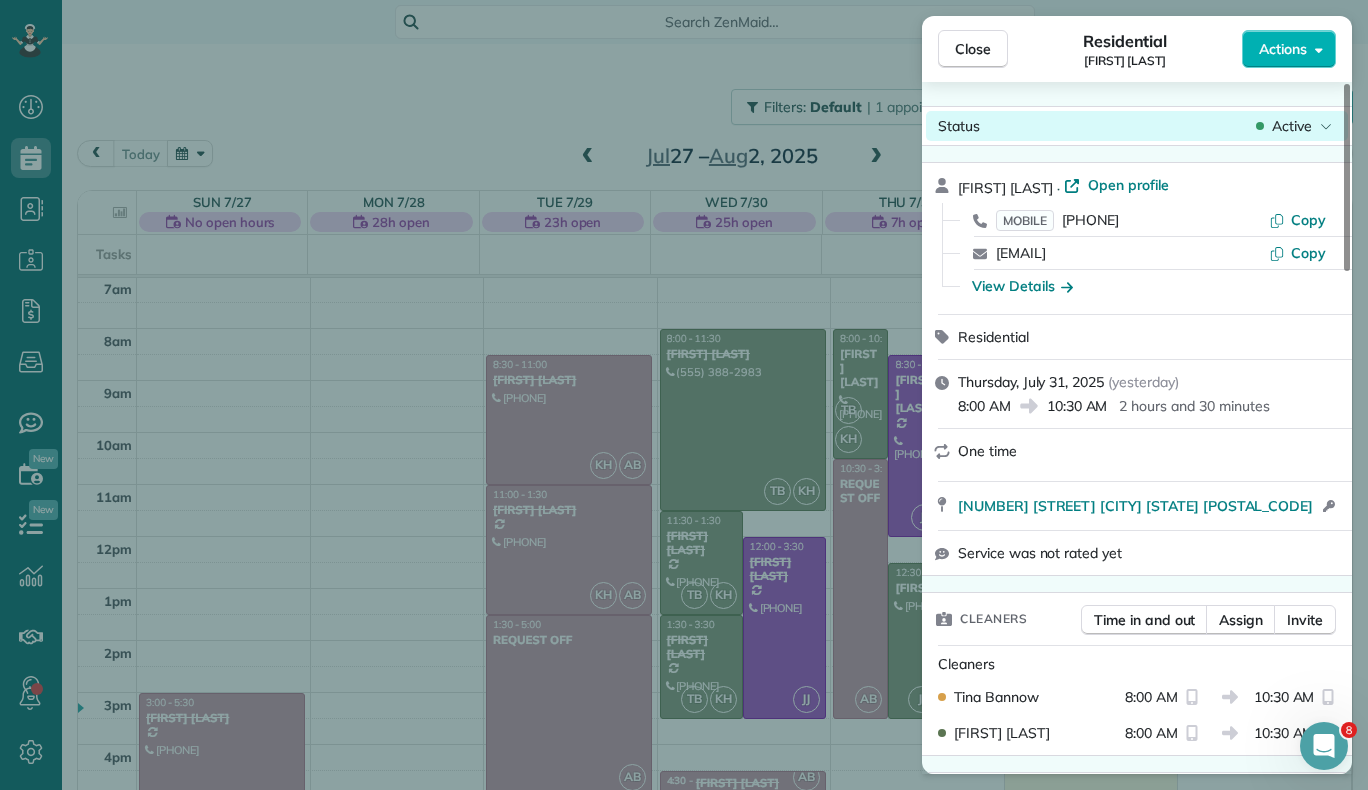 click on "Active" at bounding box center [1292, 126] 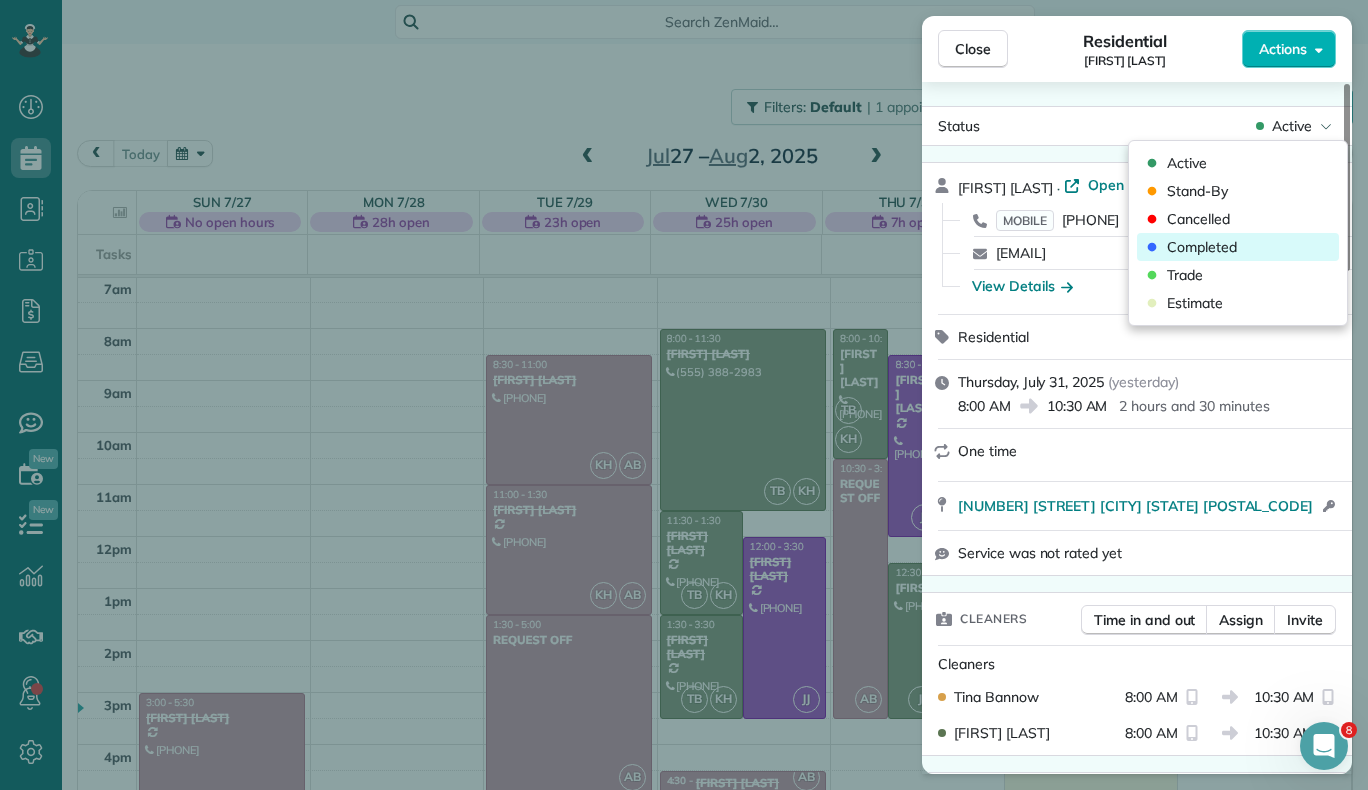 click on "Completed" at bounding box center (1238, 247) 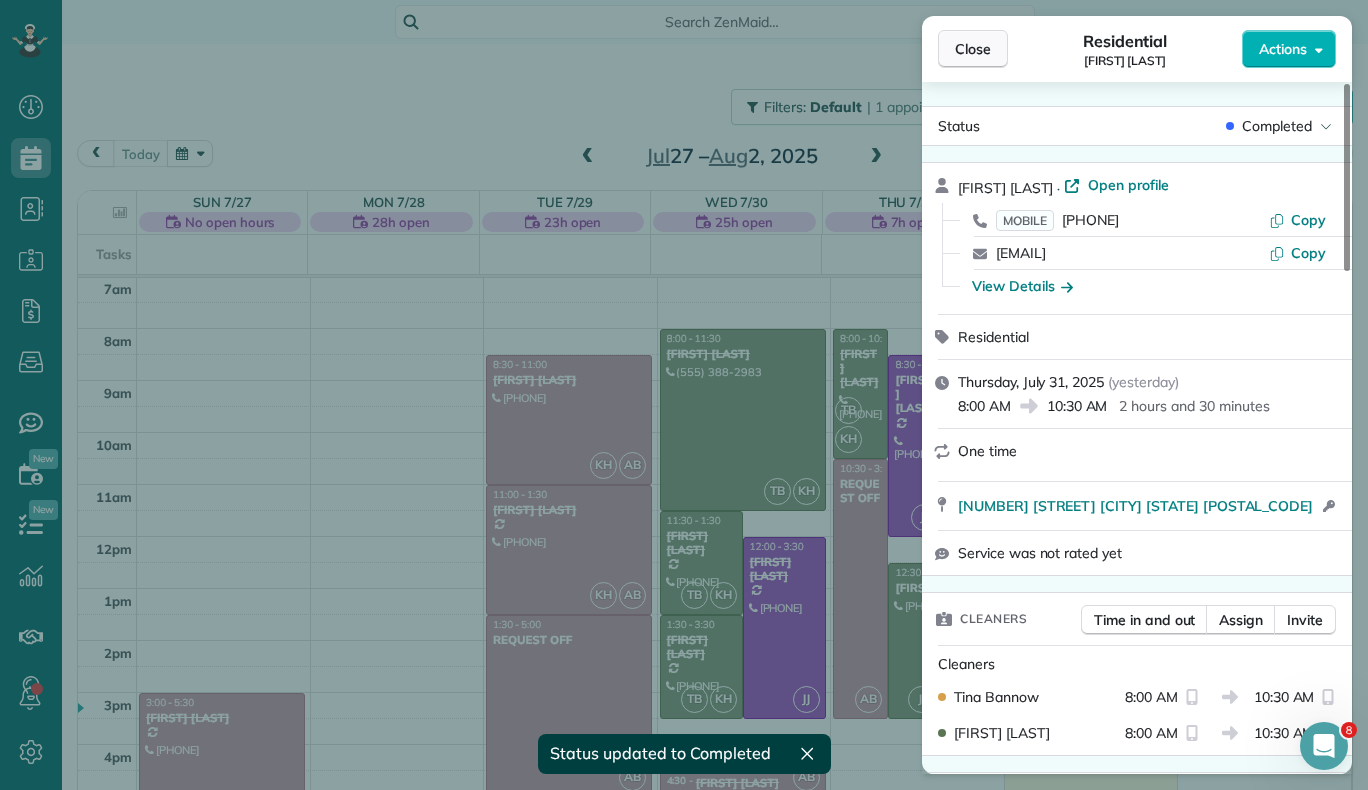 click on "Close" at bounding box center (973, 49) 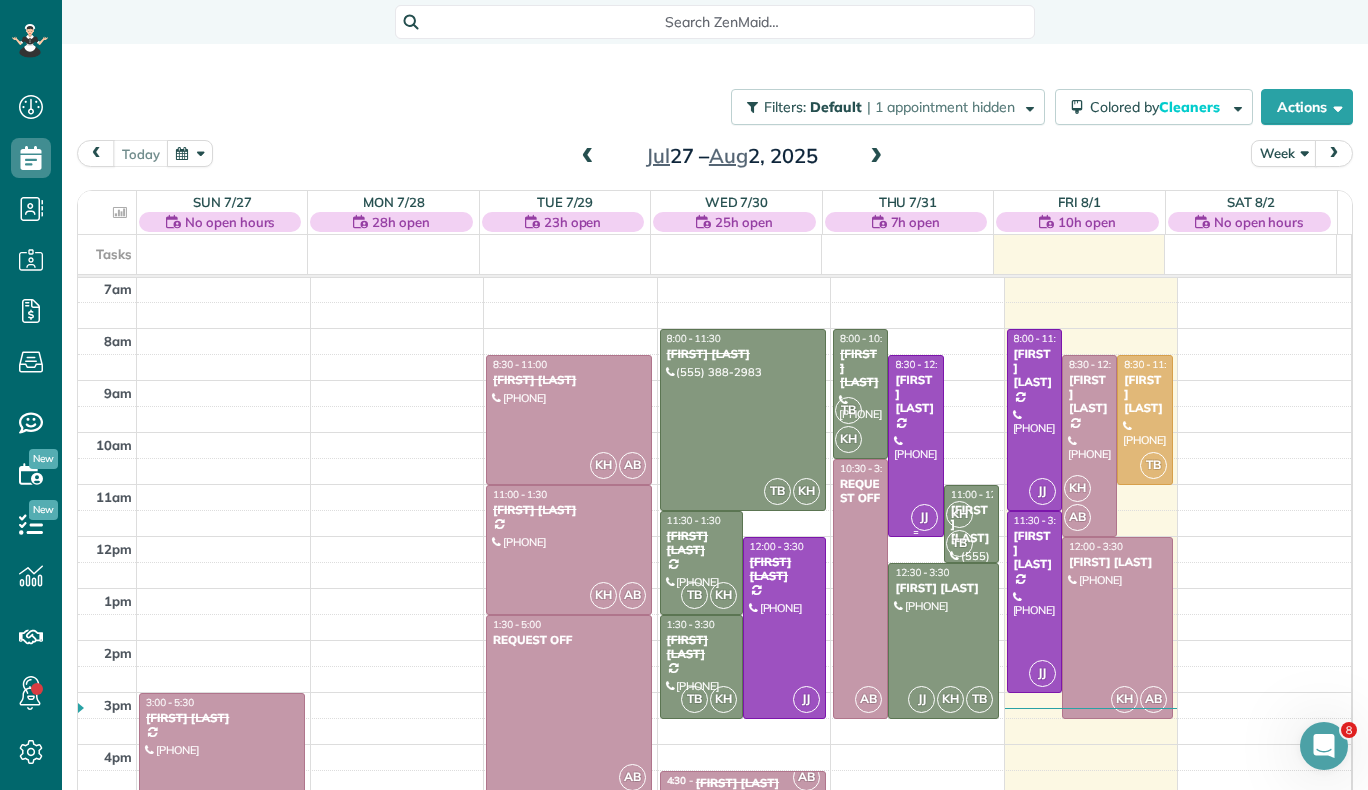 click at bounding box center (915, 446) 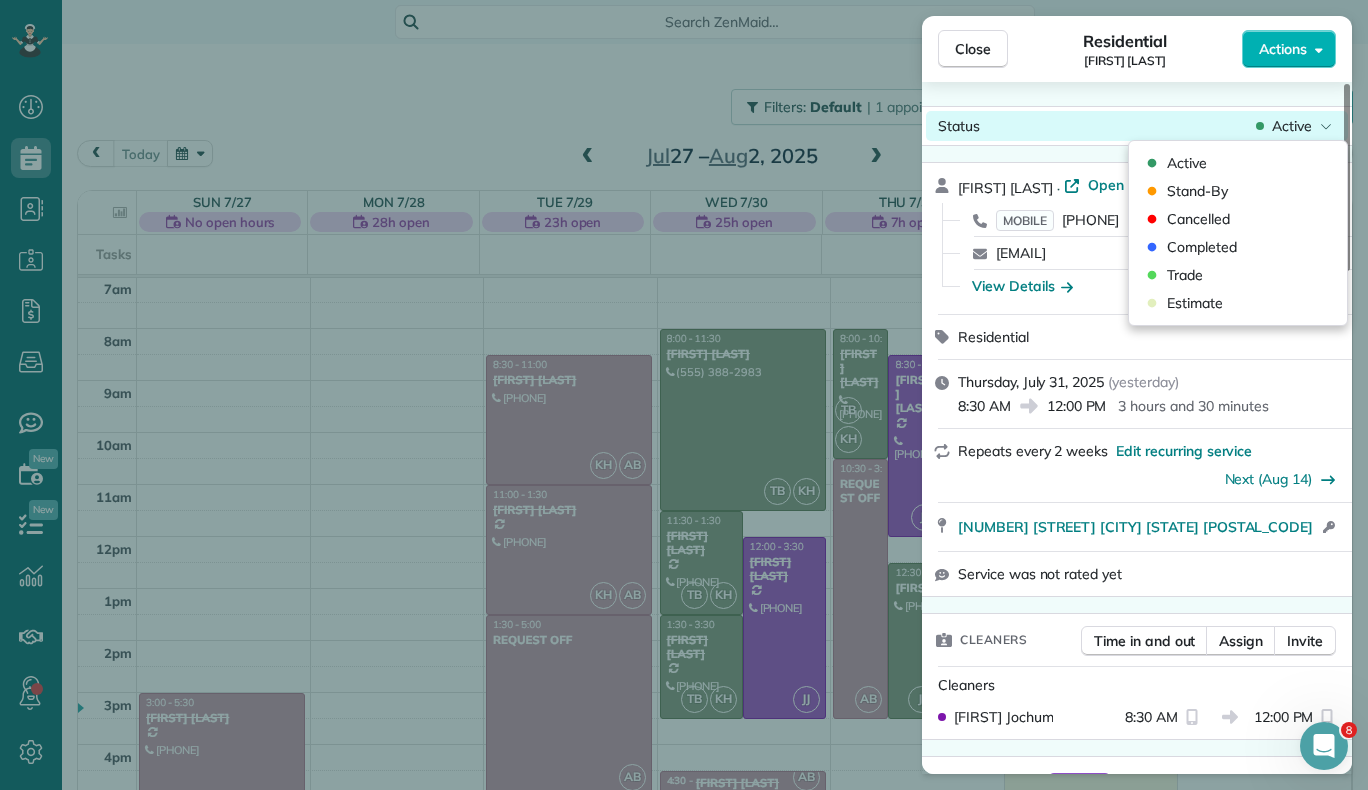 click on "Active" at bounding box center (1294, 126) 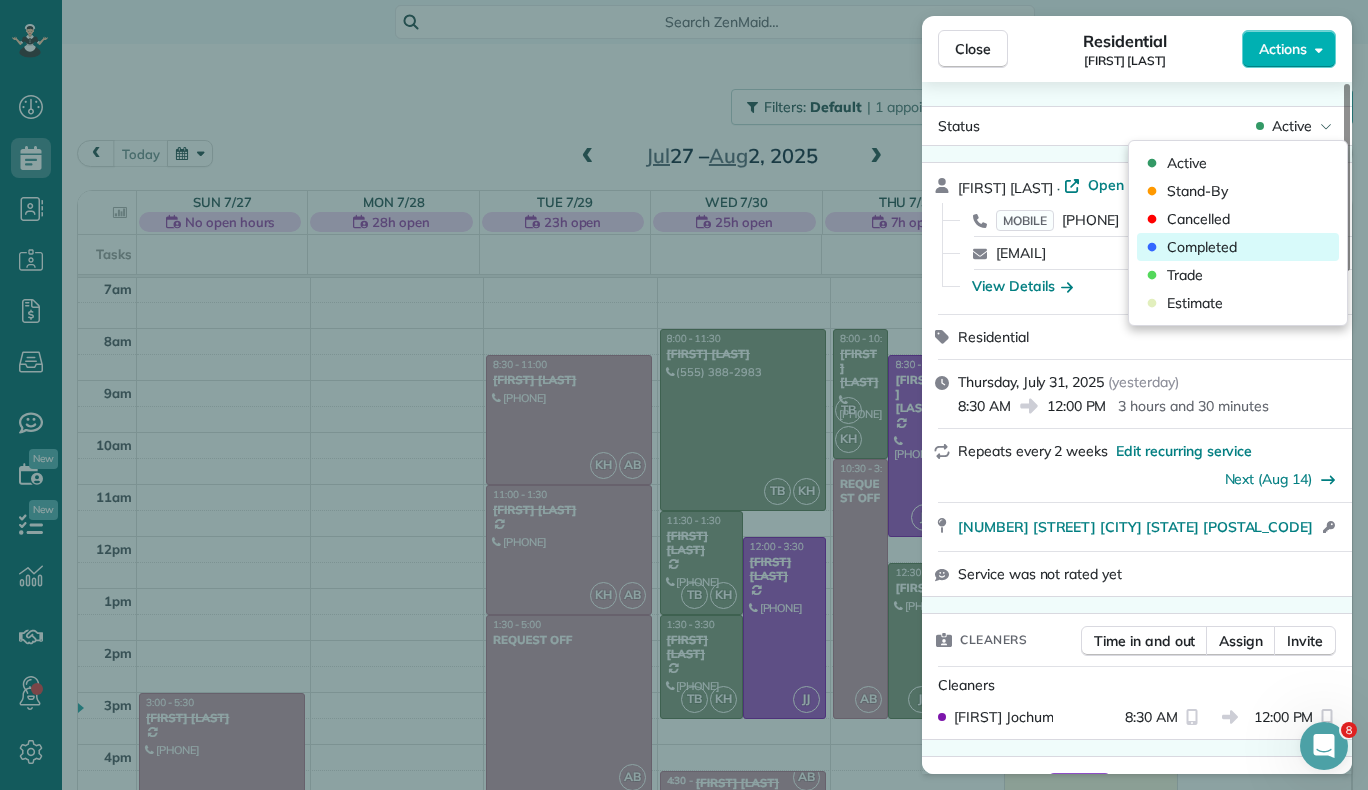 click on "Completed" at bounding box center (1202, 247) 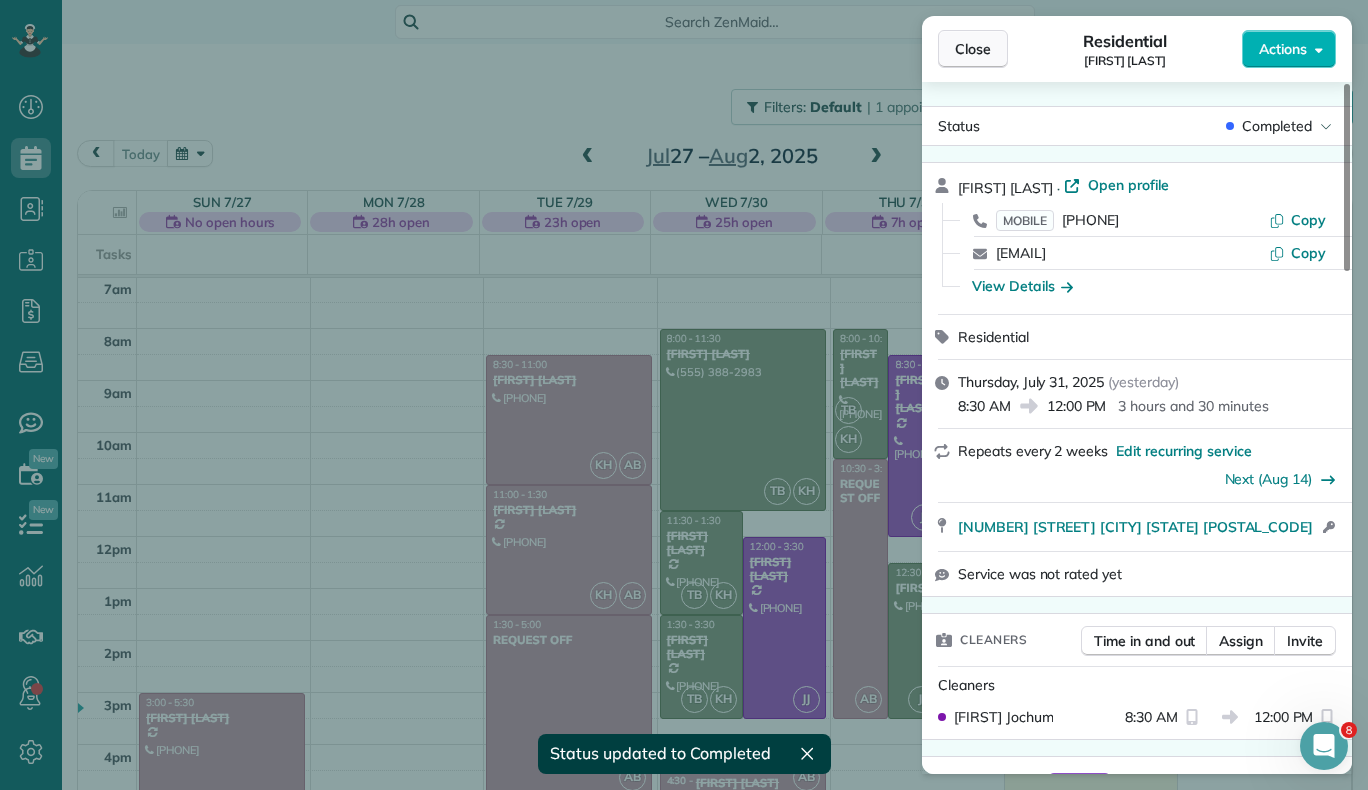click on "Close" at bounding box center (973, 49) 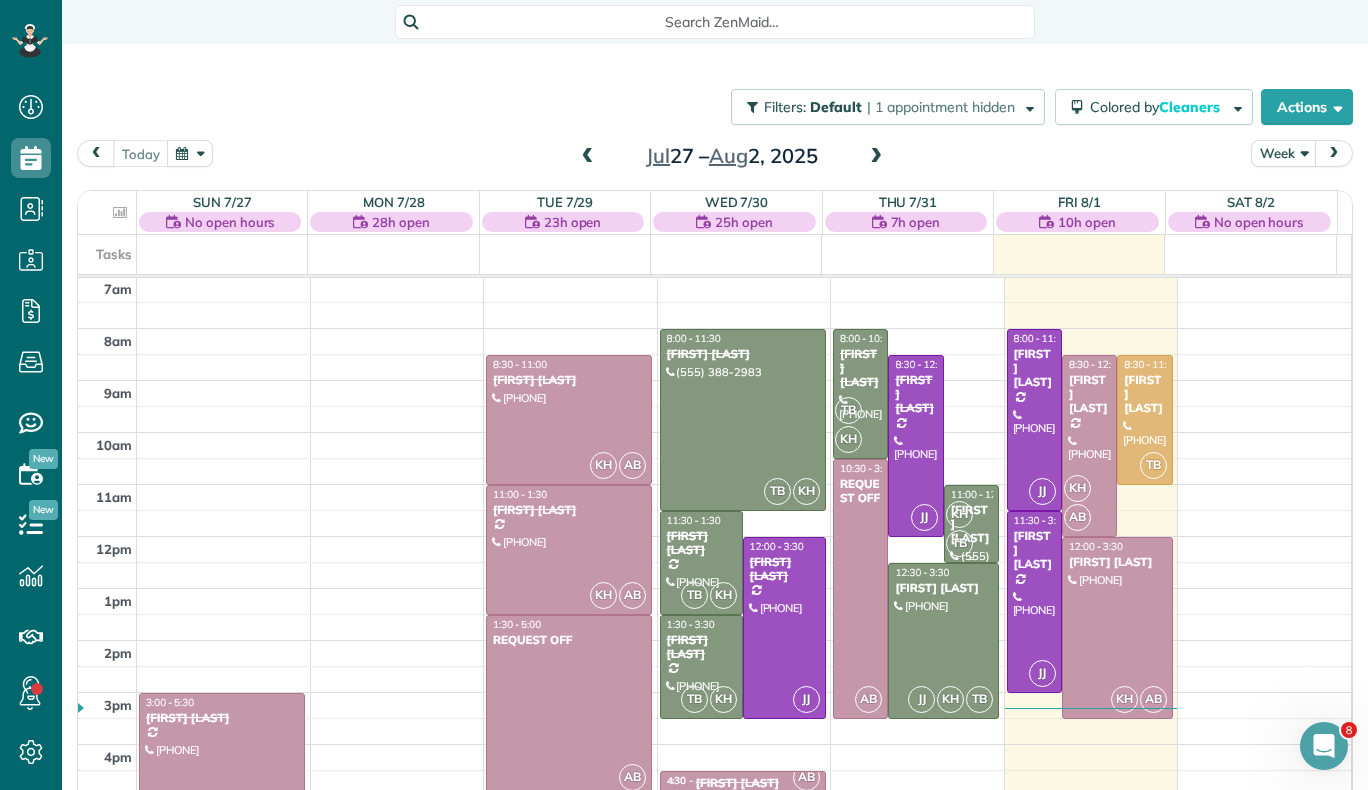 click on "KH TB" at bounding box center (969, 529) 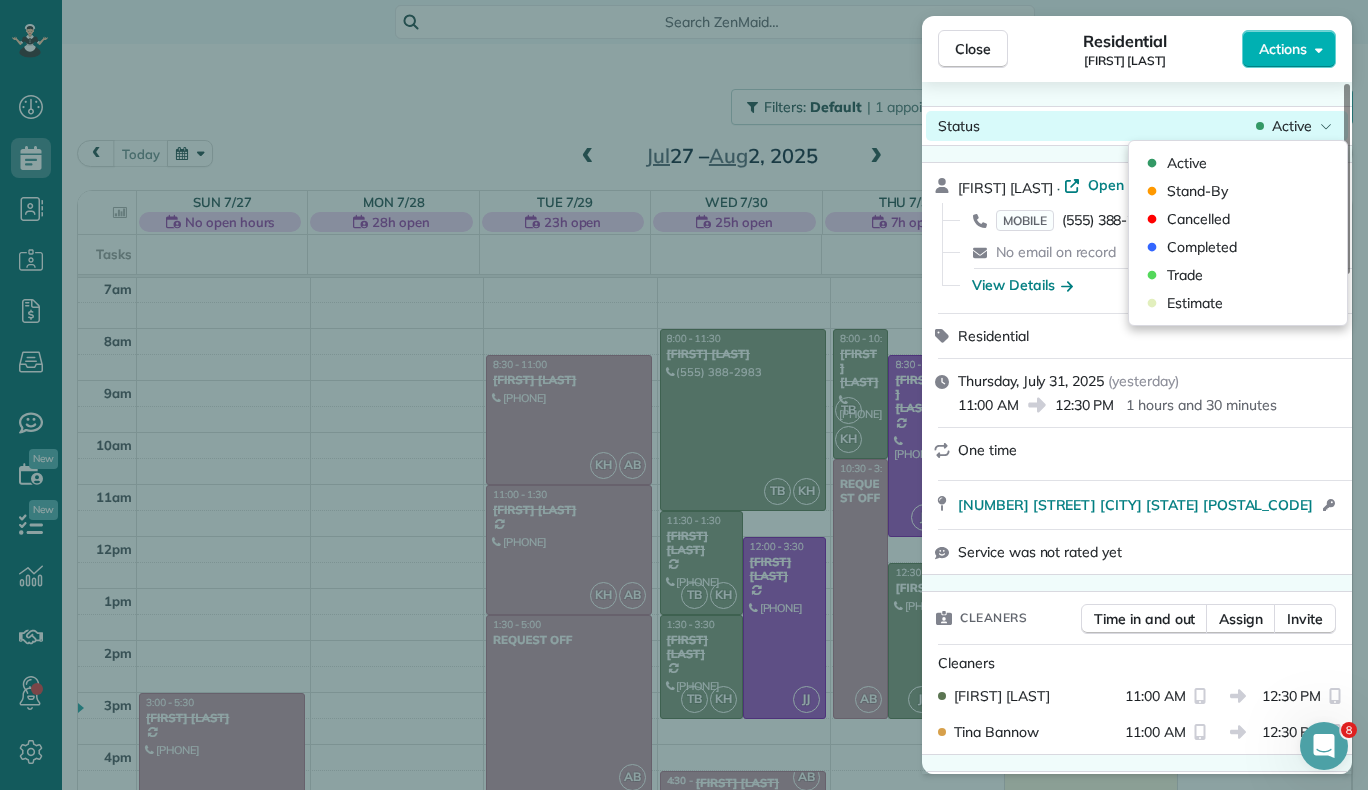 click on "Status Active" at bounding box center [1137, 126] 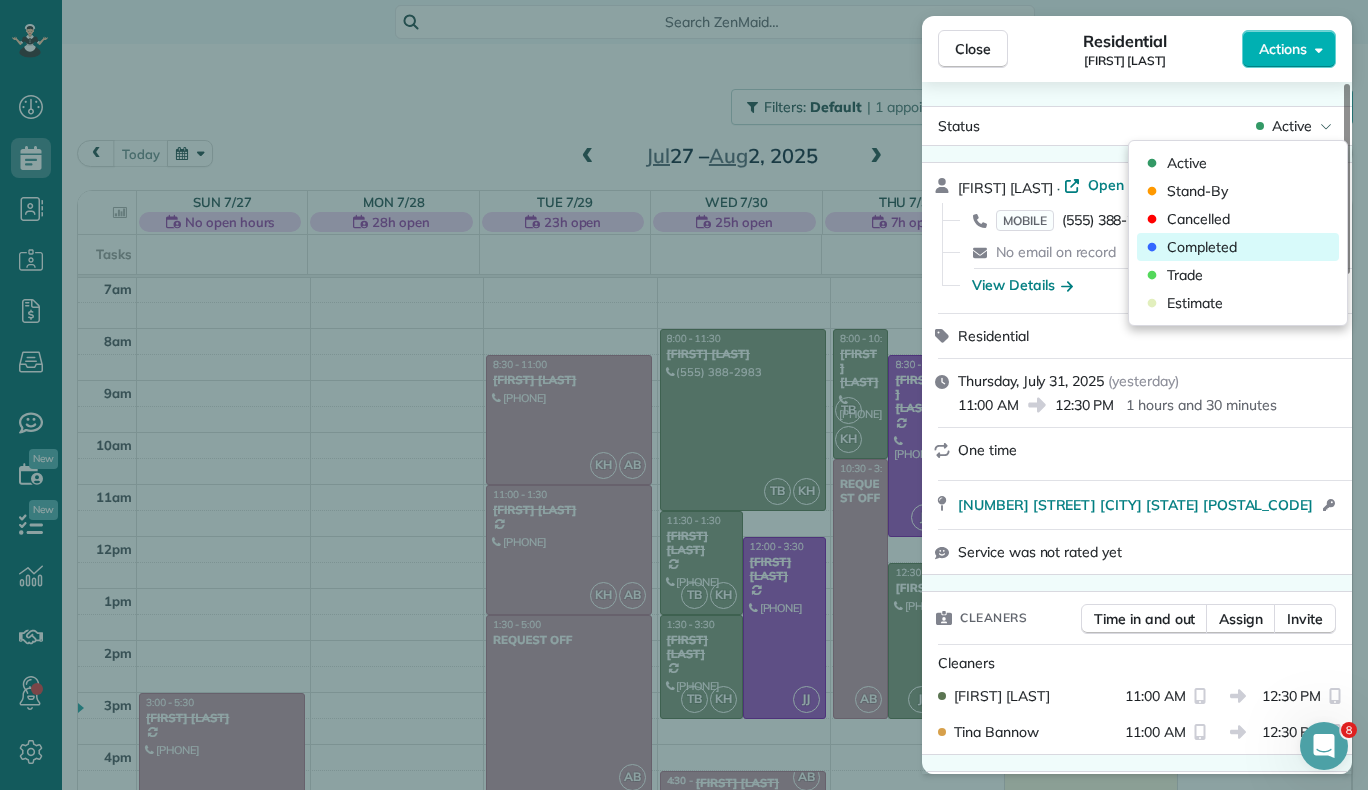 click on "Completed" at bounding box center [1238, 247] 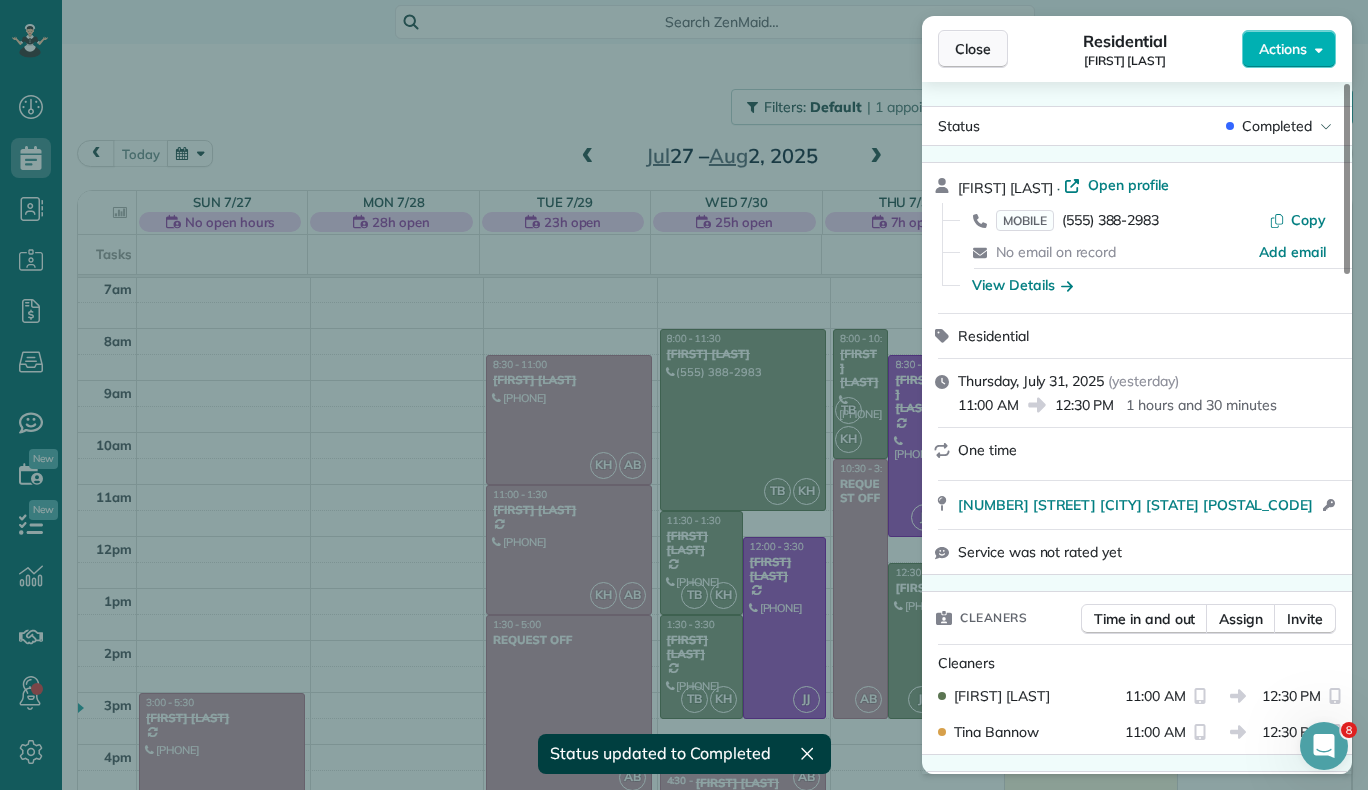 click on "Close" at bounding box center [973, 49] 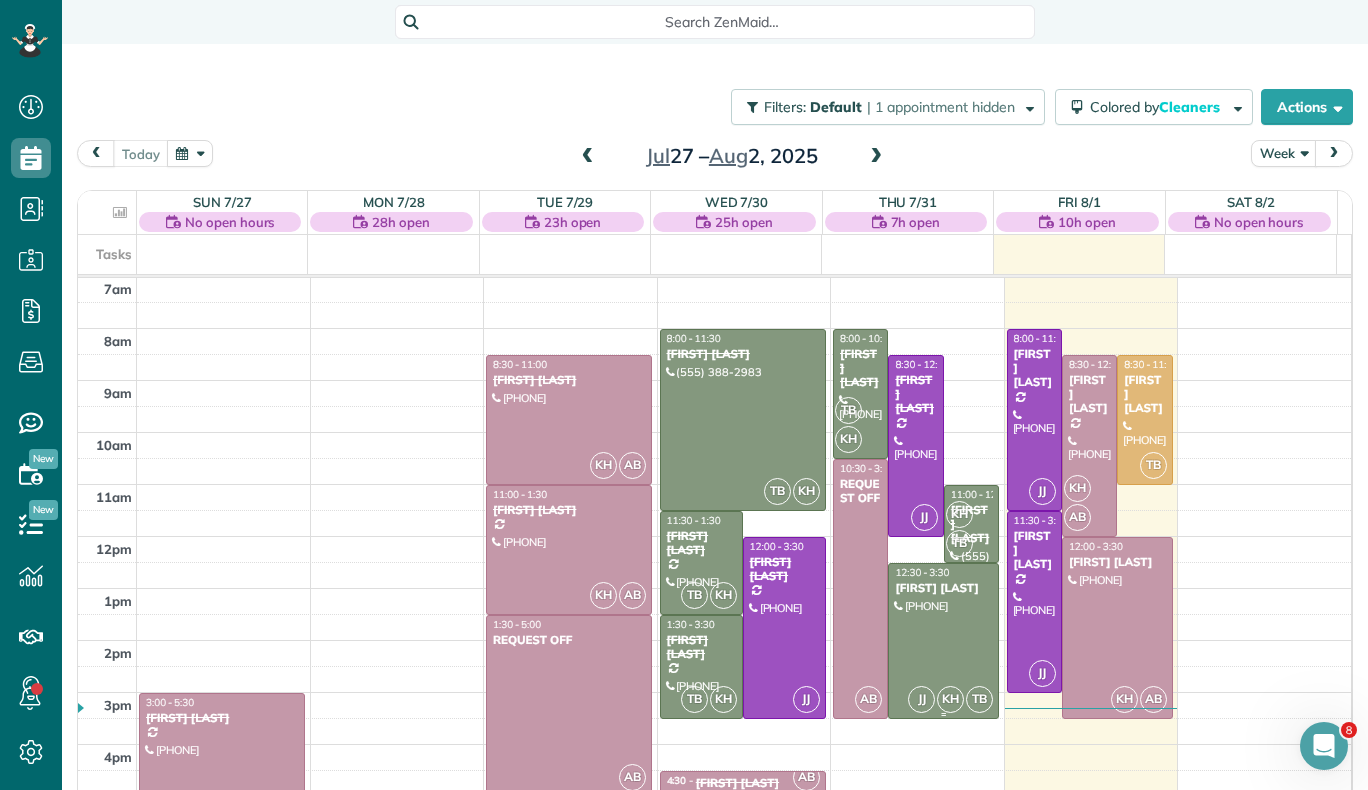 click at bounding box center (943, 641) 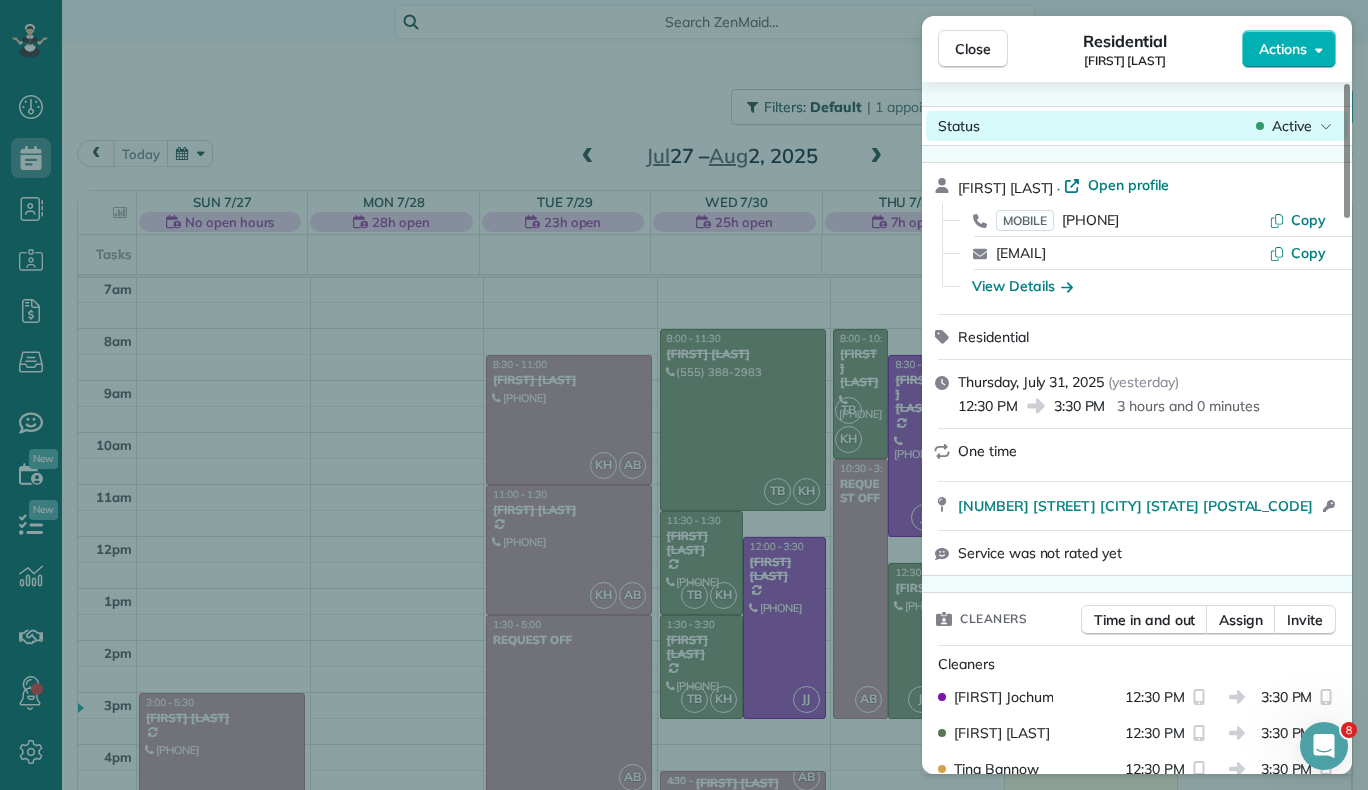 click on "Active" at bounding box center (1292, 126) 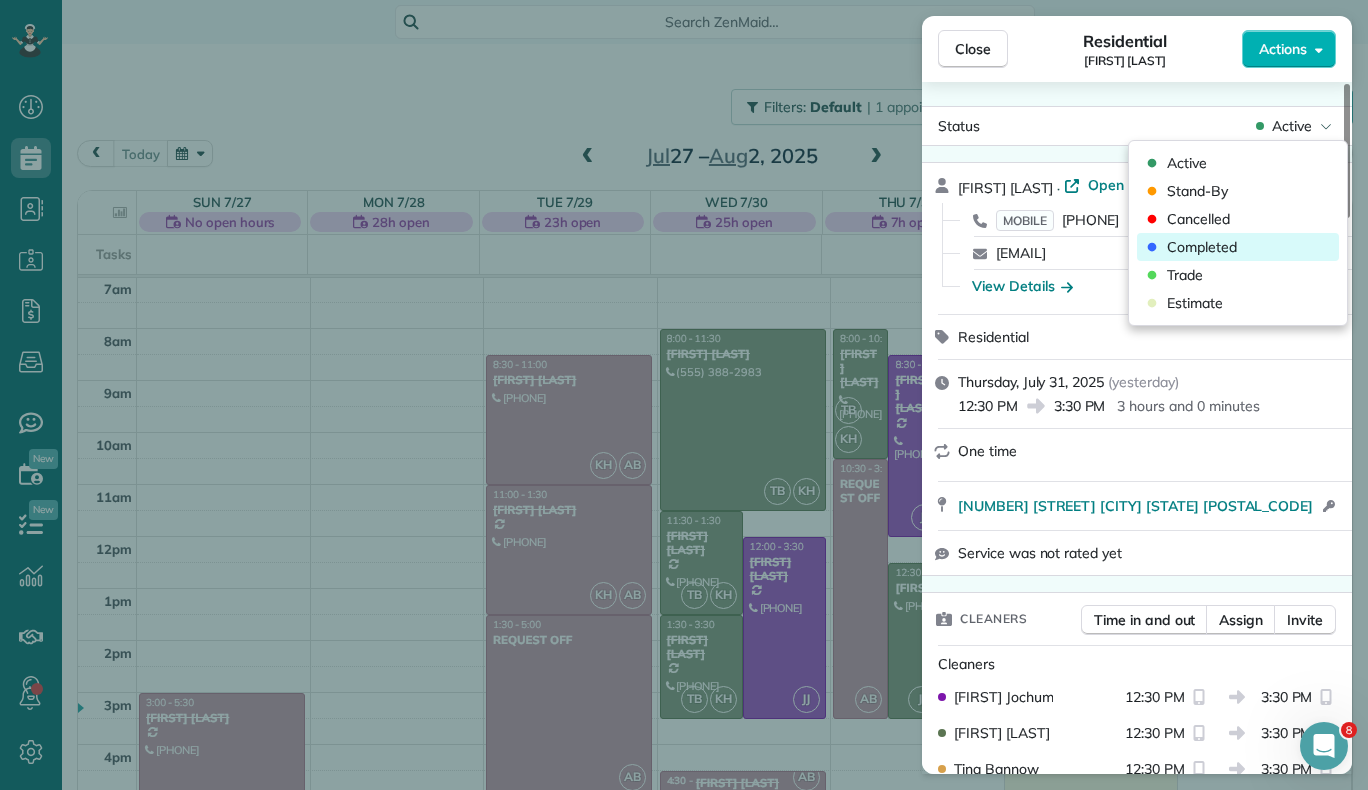 click on "Completed" at bounding box center (1238, 247) 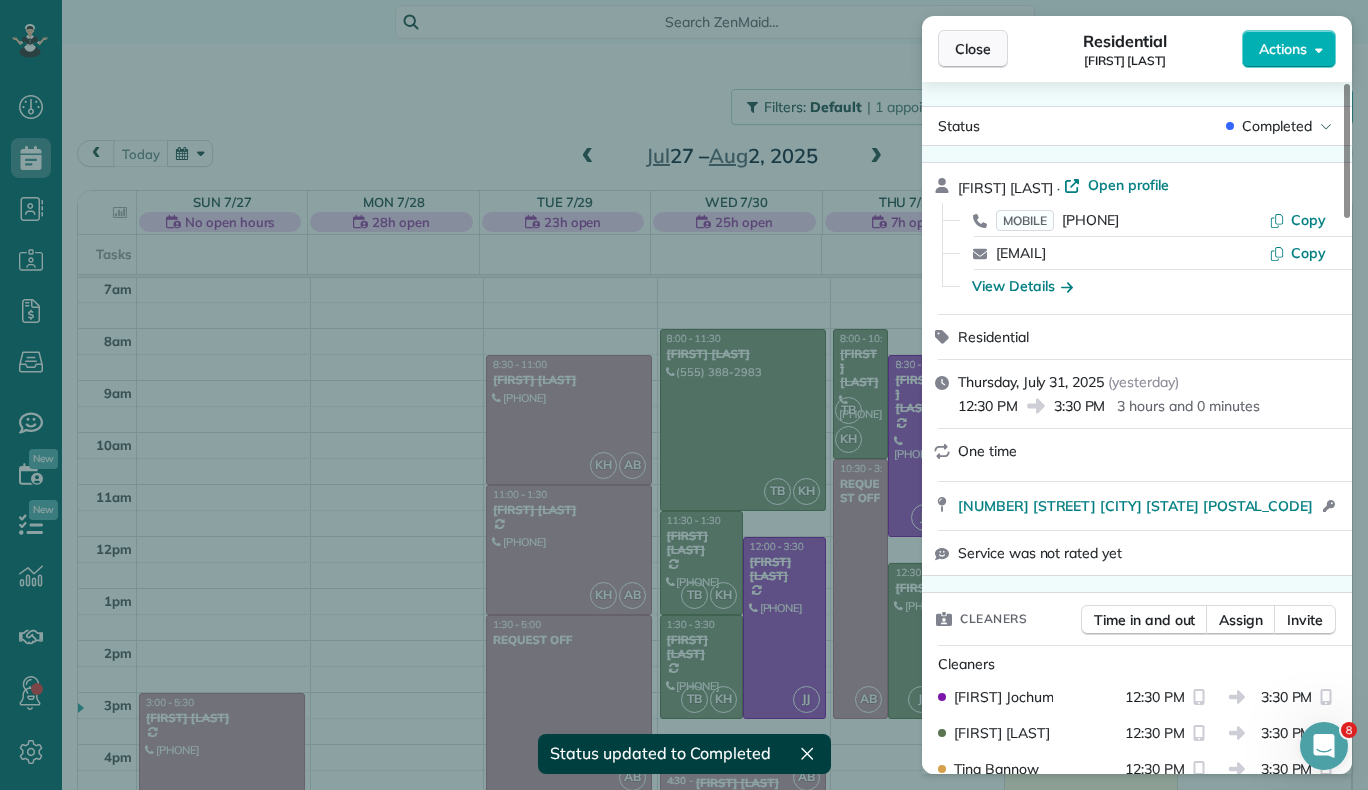 click on "Close" at bounding box center [973, 49] 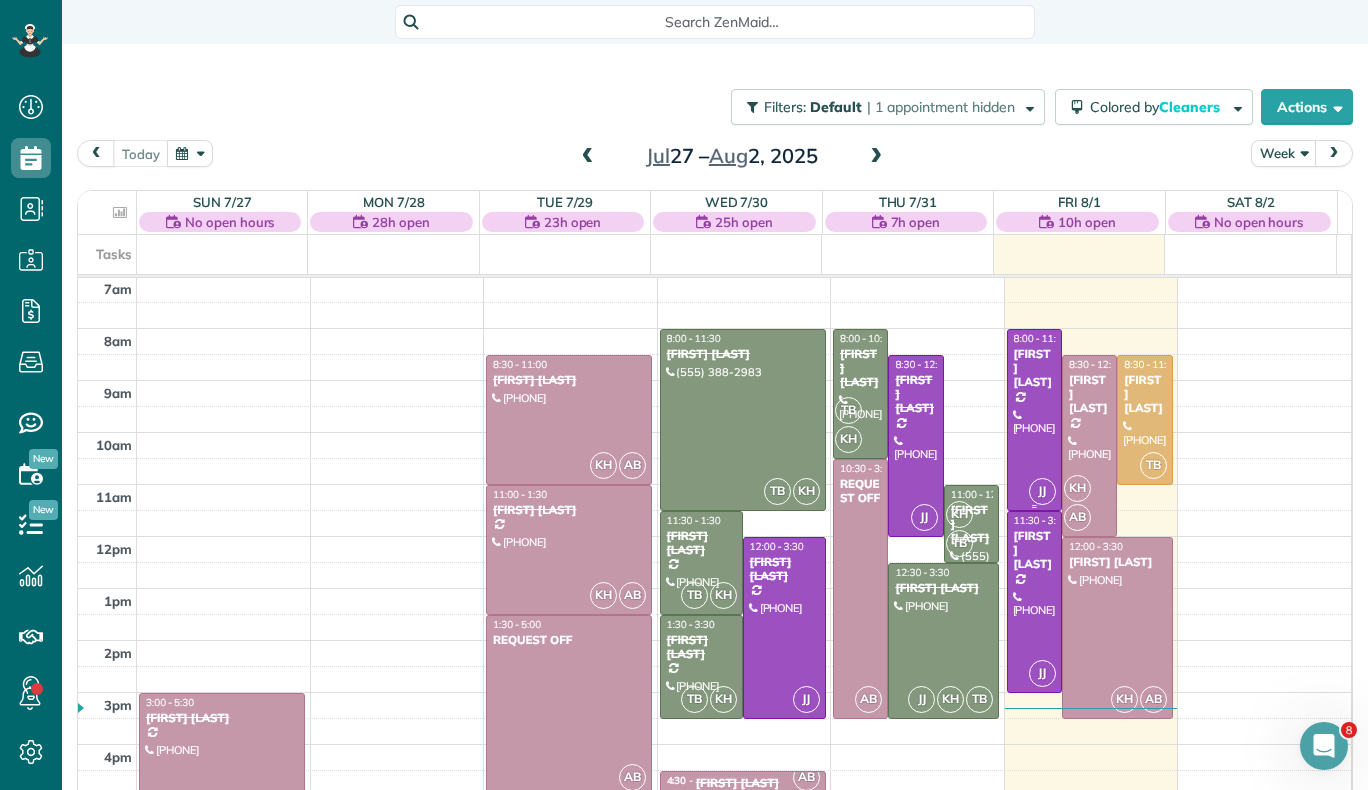 click at bounding box center [1034, 420] 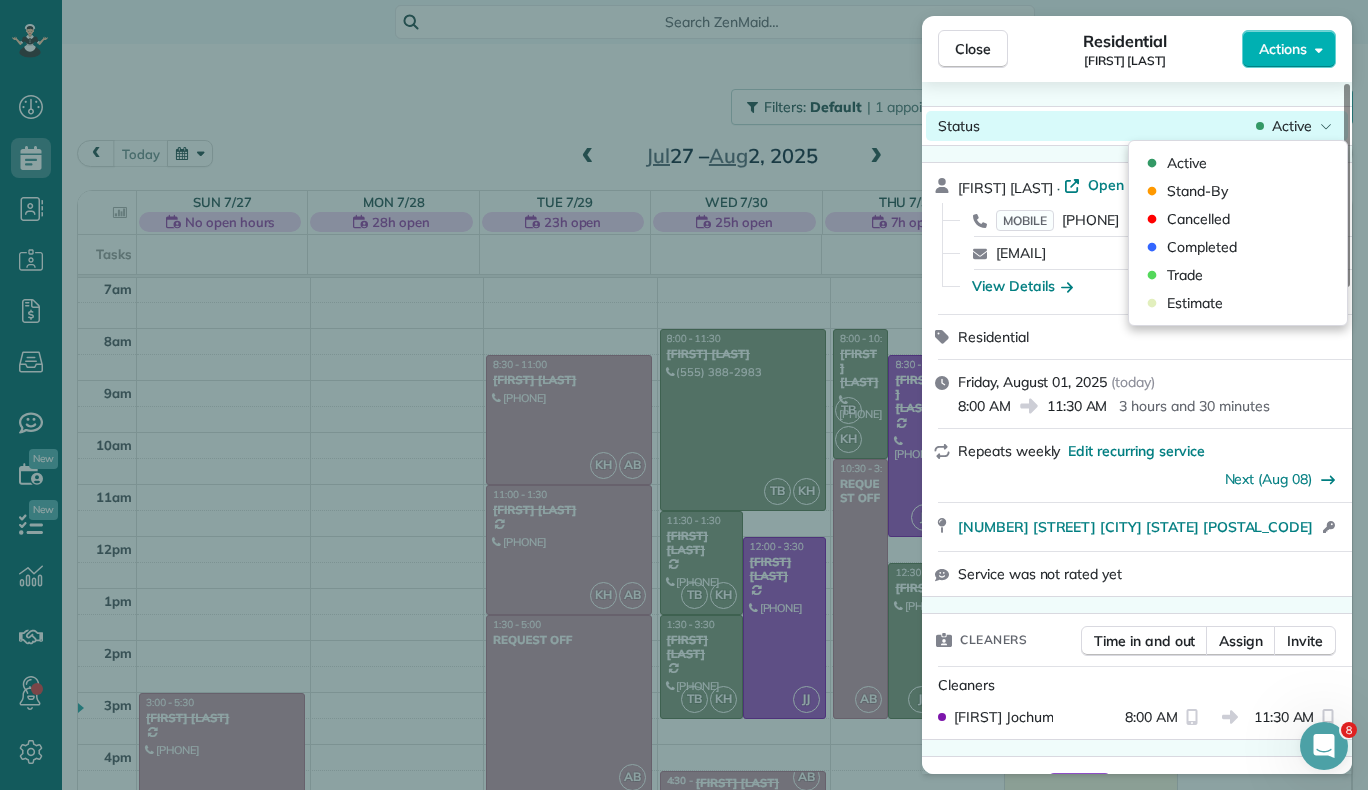 click on "Active" at bounding box center [1292, 126] 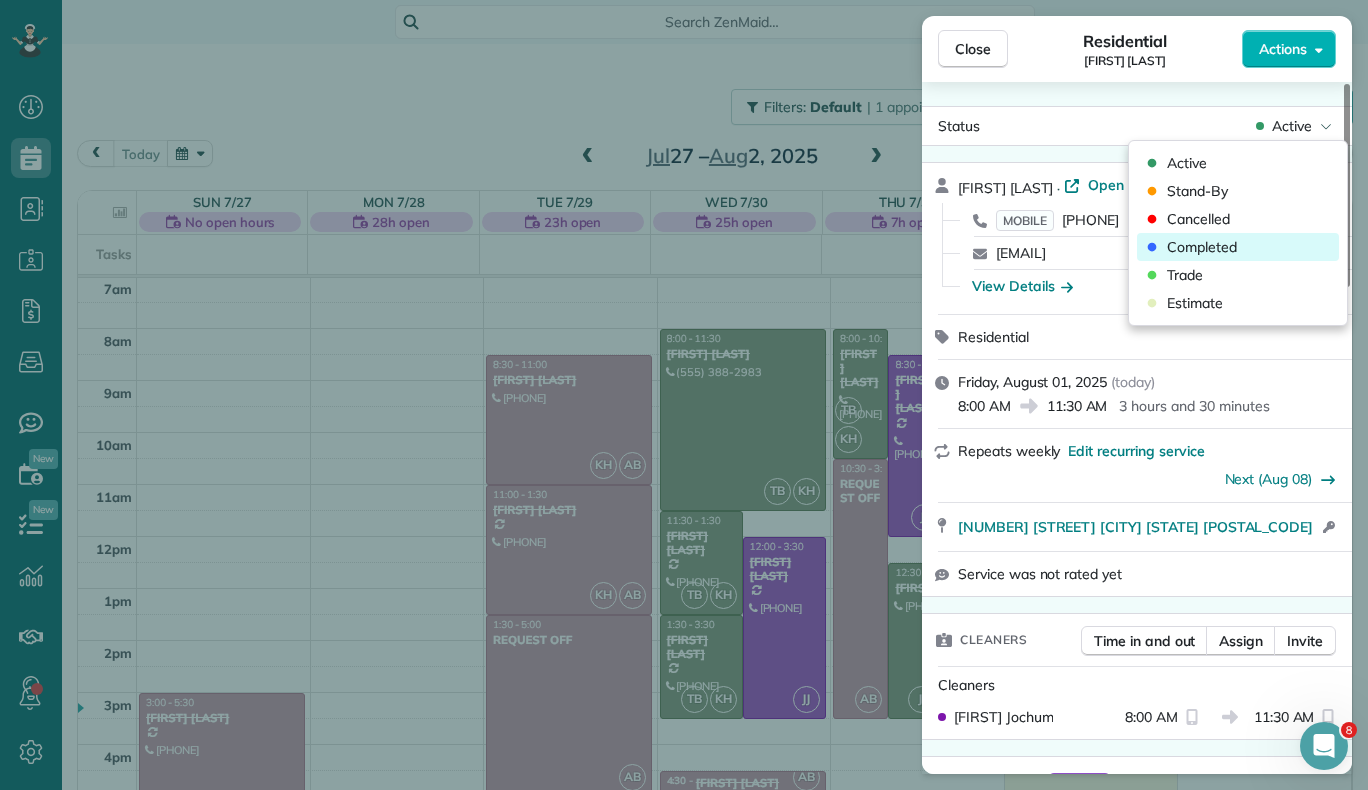 click on "Completed" at bounding box center [1238, 247] 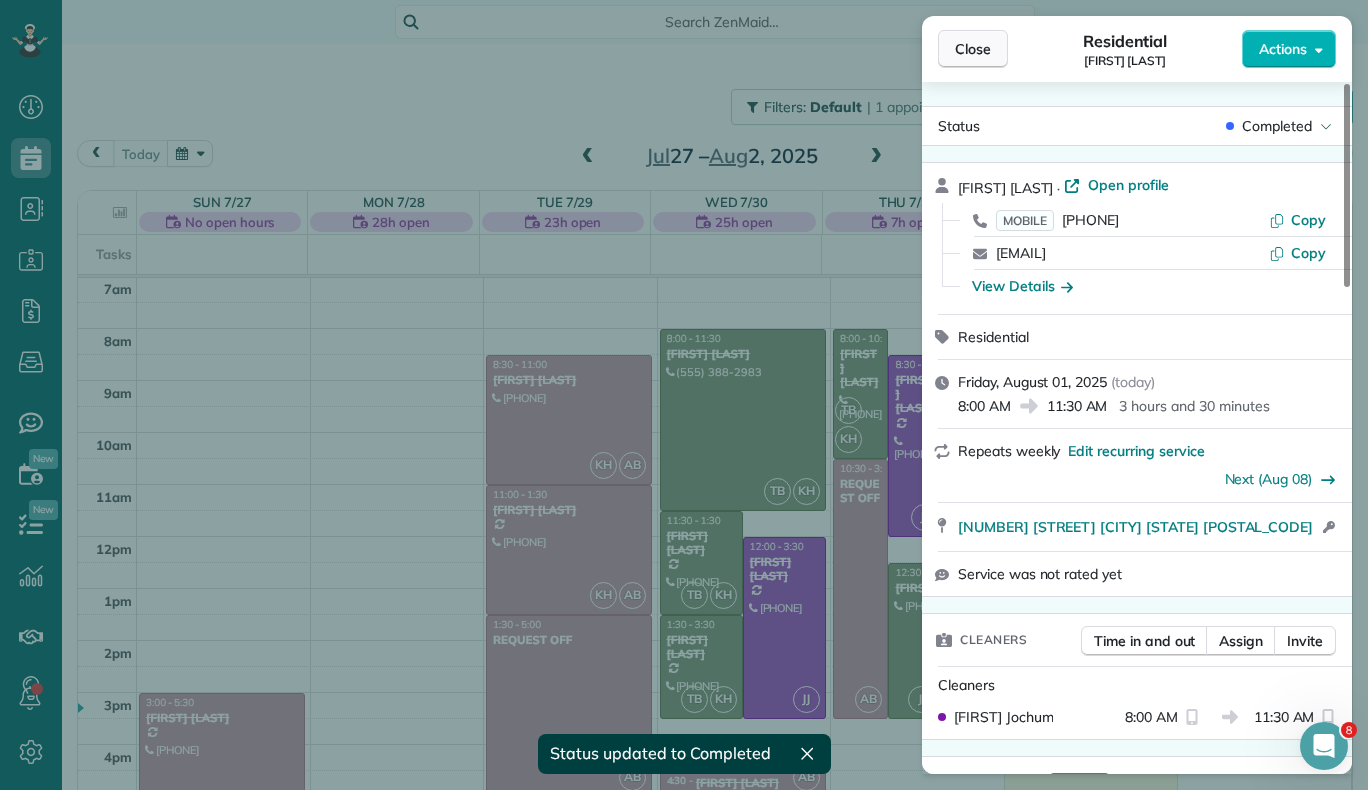click on "Close" at bounding box center (973, 49) 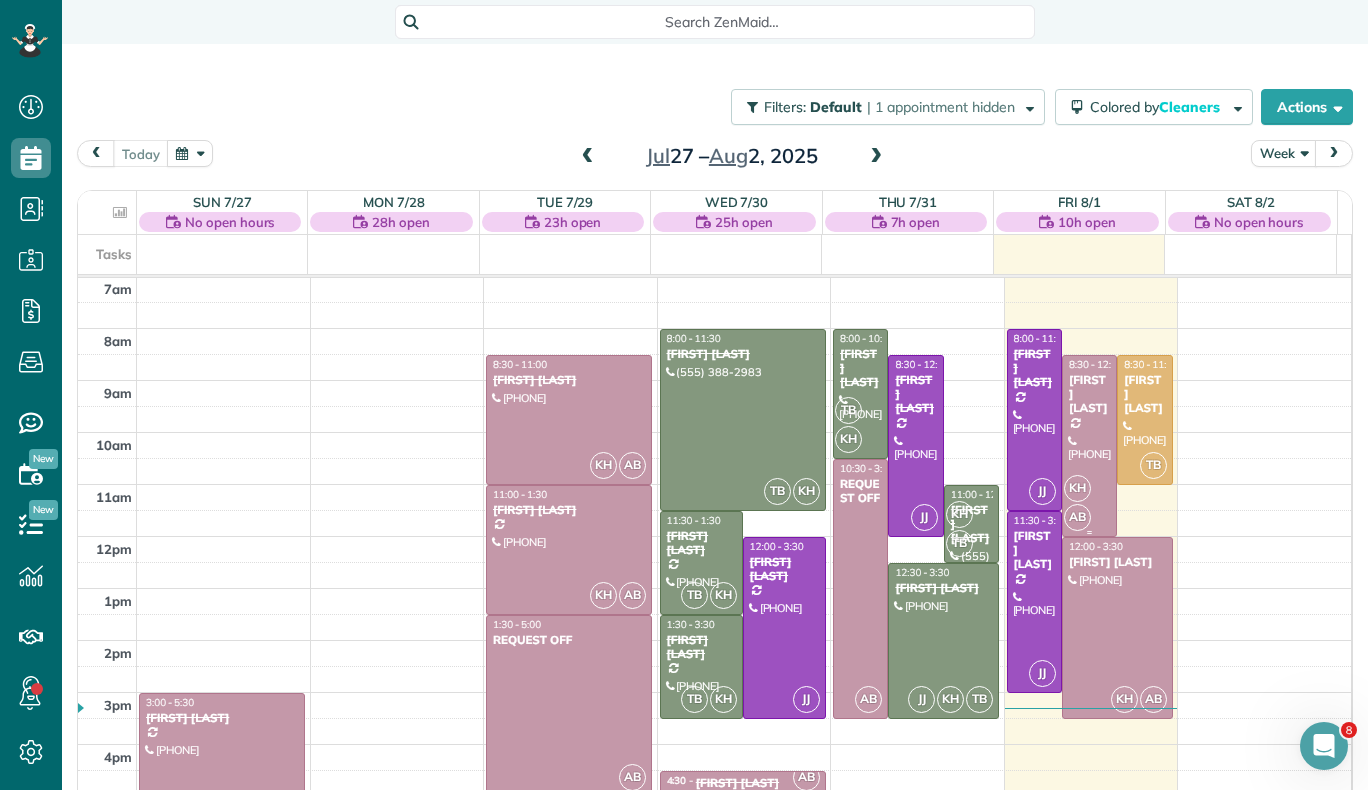 click at bounding box center [1089, 446] 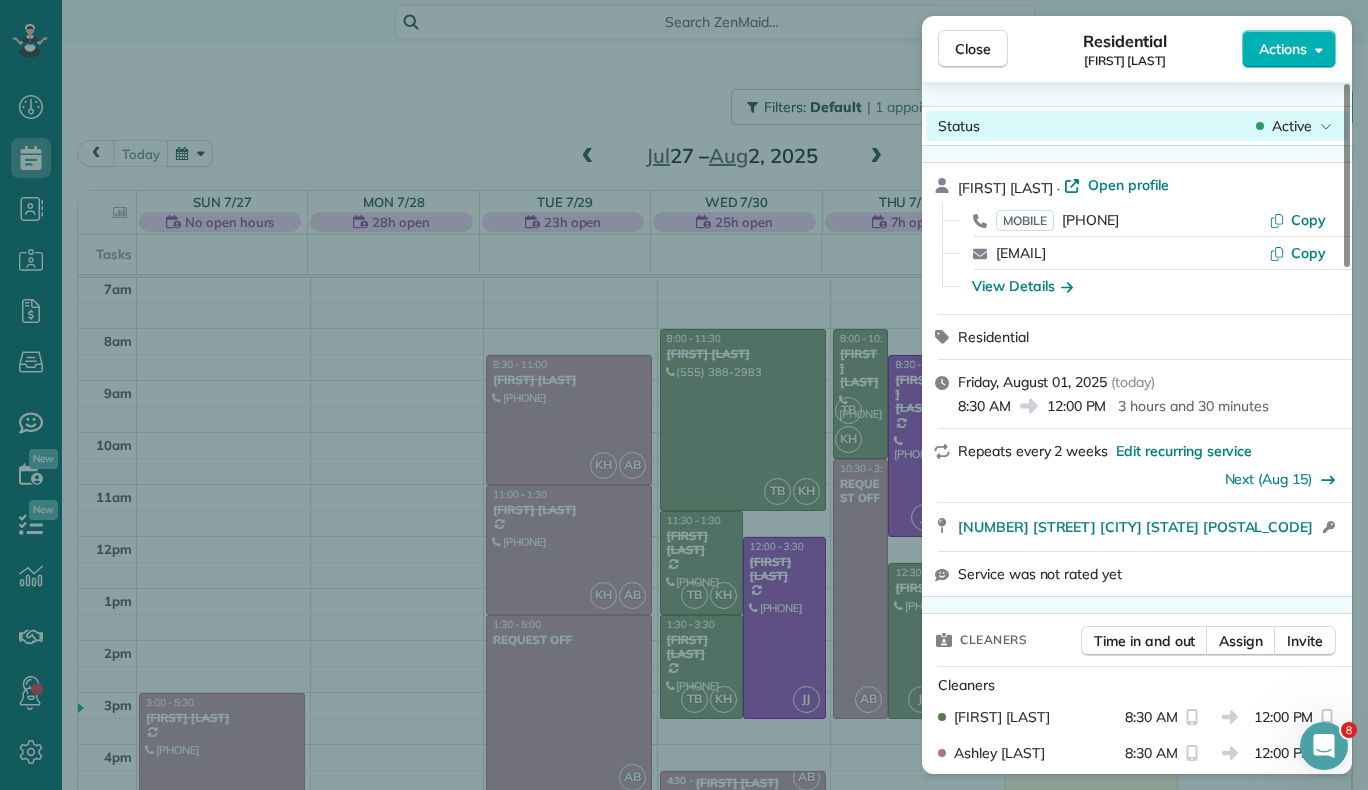 click on "Active" at bounding box center (1292, 126) 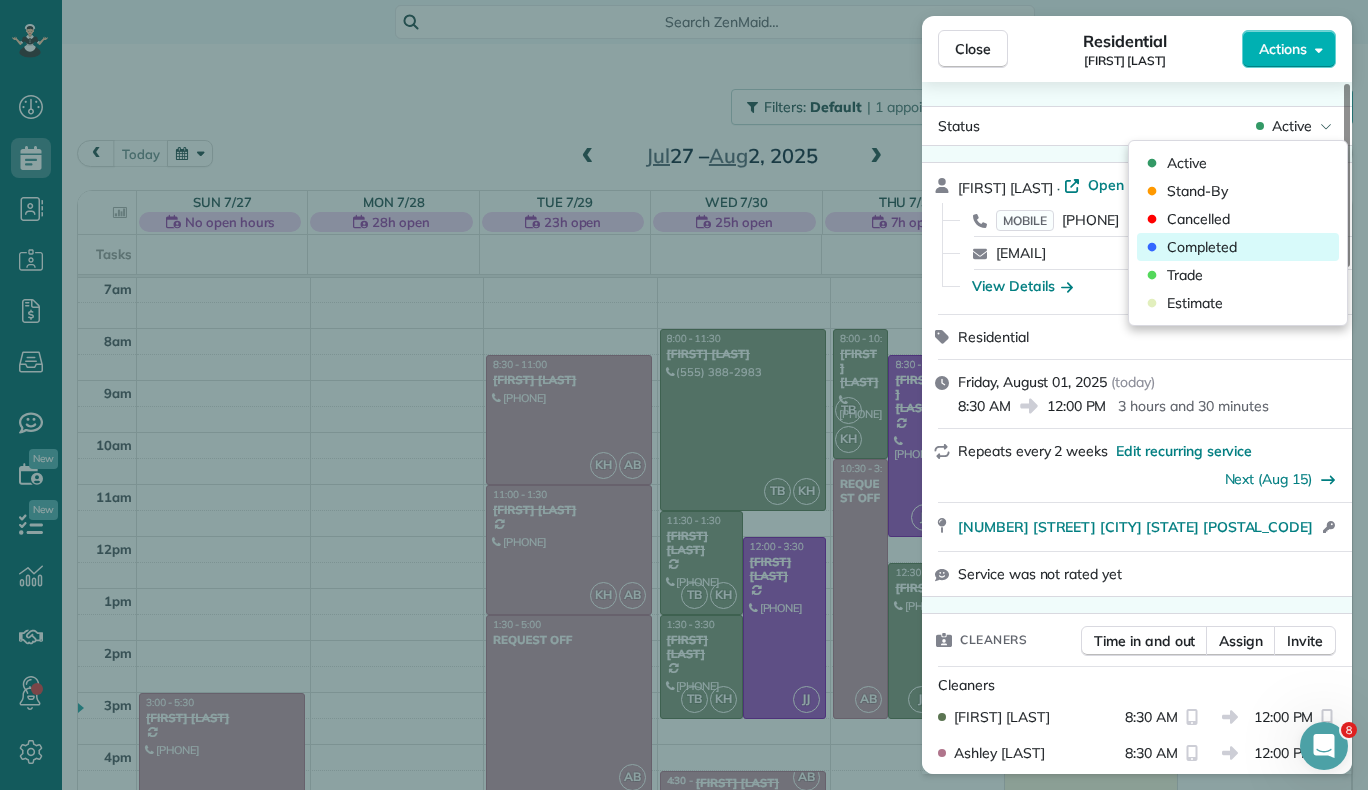 click on "Completed" at bounding box center (1202, 247) 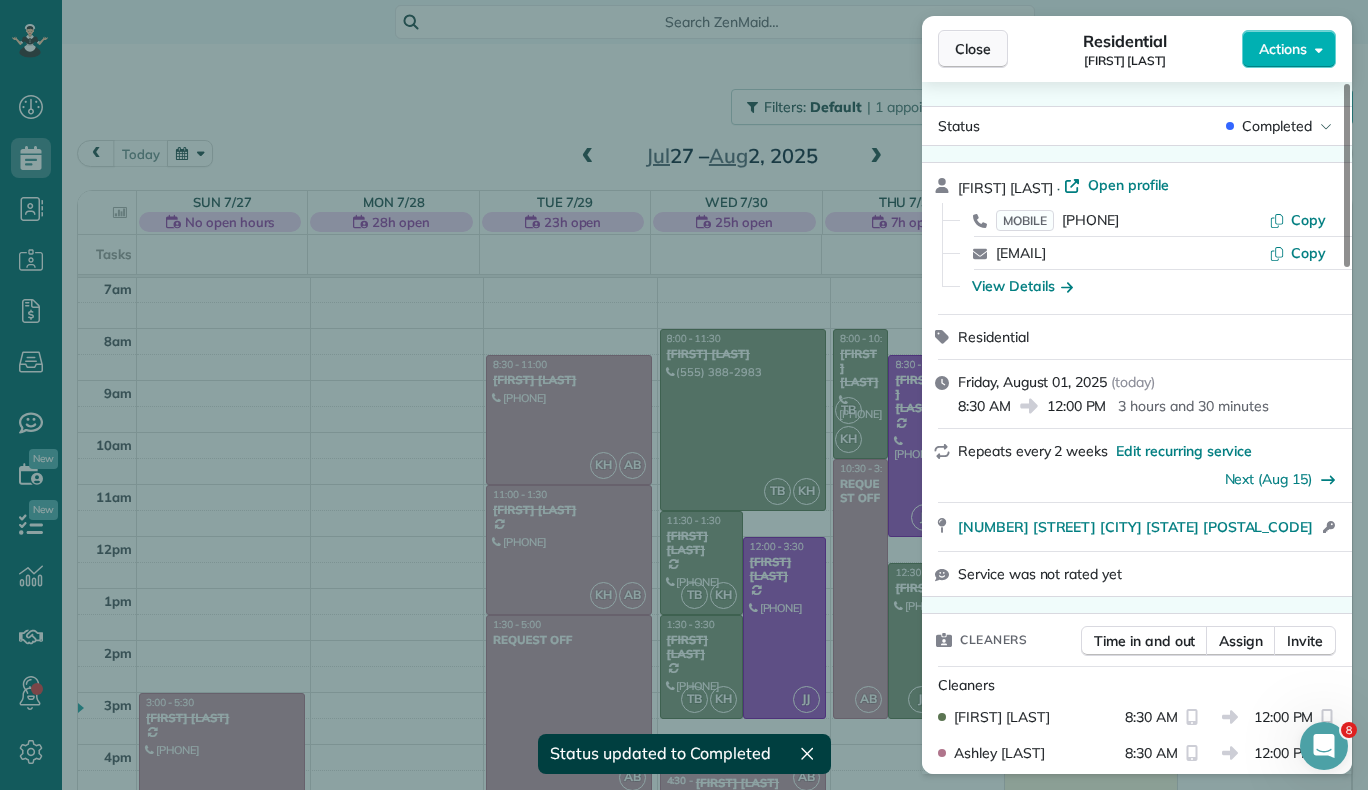 click on "Close" at bounding box center [973, 49] 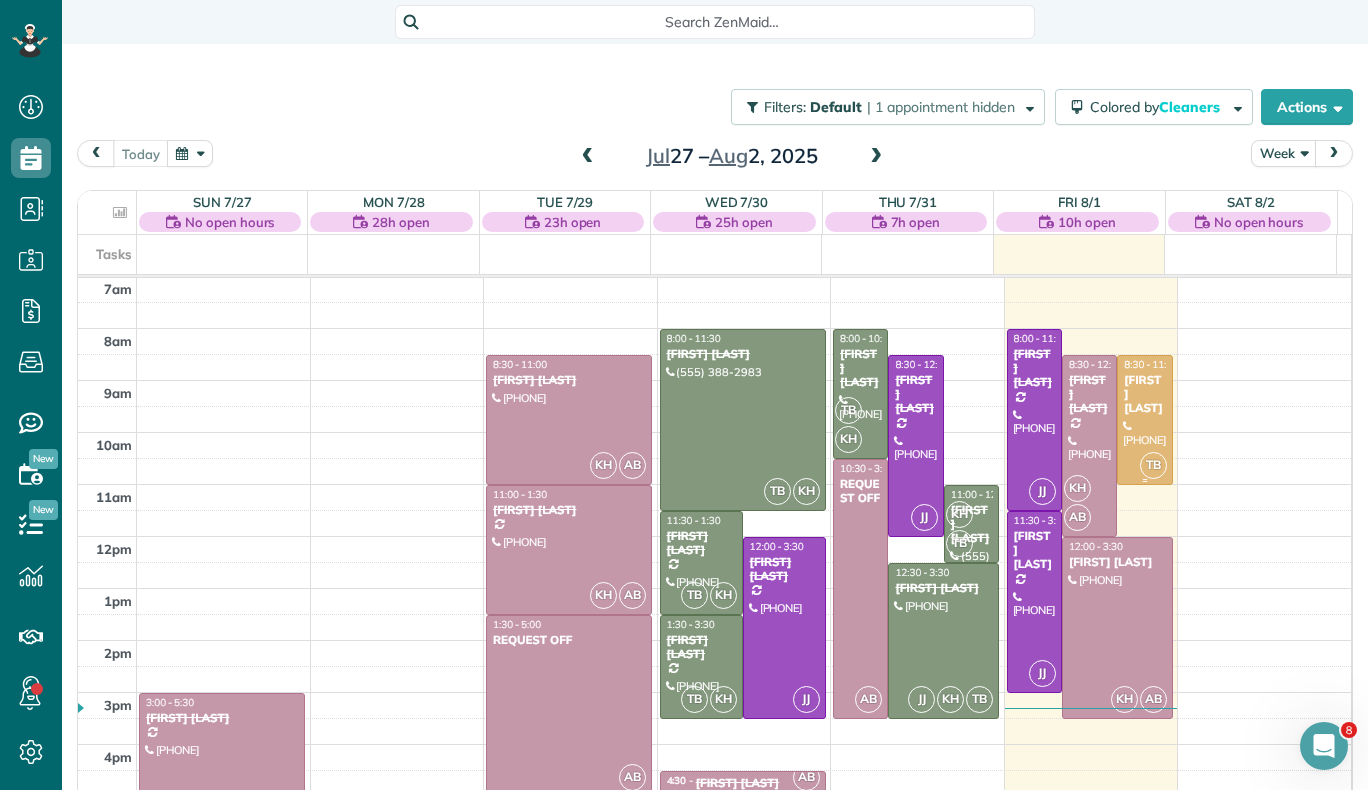 click on "[FIRST] [LAST]" at bounding box center (1144, 394) 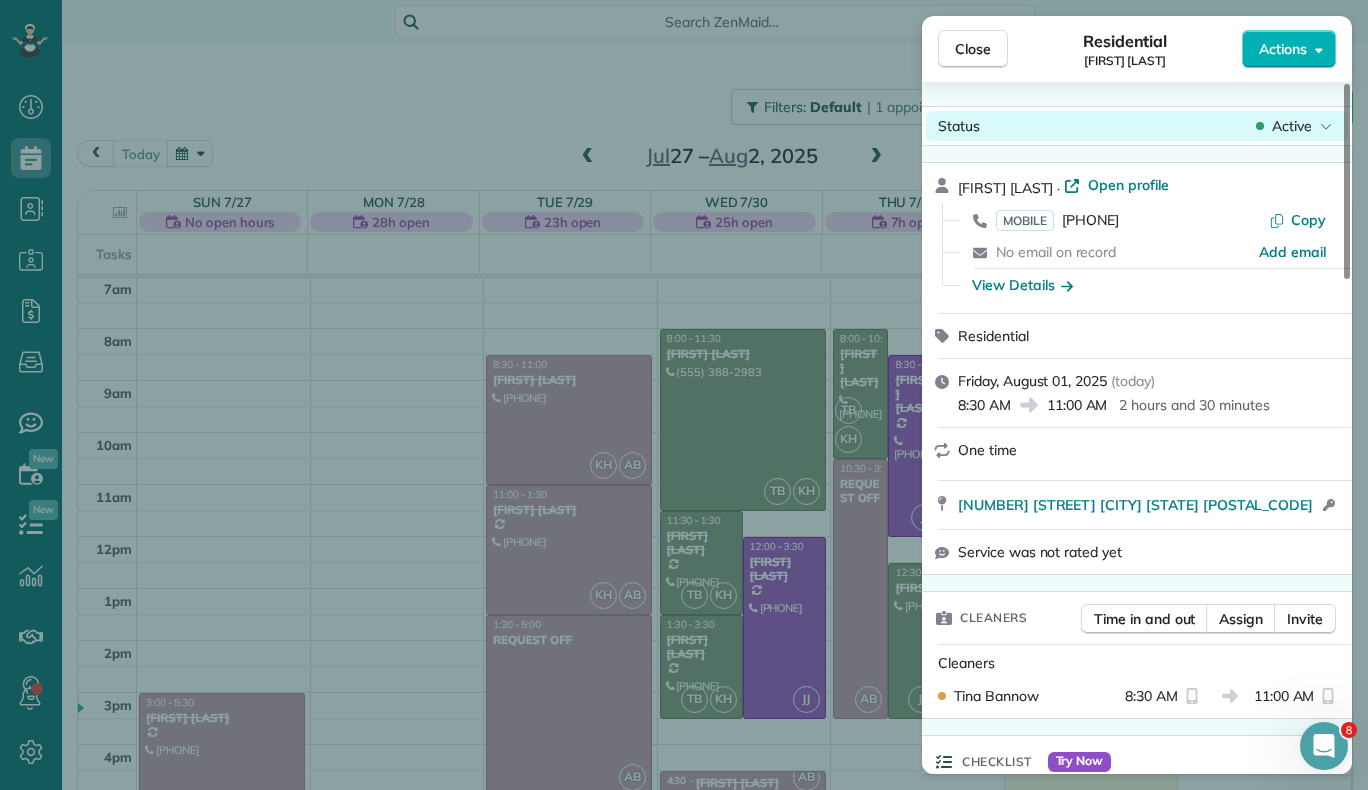 click on "Active" at bounding box center (1292, 126) 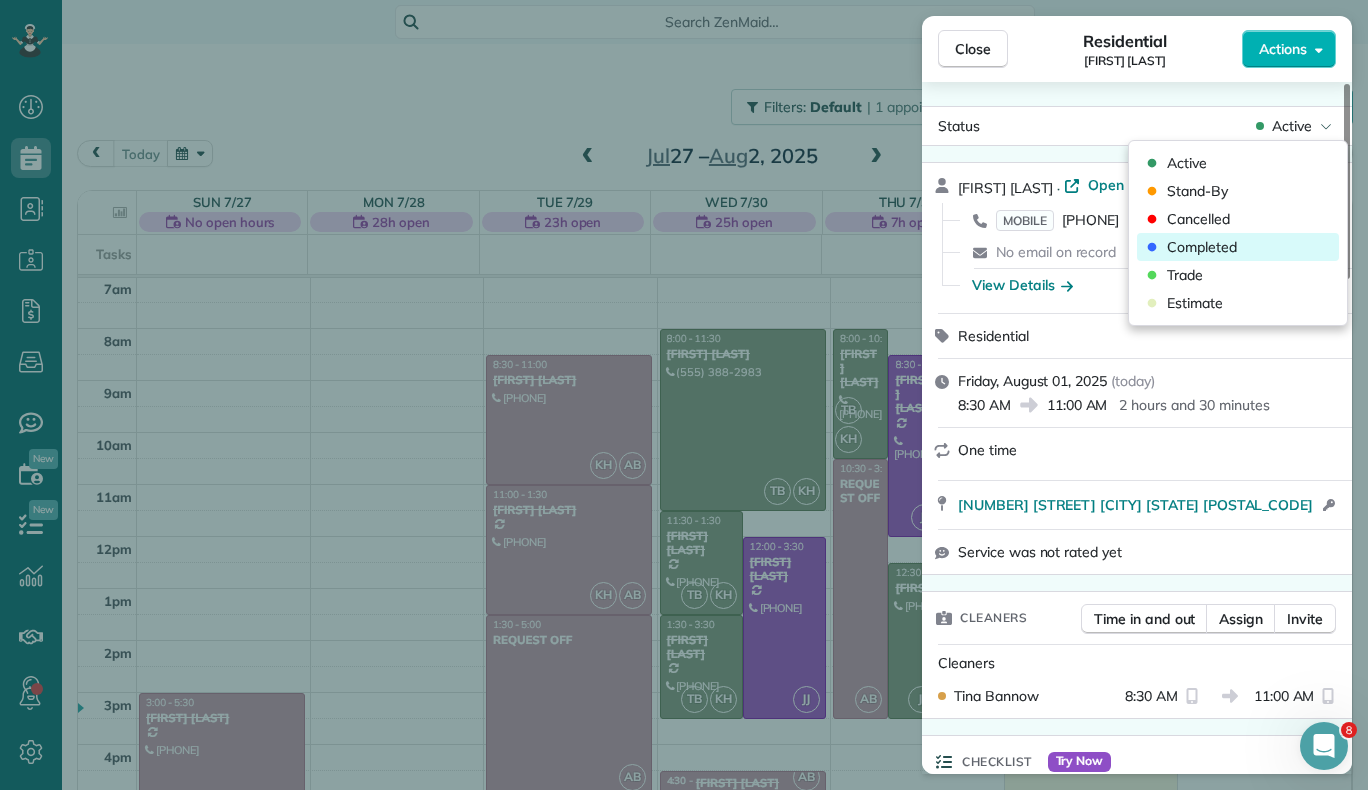click on "Completed" at bounding box center [1238, 247] 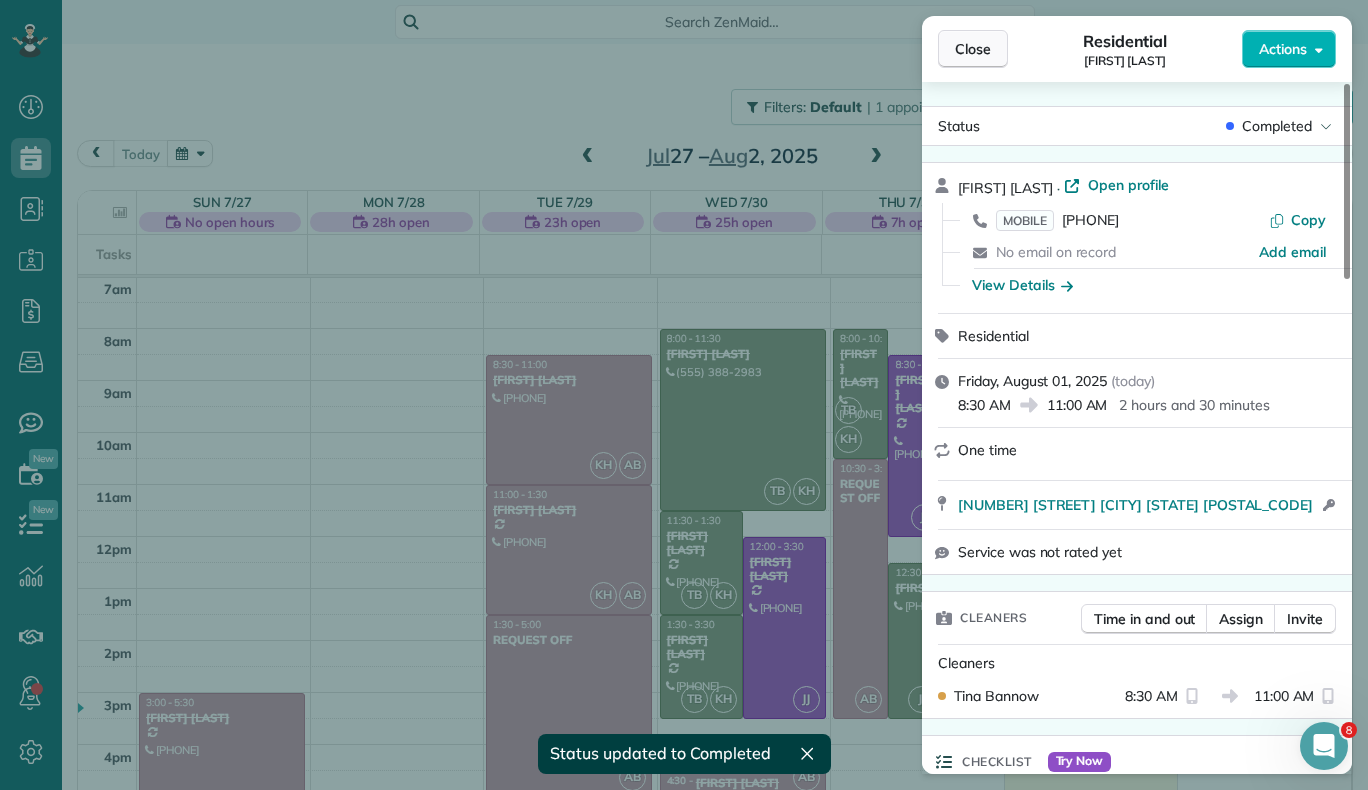 click on "Close" at bounding box center [973, 49] 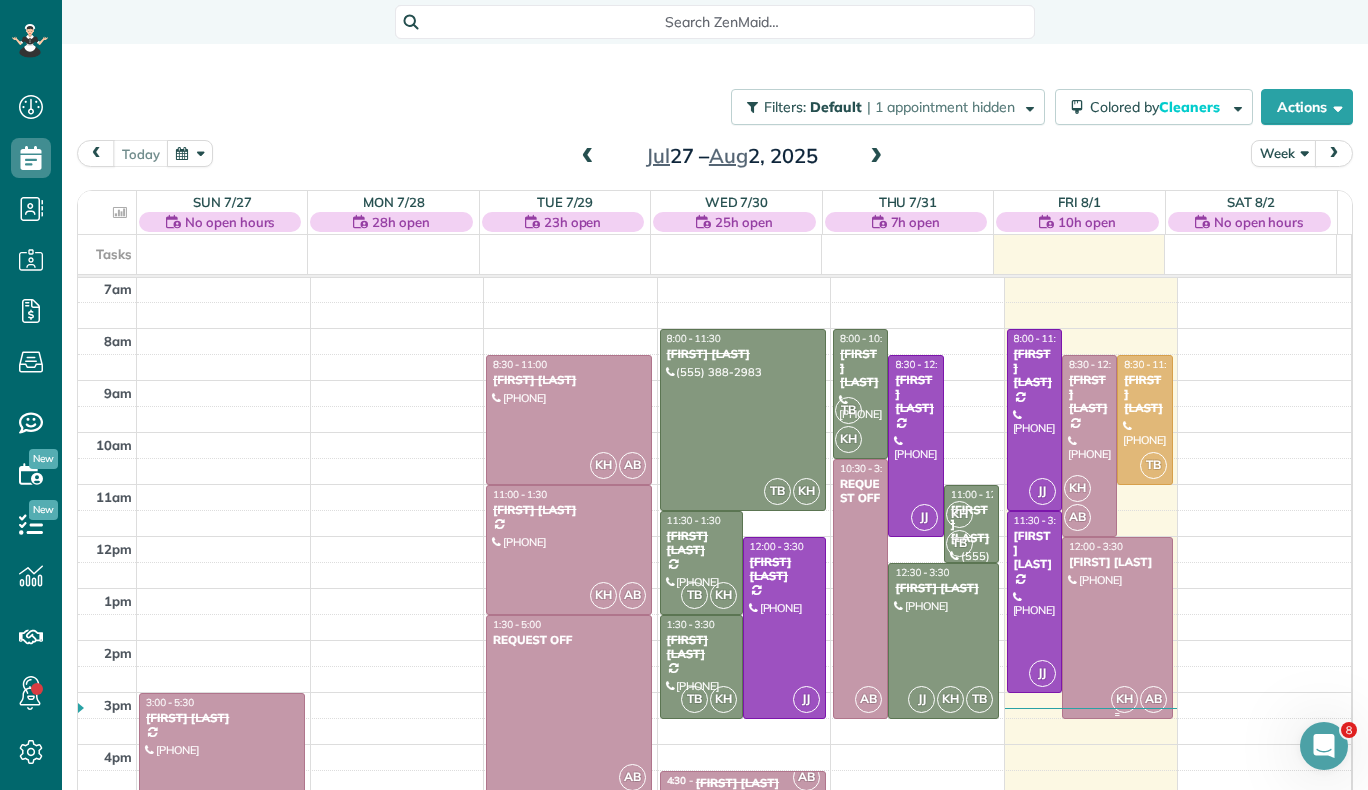 click on "[FIRST] [LAST]" at bounding box center (1117, 562) 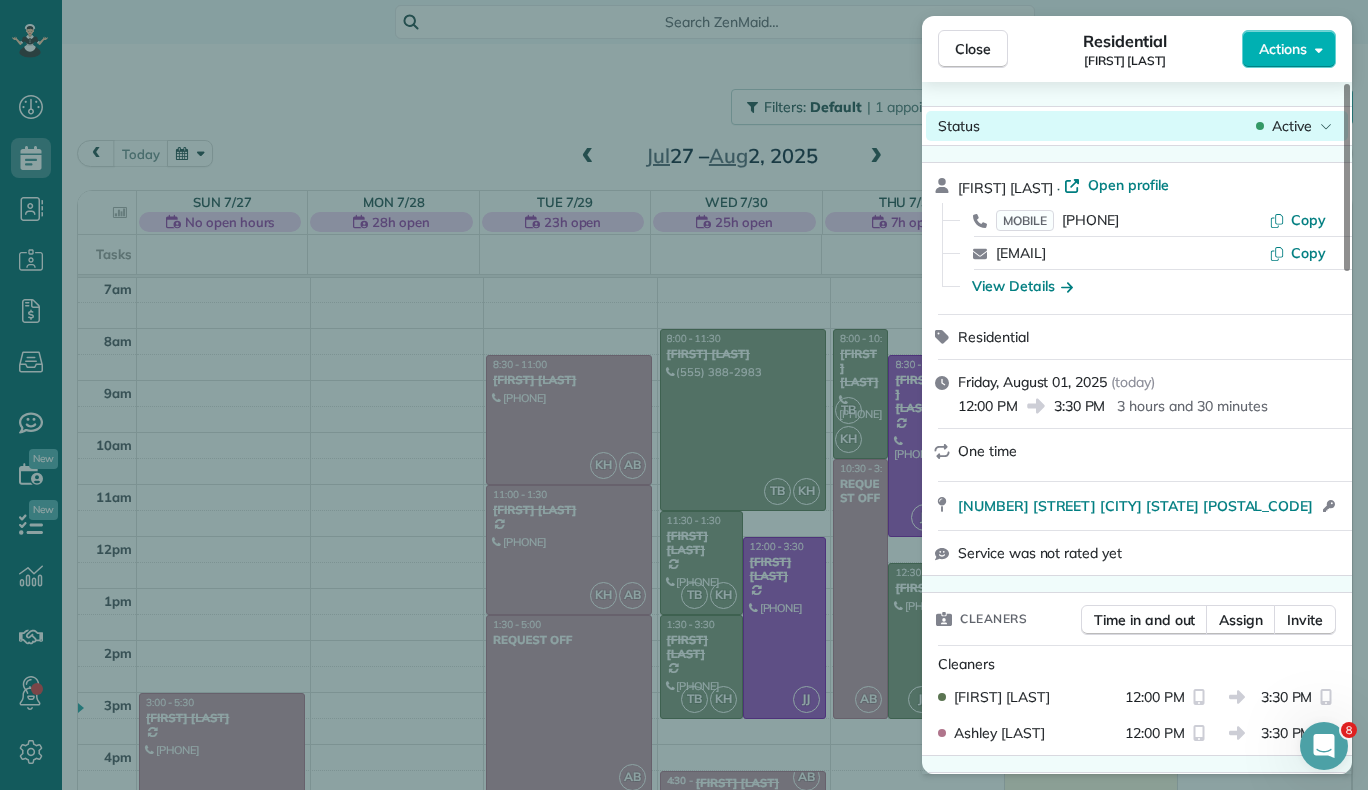 click on "Active" at bounding box center (1292, 126) 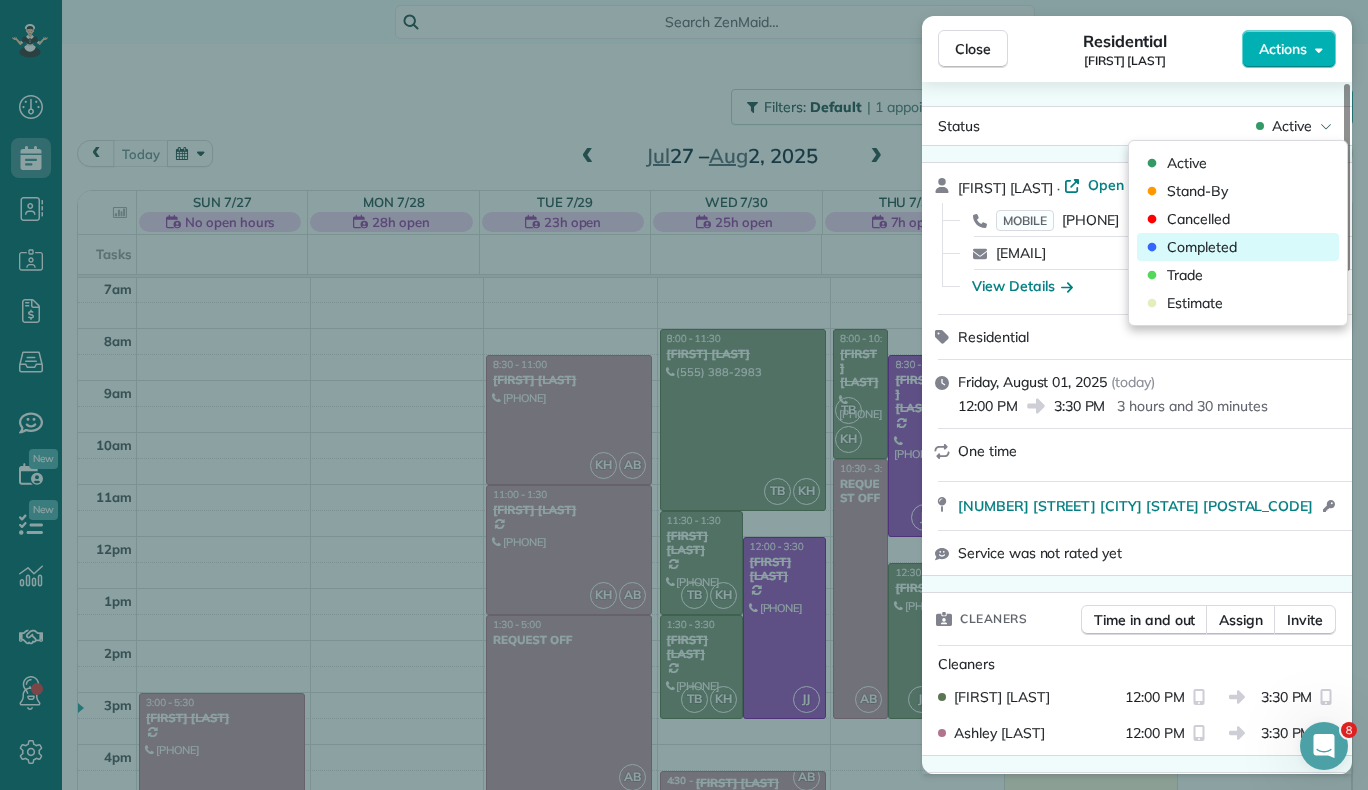 click on "Completed" at bounding box center [1202, 247] 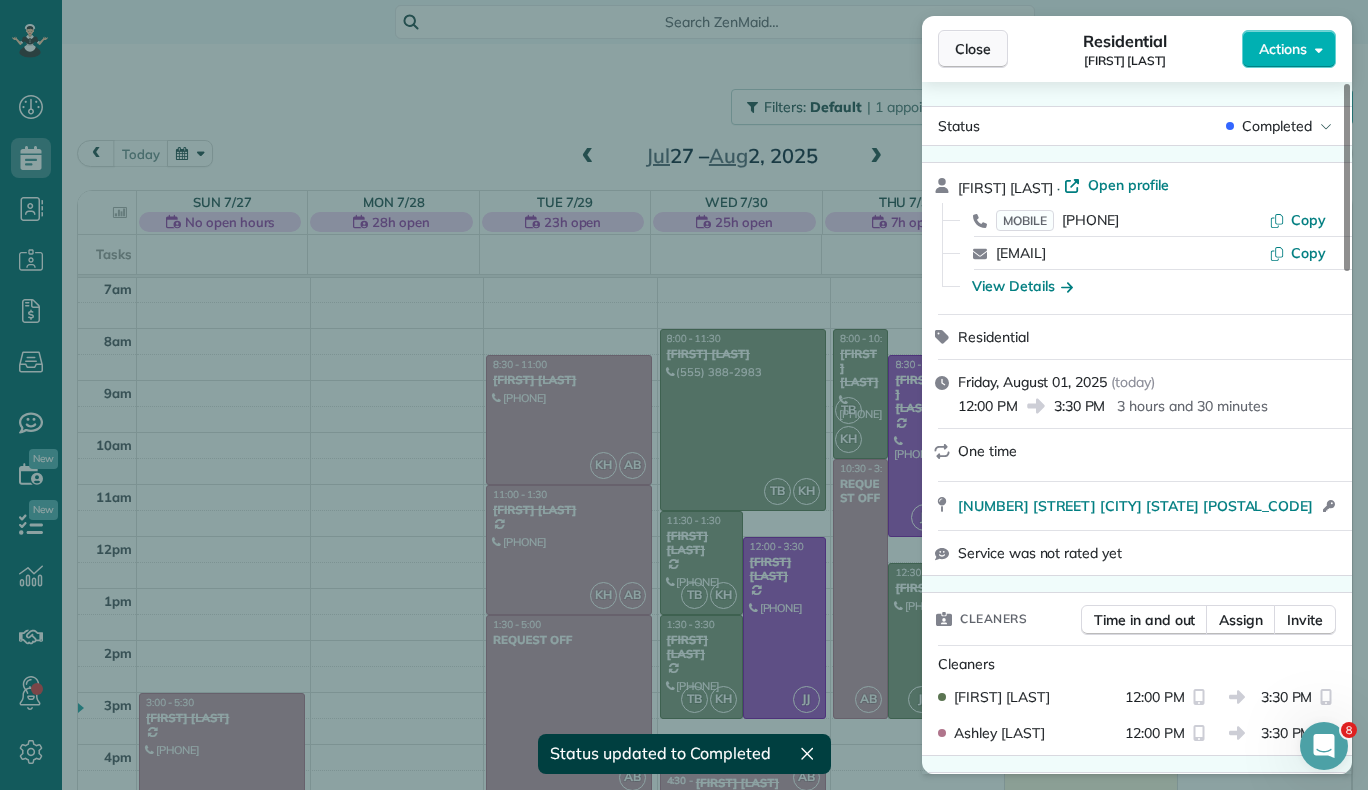 click on "Close" at bounding box center (973, 49) 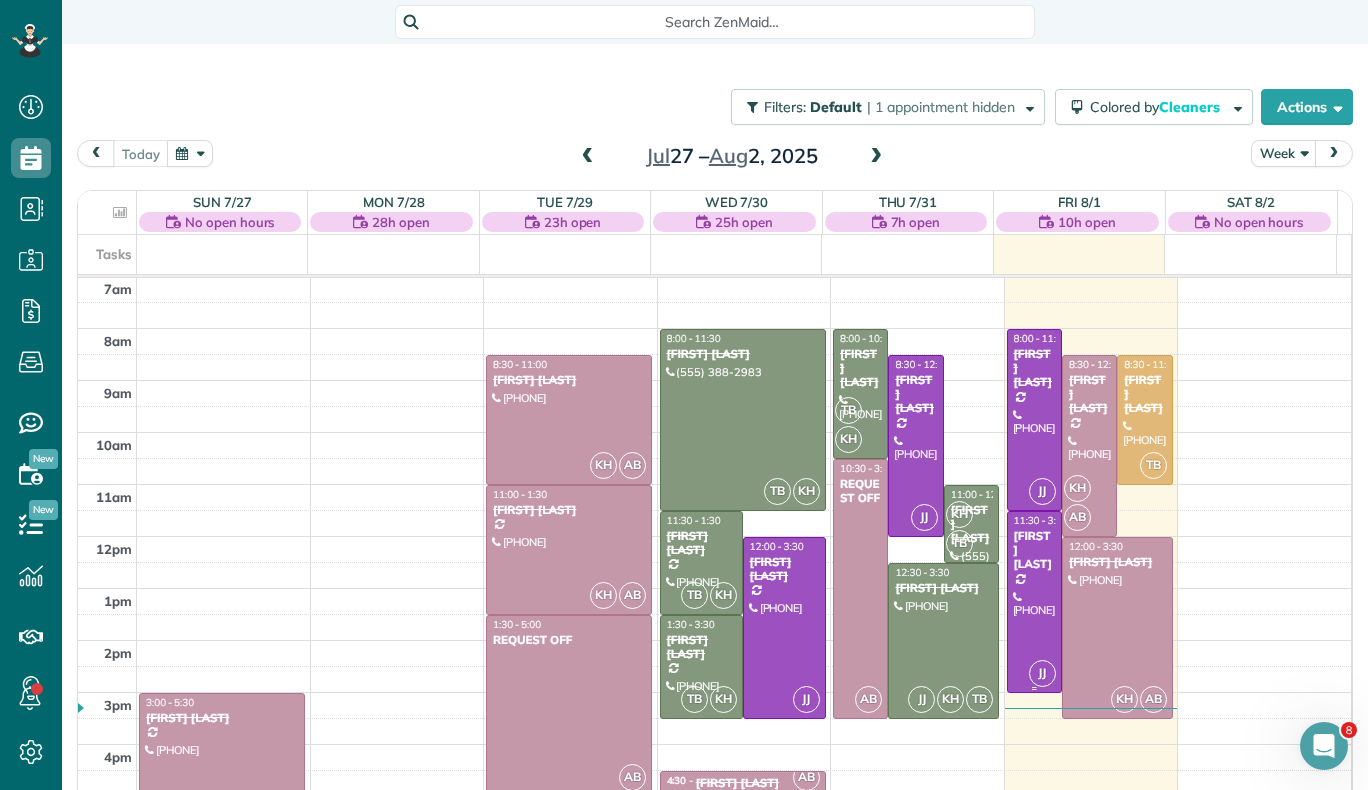 click on "[FIRST] [LAST]" at bounding box center (1034, 550) 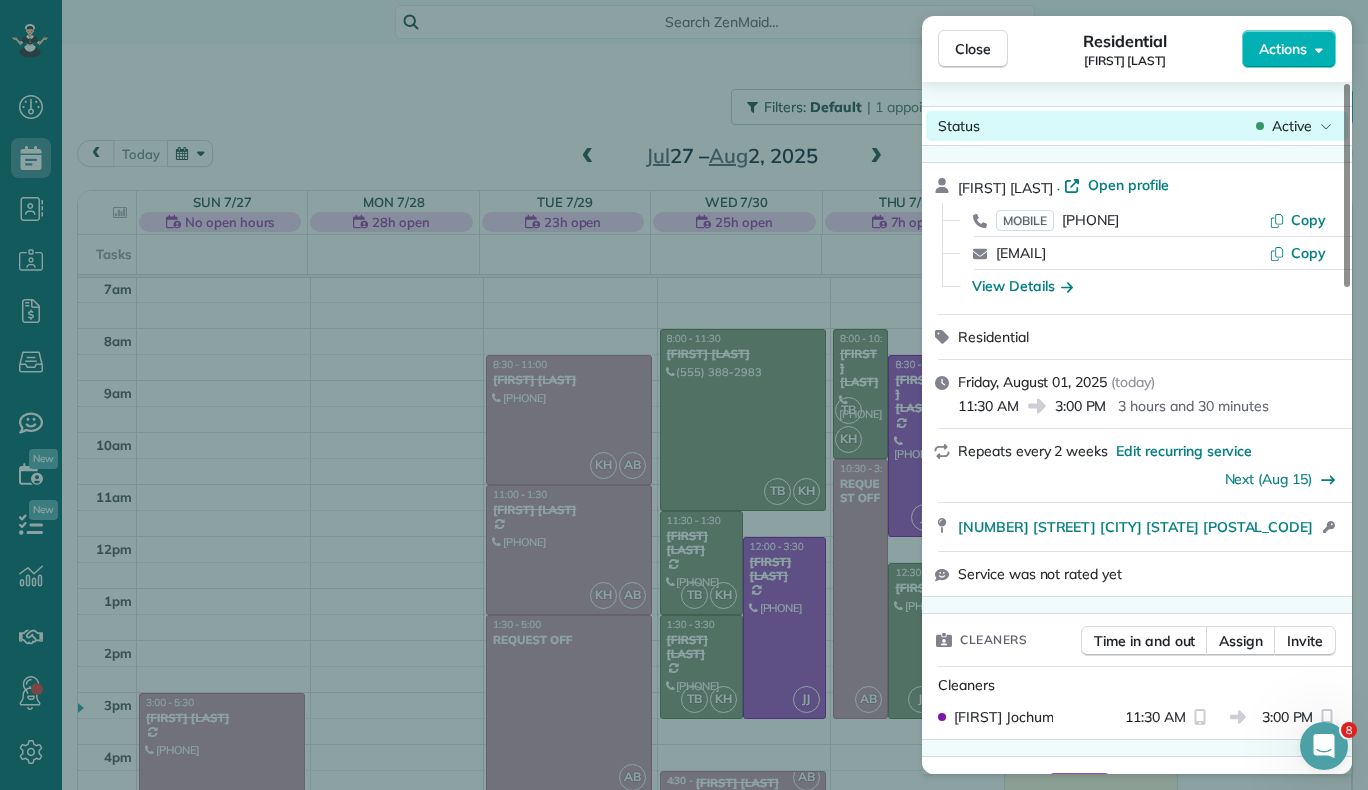 click on "Status Active" at bounding box center (1137, 126) 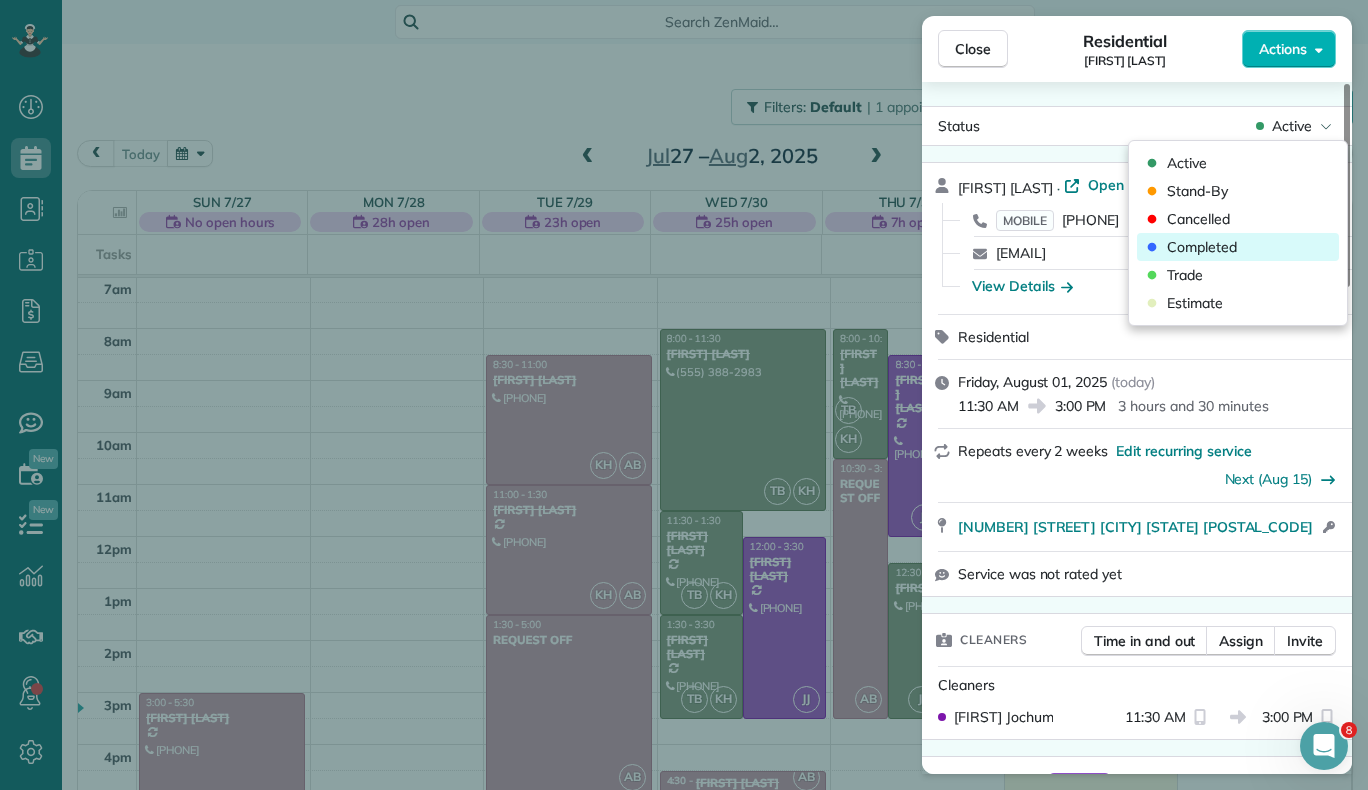 click on "Completed" at bounding box center [1202, 247] 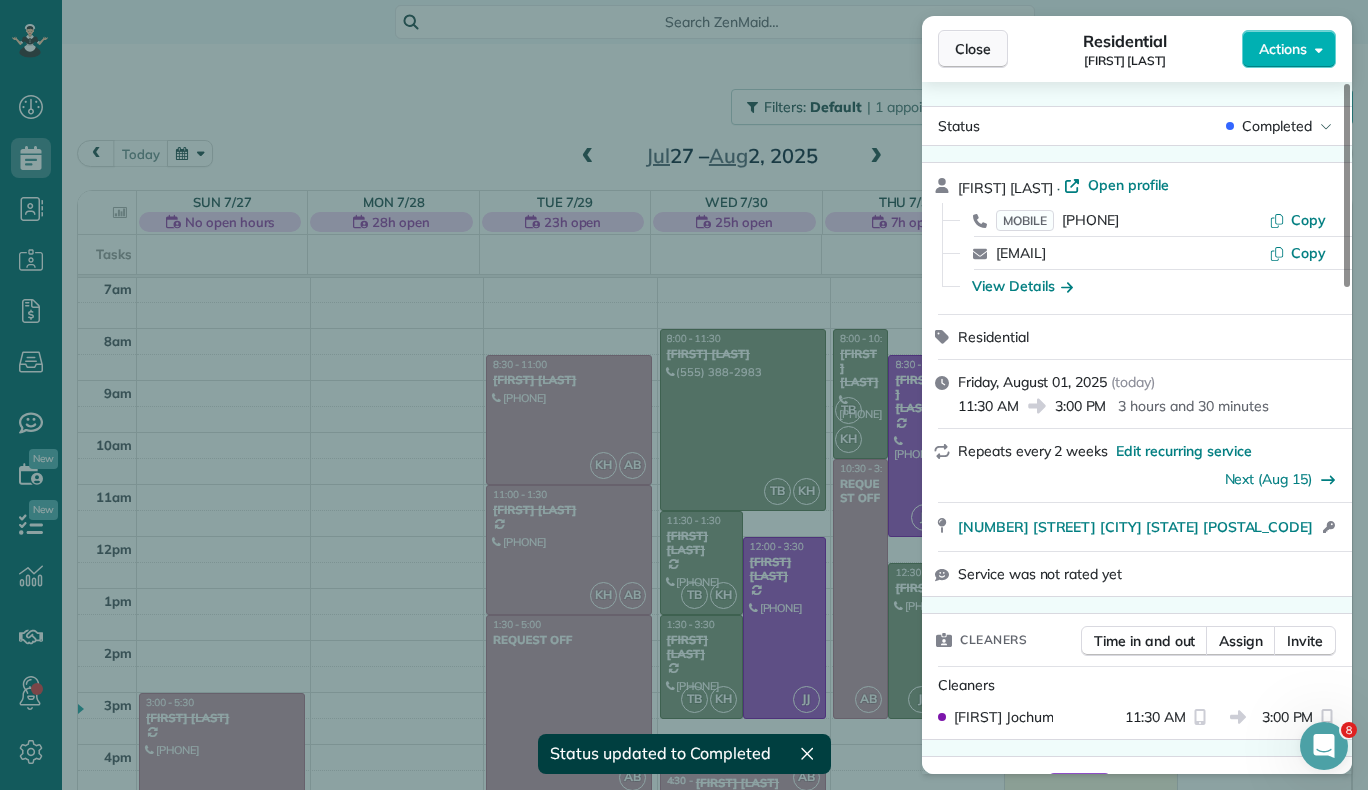 click on "Close" at bounding box center [973, 49] 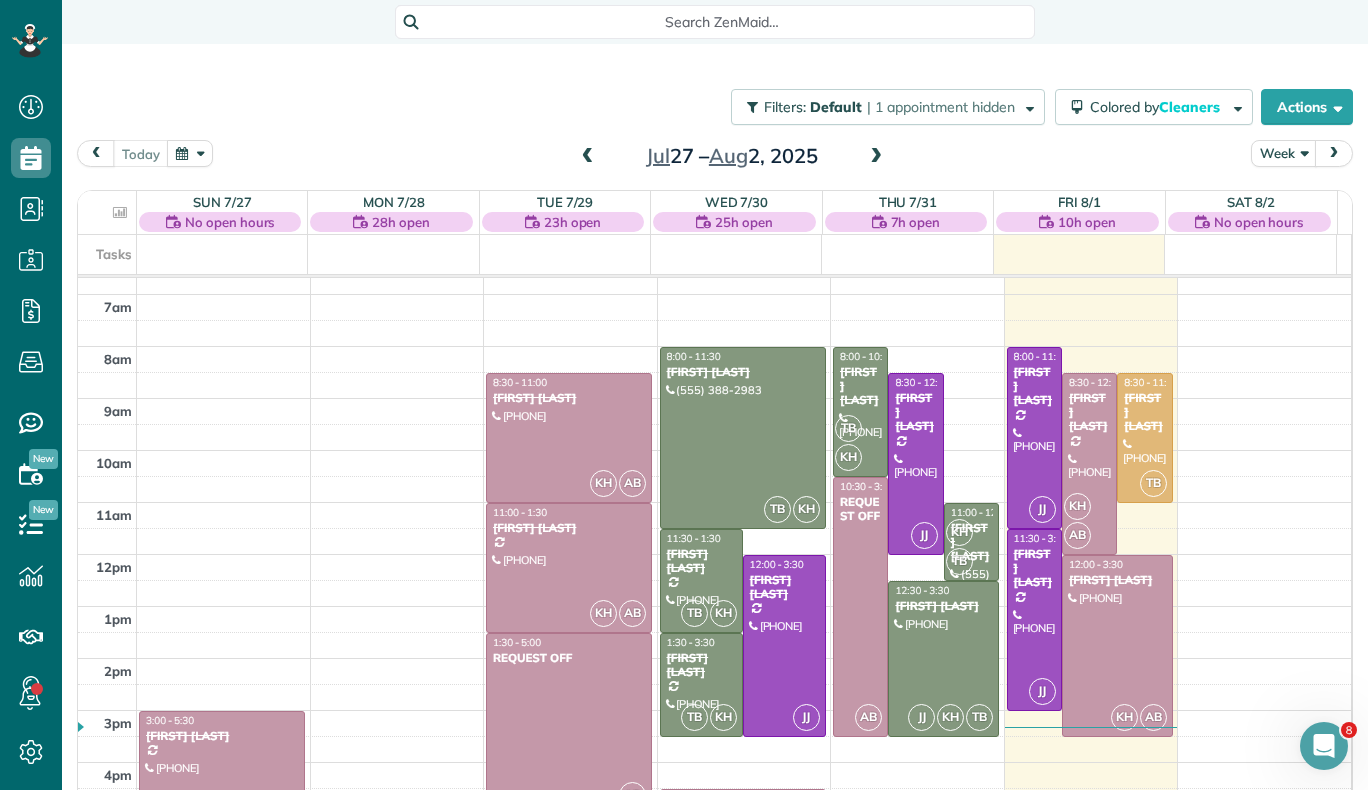 scroll, scrollTop: 353, scrollLeft: 0, axis: vertical 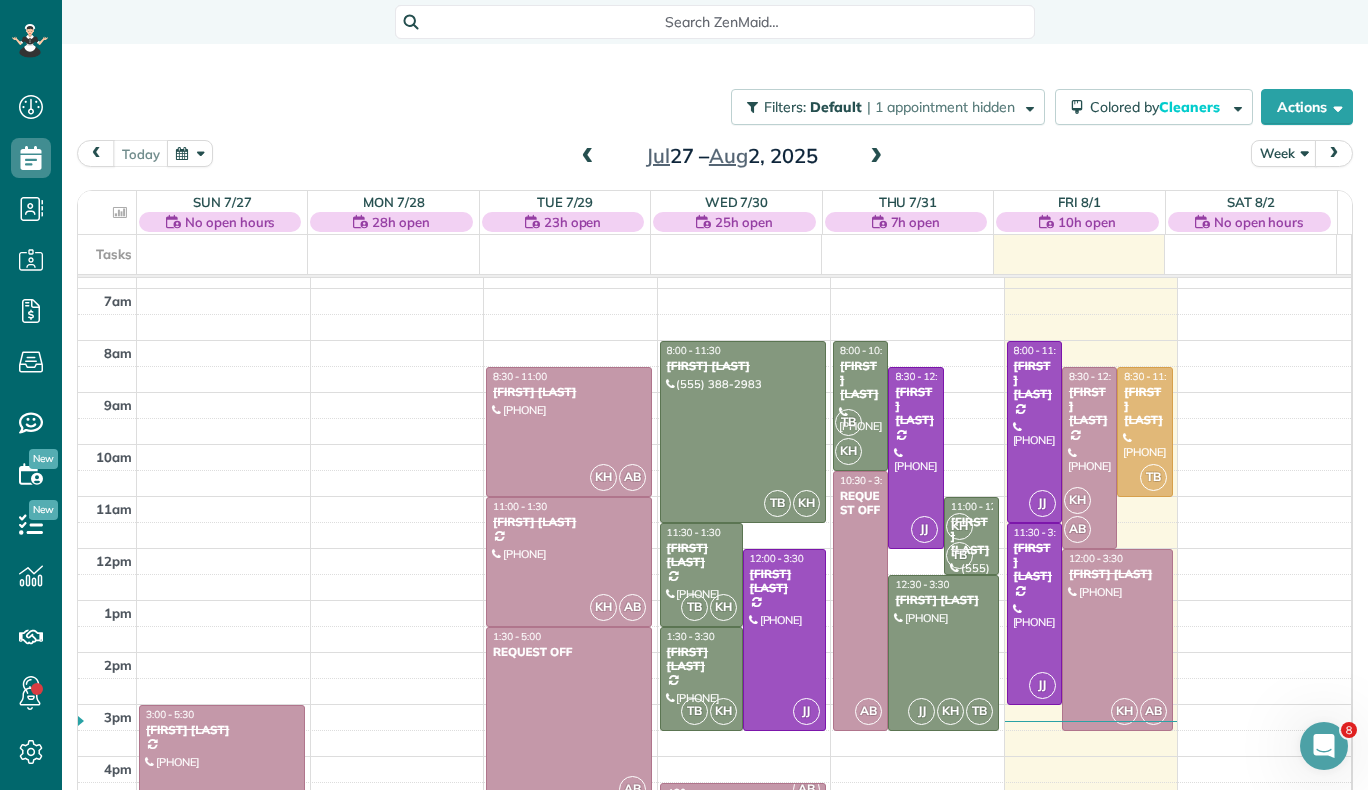 click at bounding box center (876, 157) 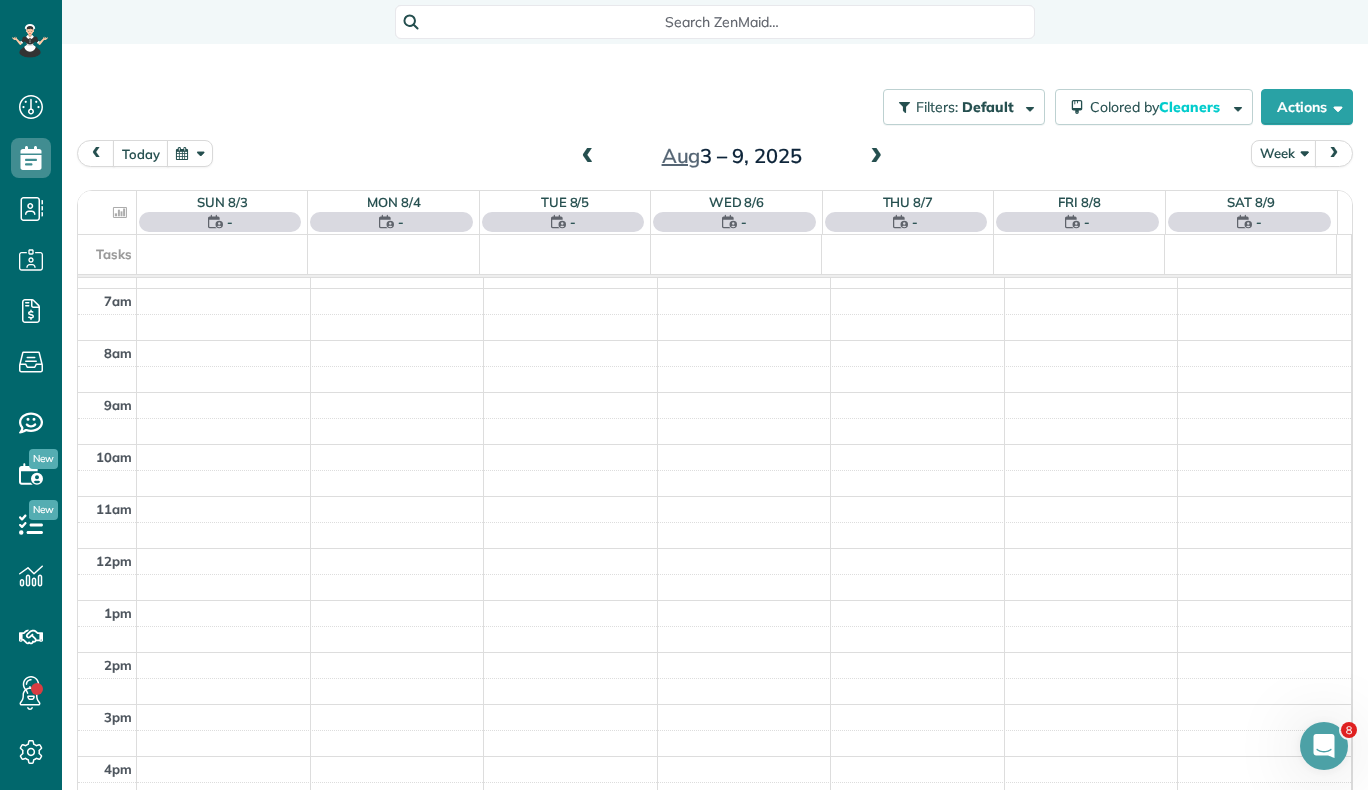 scroll, scrollTop: 365, scrollLeft: 0, axis: vertical 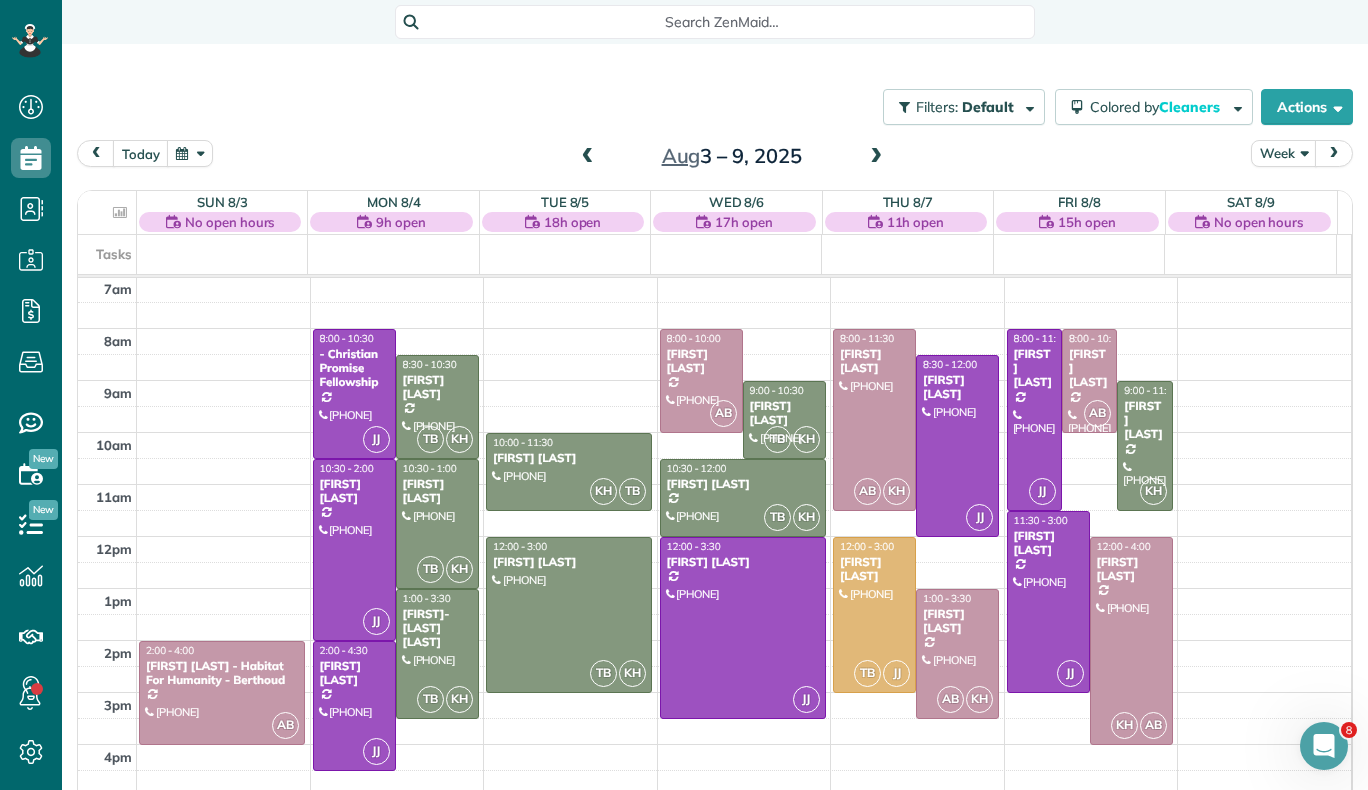 click at bounding box center (876, 157) 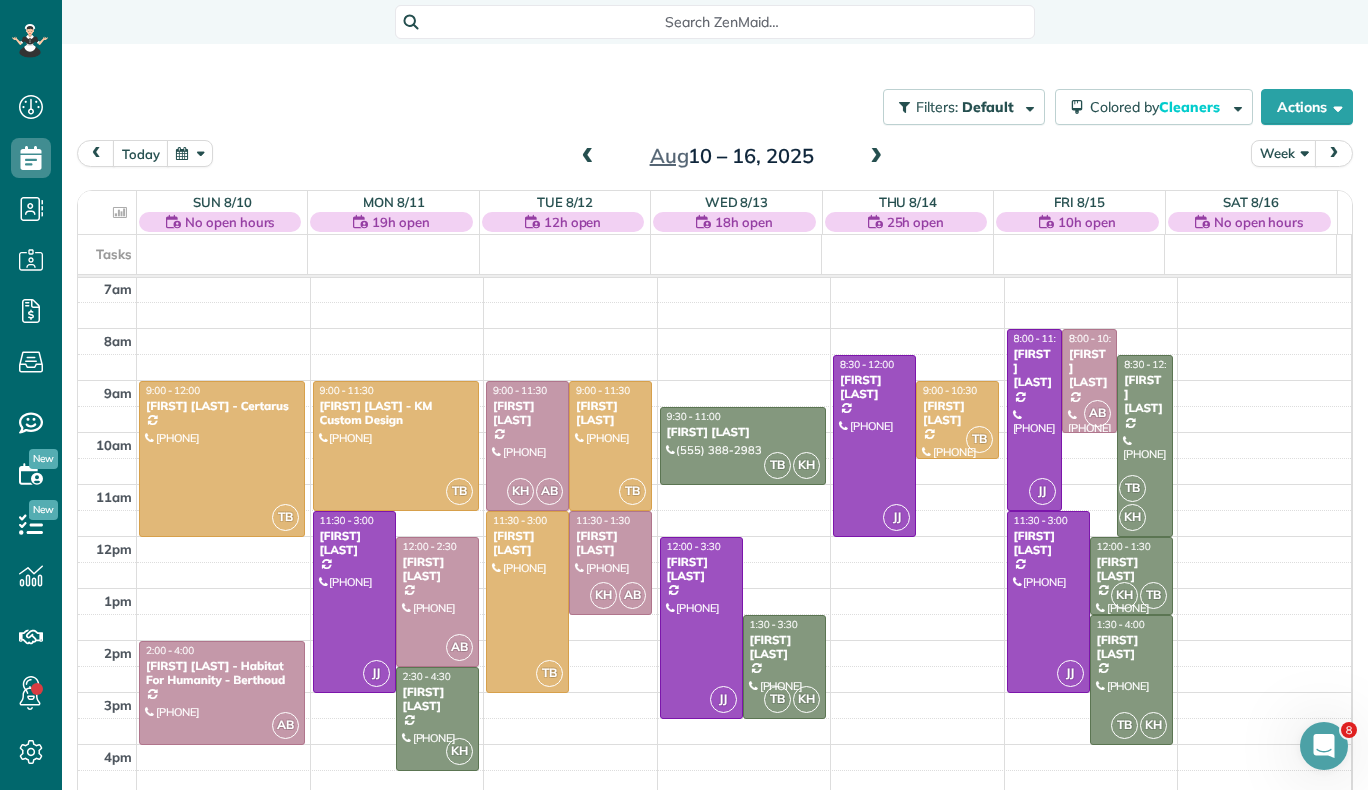 click at bounding box center (588, 157) 